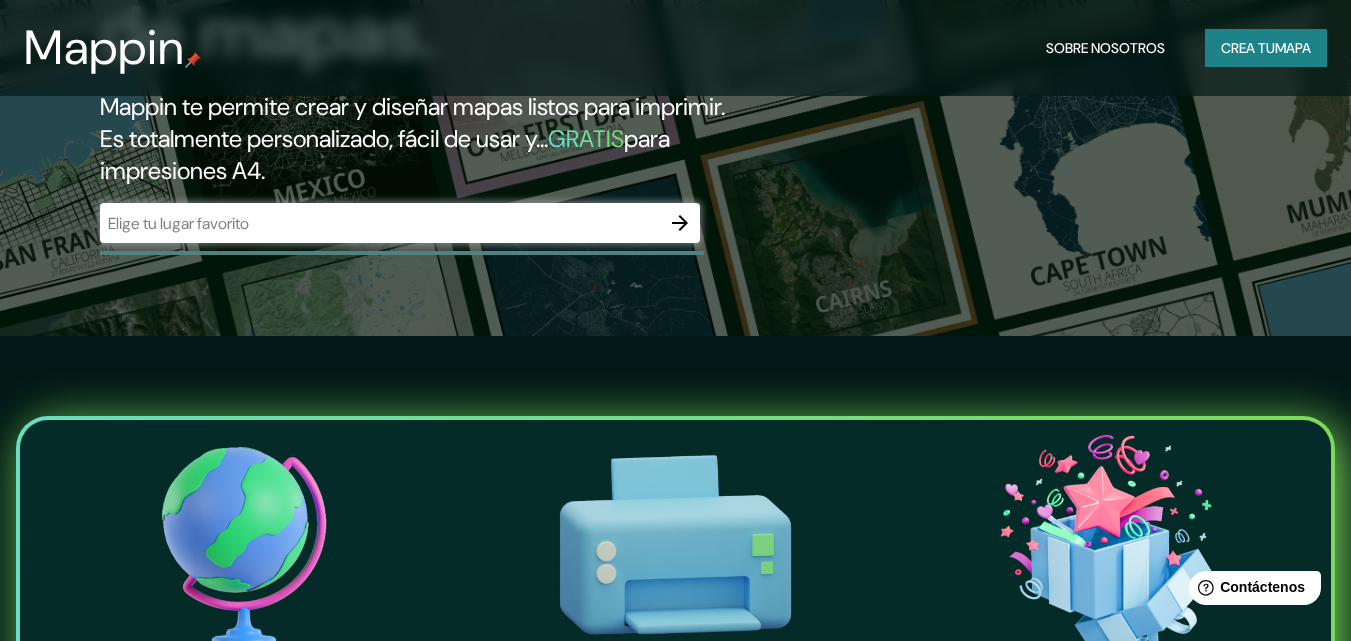 scroll, scrollTop: 200, scrollLeft: 0, axis: vertical 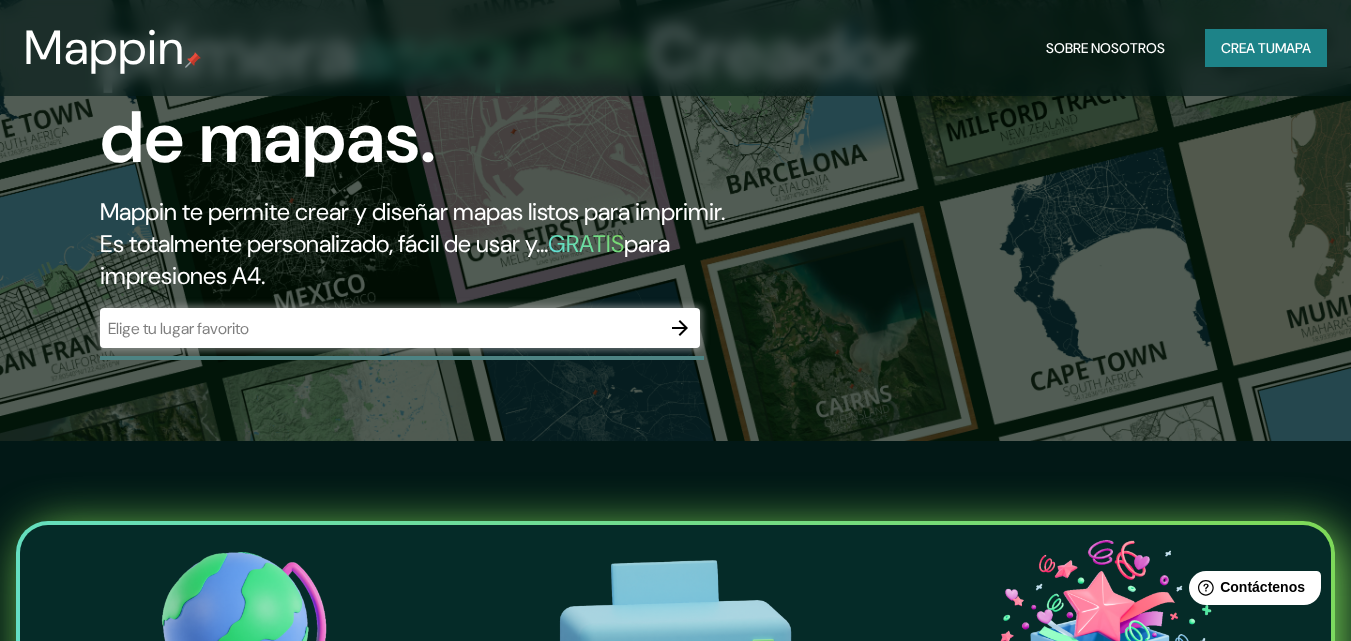click at bounding box center [380, 328] 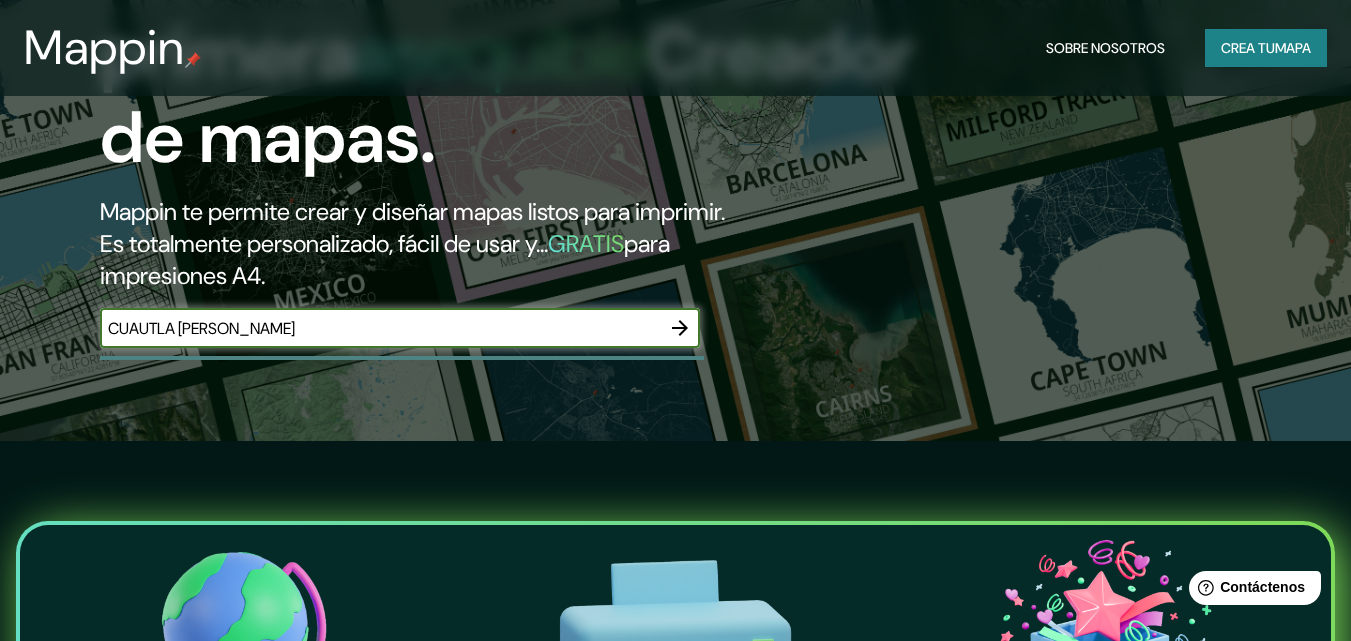 type on "CUAUTLA [PERSON_NAME]" 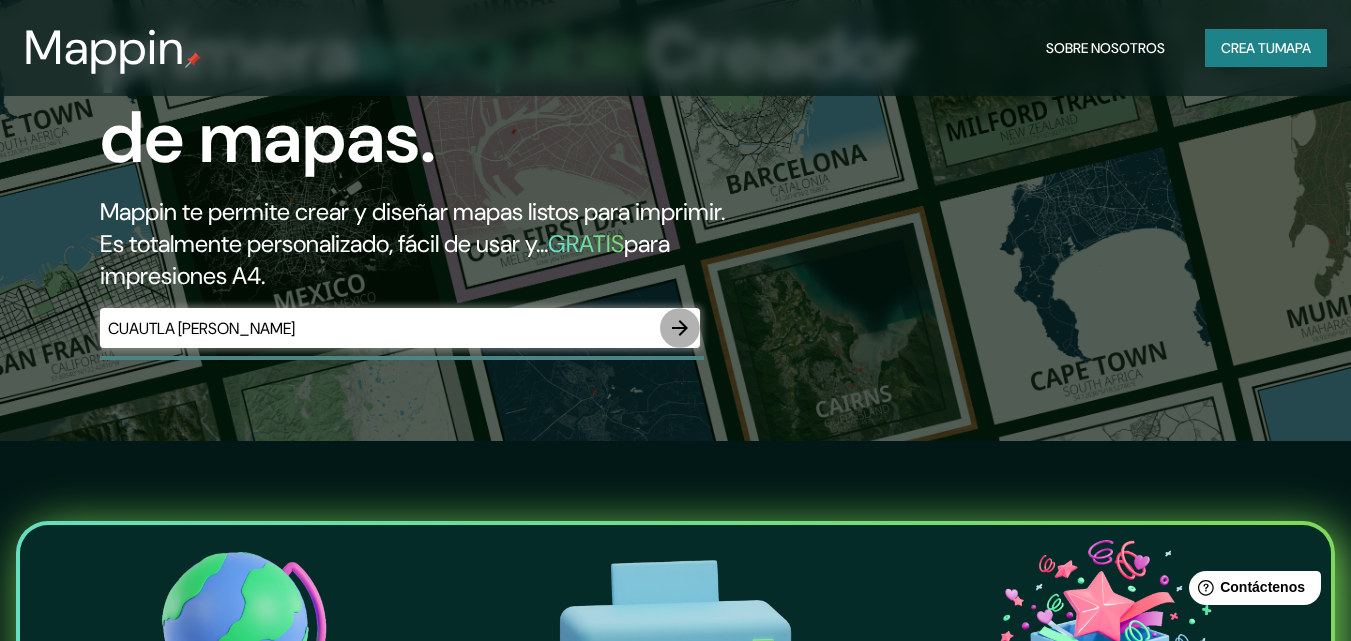 click 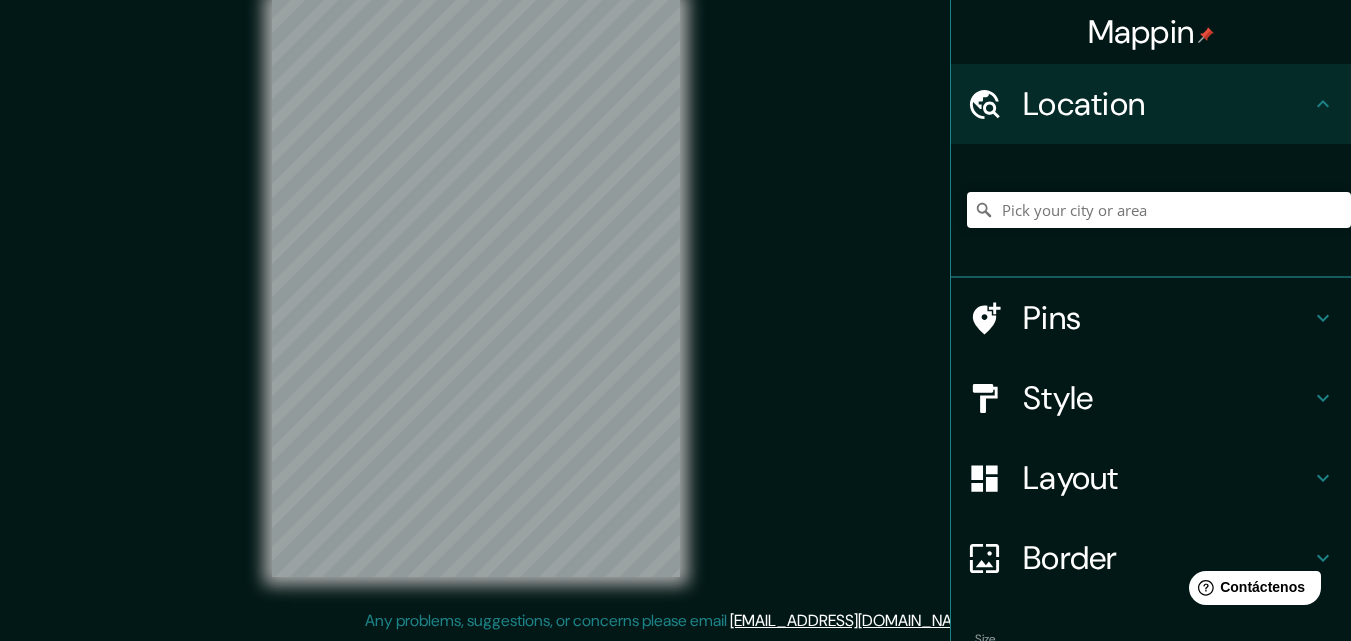 scroll, scrollTop: 0, scrollLeft: 0, axis: both 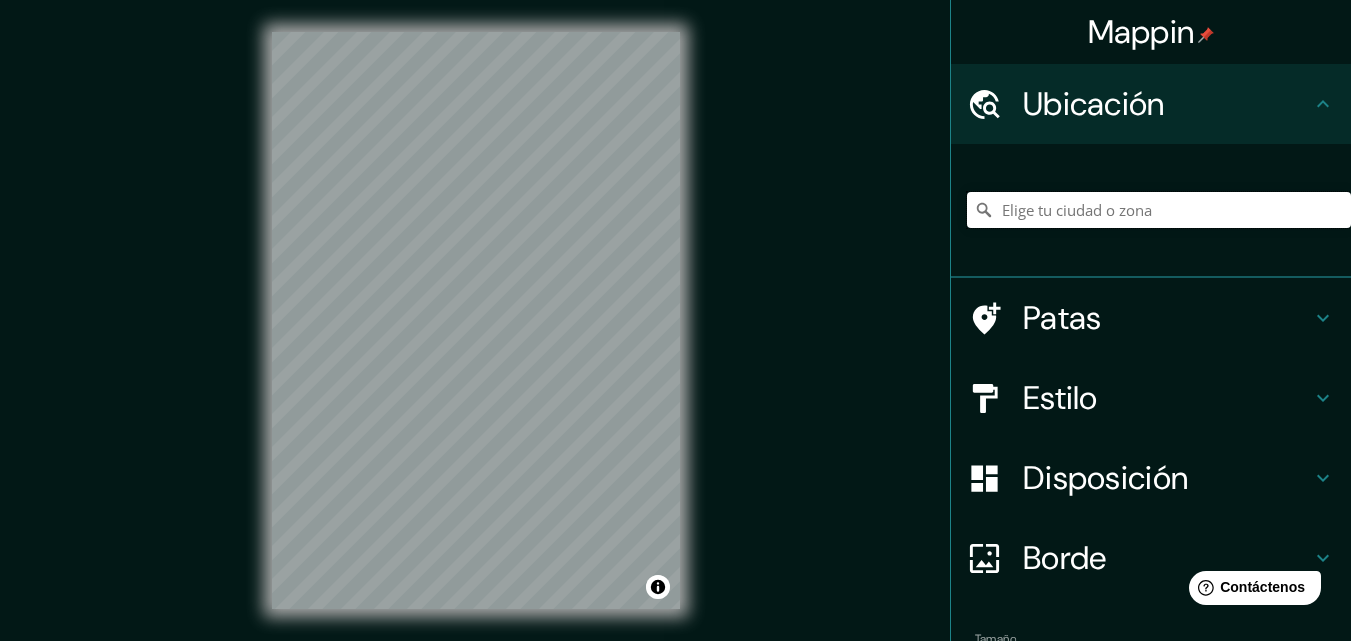click at bounding box center (1159, 210) 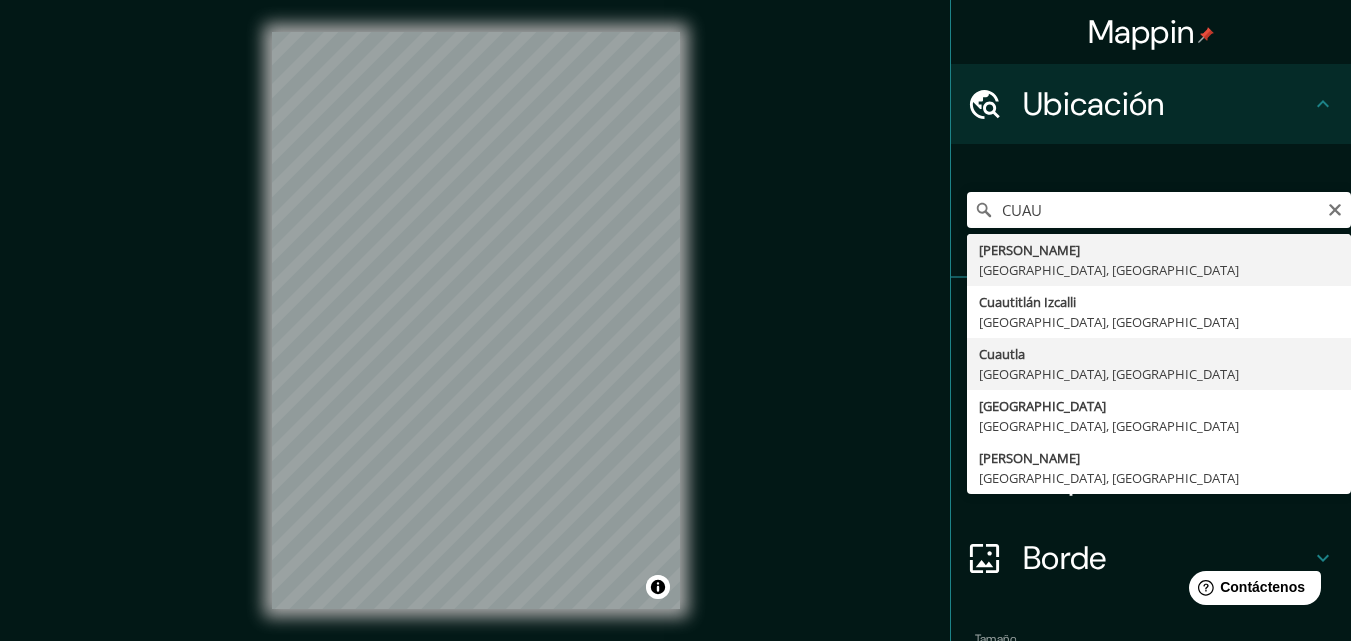type on "Cuautla, [GEOGRAPHIC_DATA], [GEOGRAPHIC_DATA]" 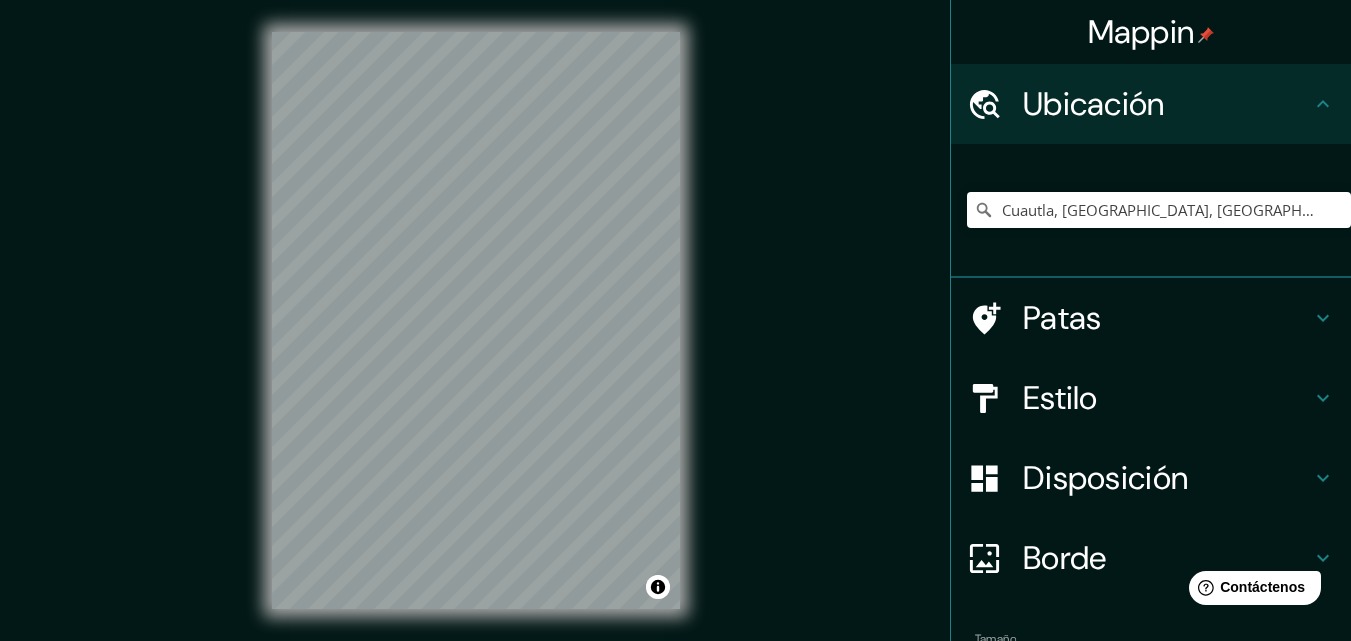 click 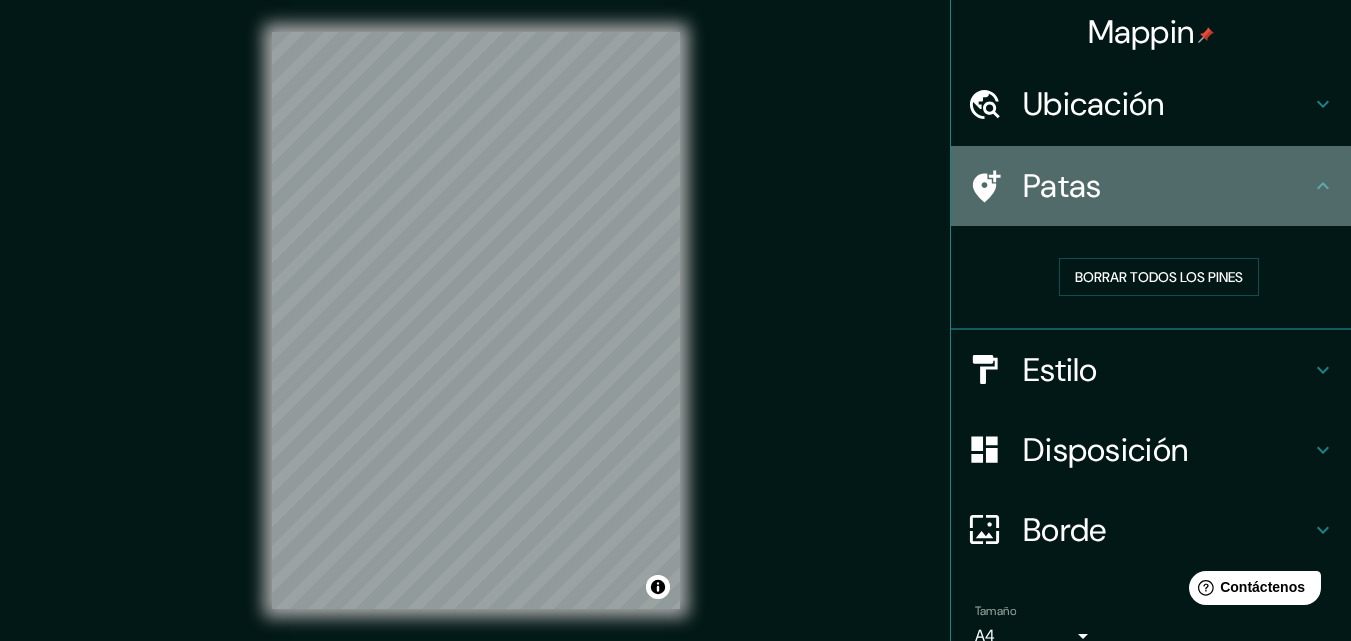 click on "Patas" at bounding box center [1151, 186] 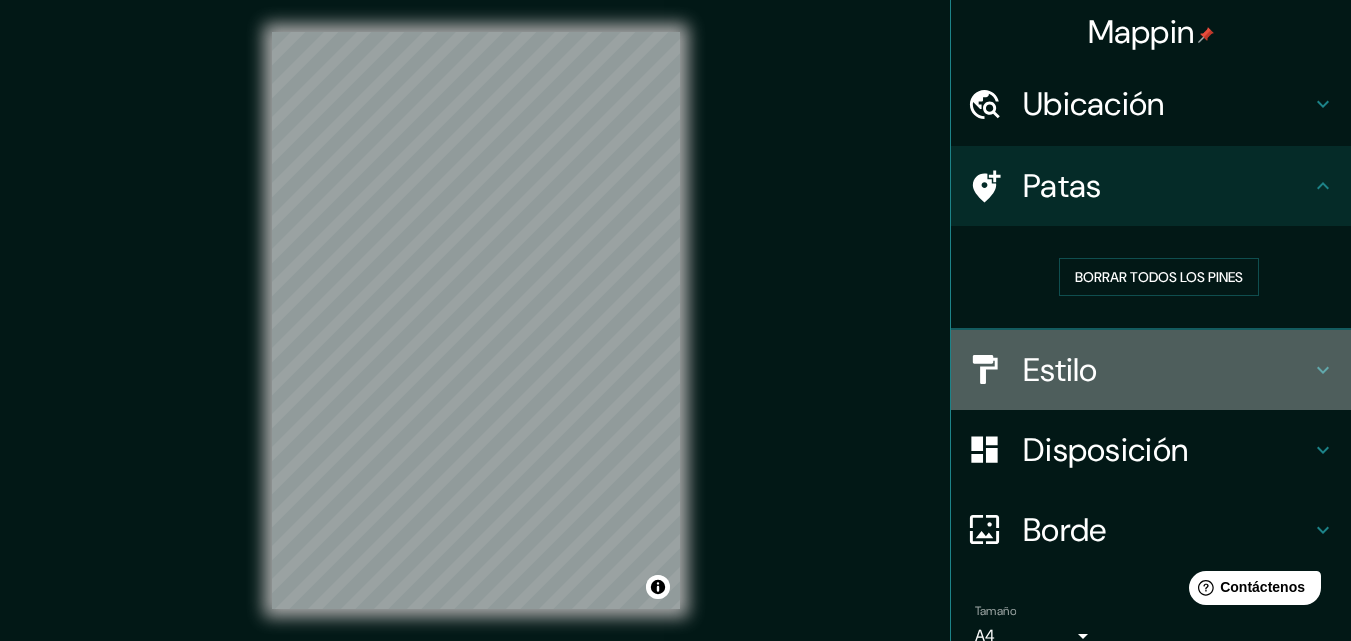 click on "Estilo" at bounding box center (1151, 370) 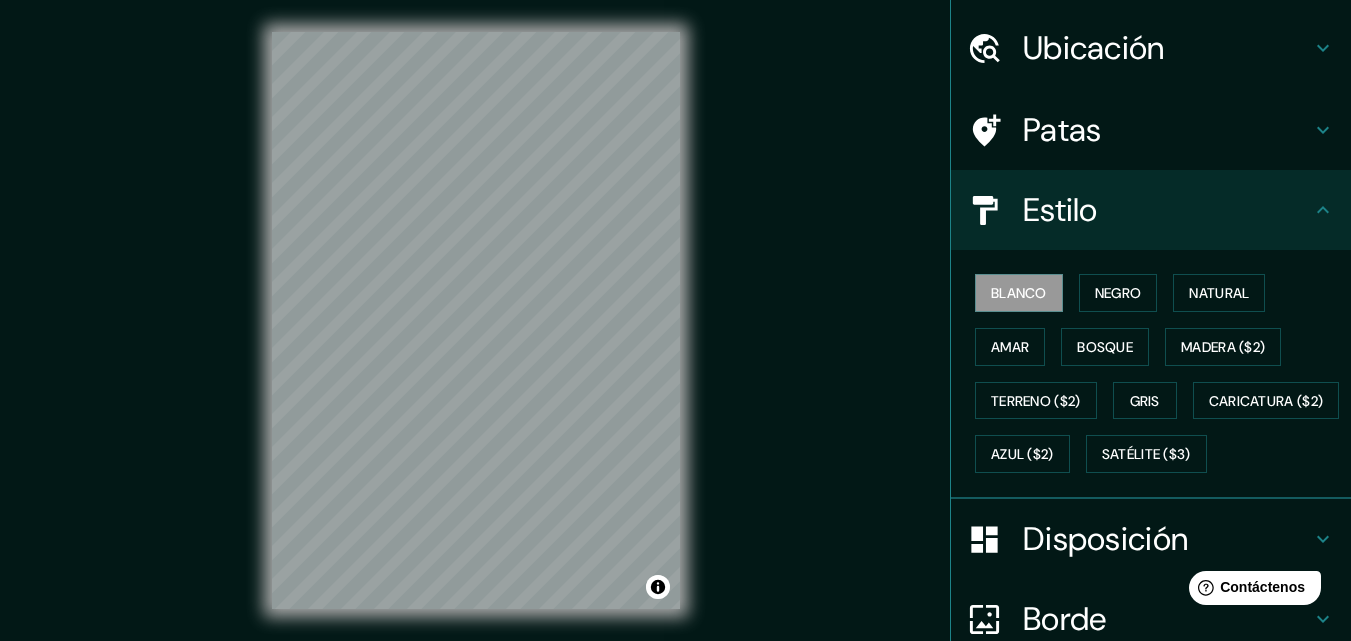 scroll, scrollTop: 100, scrollLeft: 0, axis: vertical 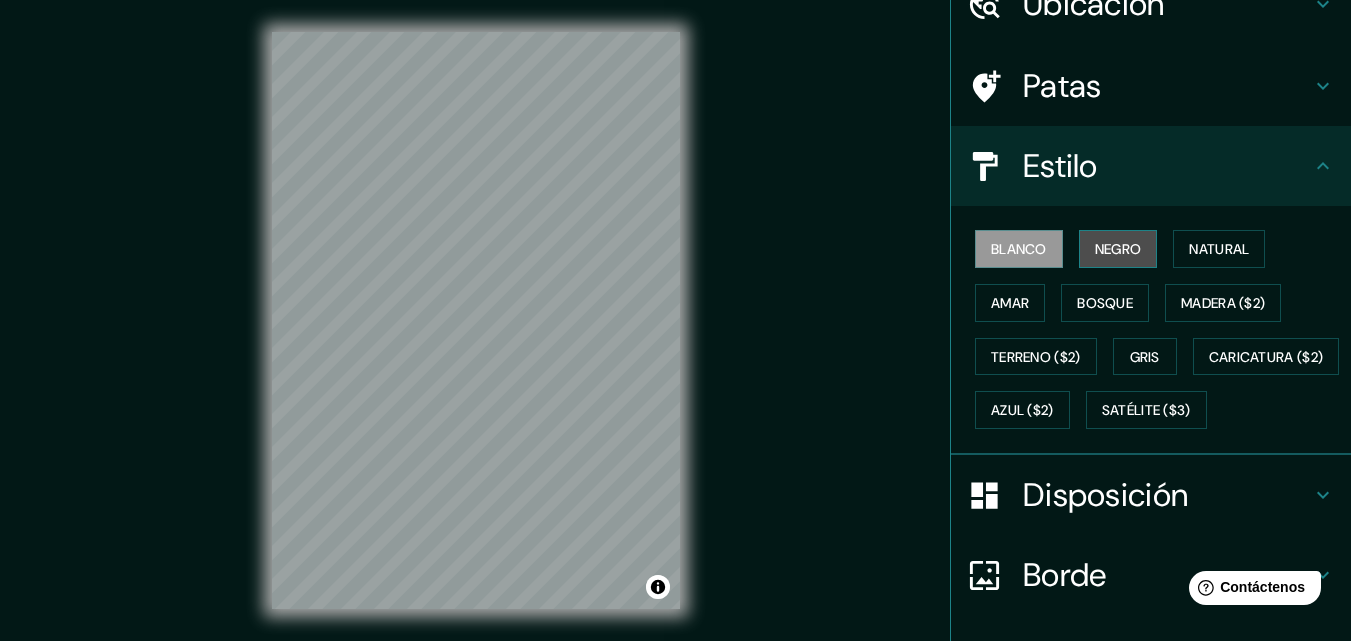 click on "Negro" at bounding box center (1118, 249) 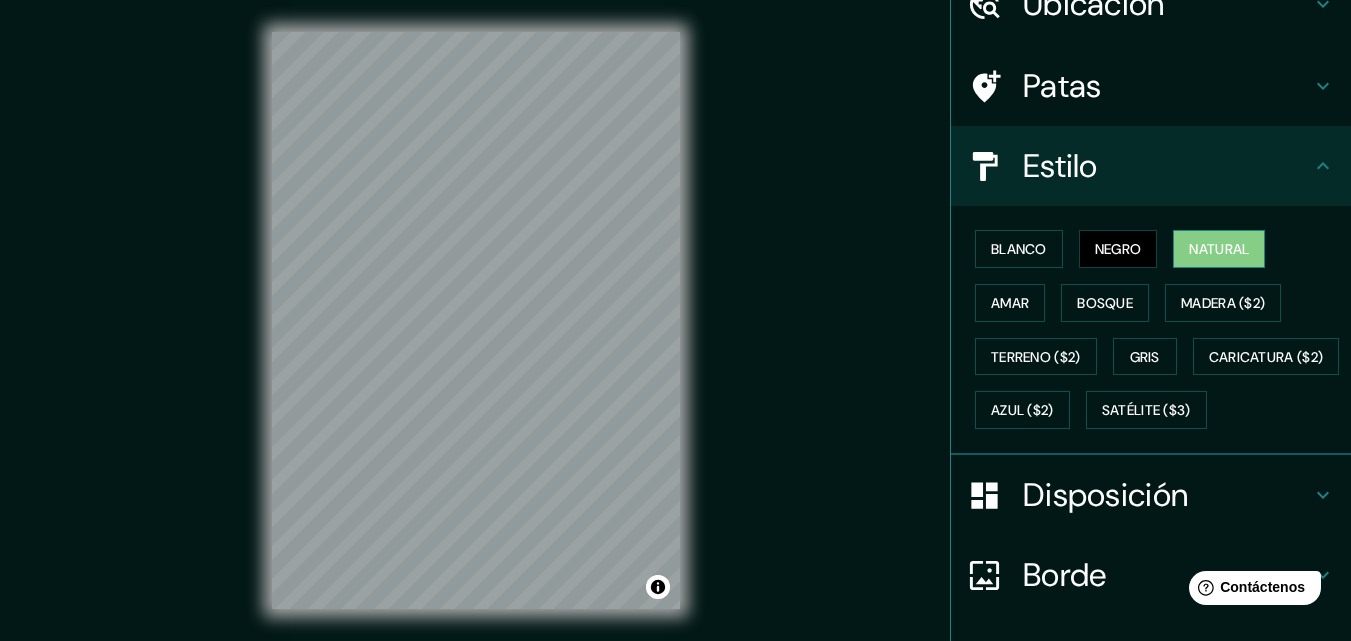 click on "Natural" at bounding box center (1219, 249) 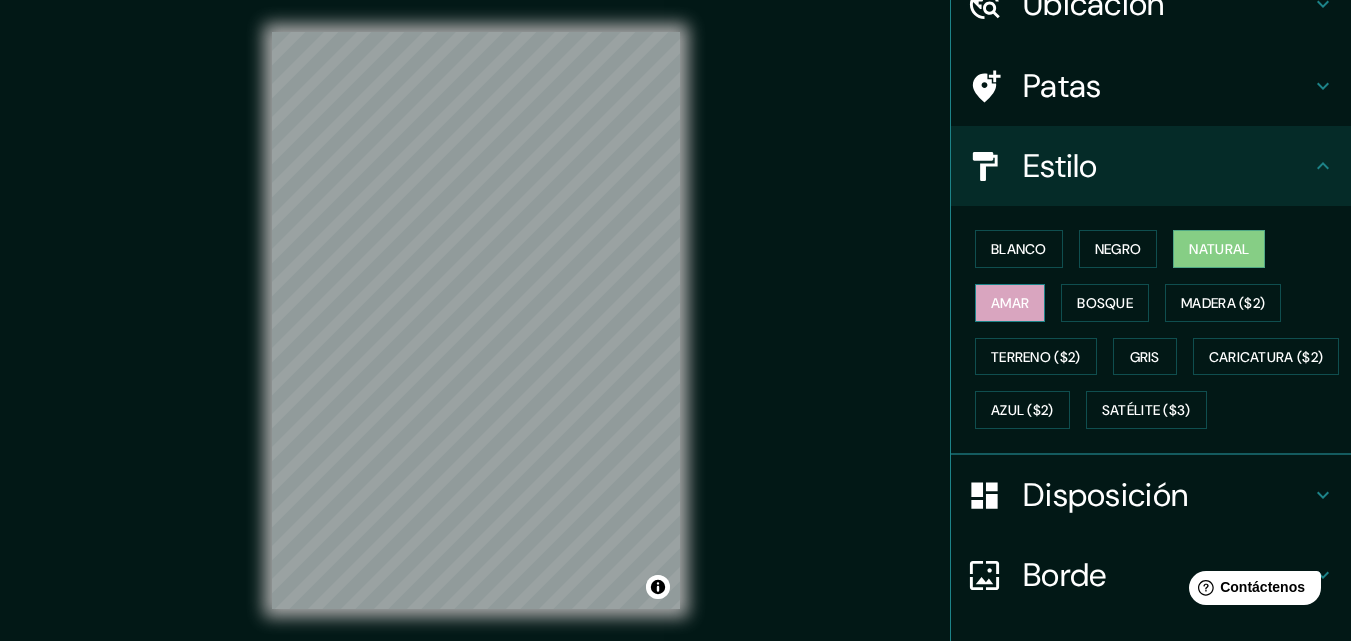 click on "Amar" at bounding box center (1010, 303) 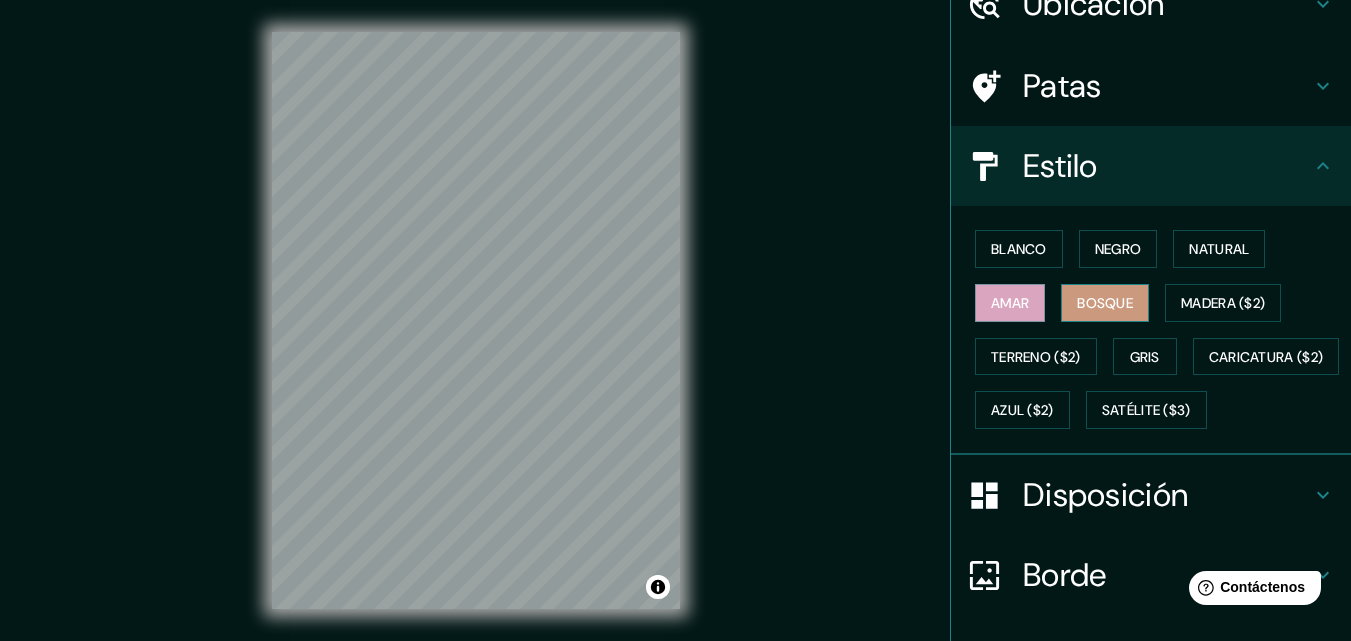 click on "Bosque" at bounding box center (1105, 303) 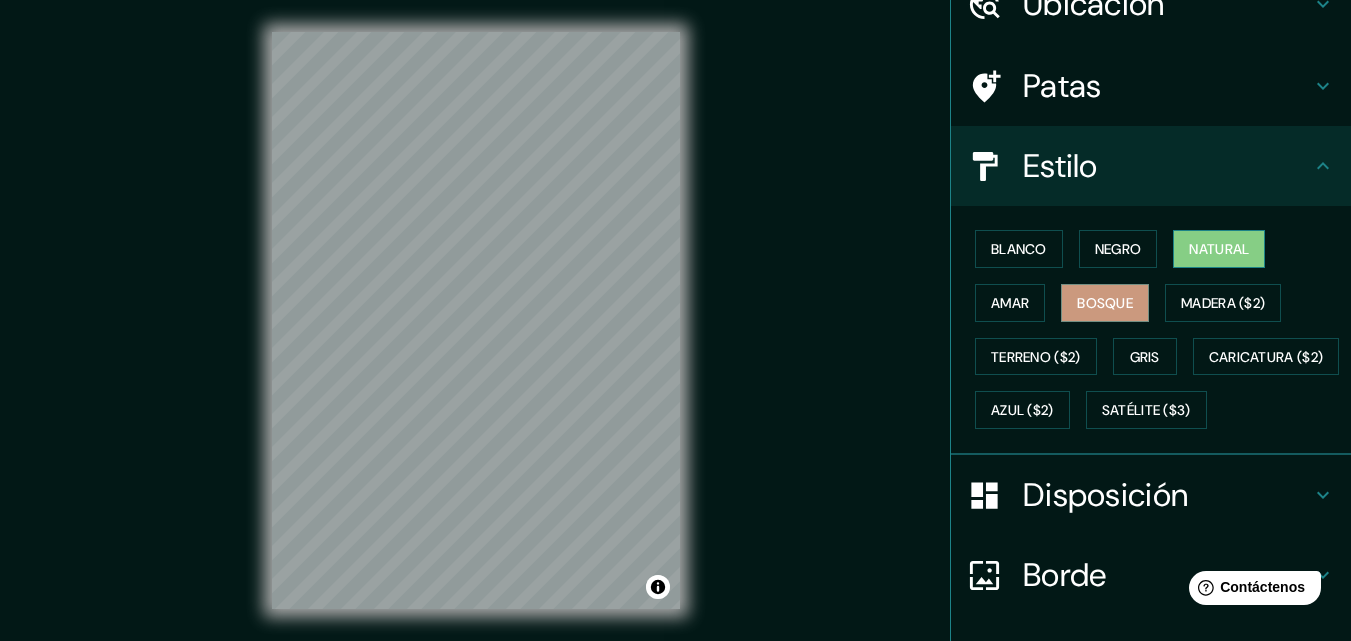 click on "Natural" at bounding box center [1219, 249] 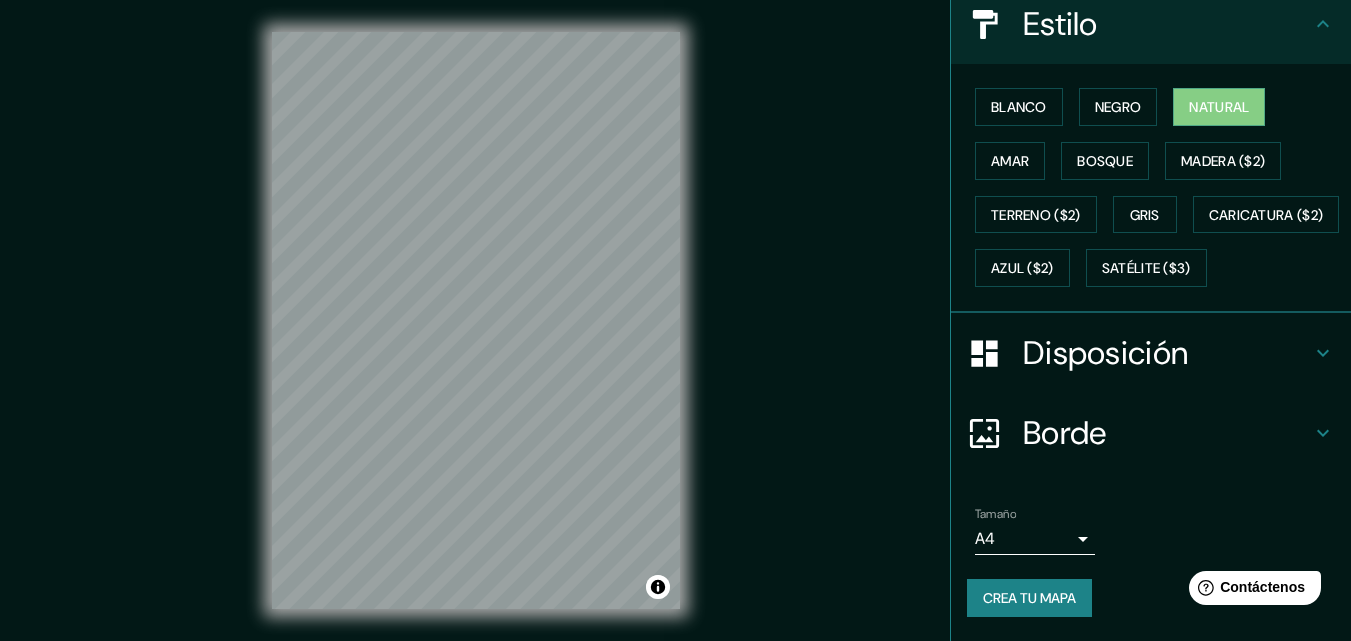 click on "Disposición" at bounding box center (1167, 353) 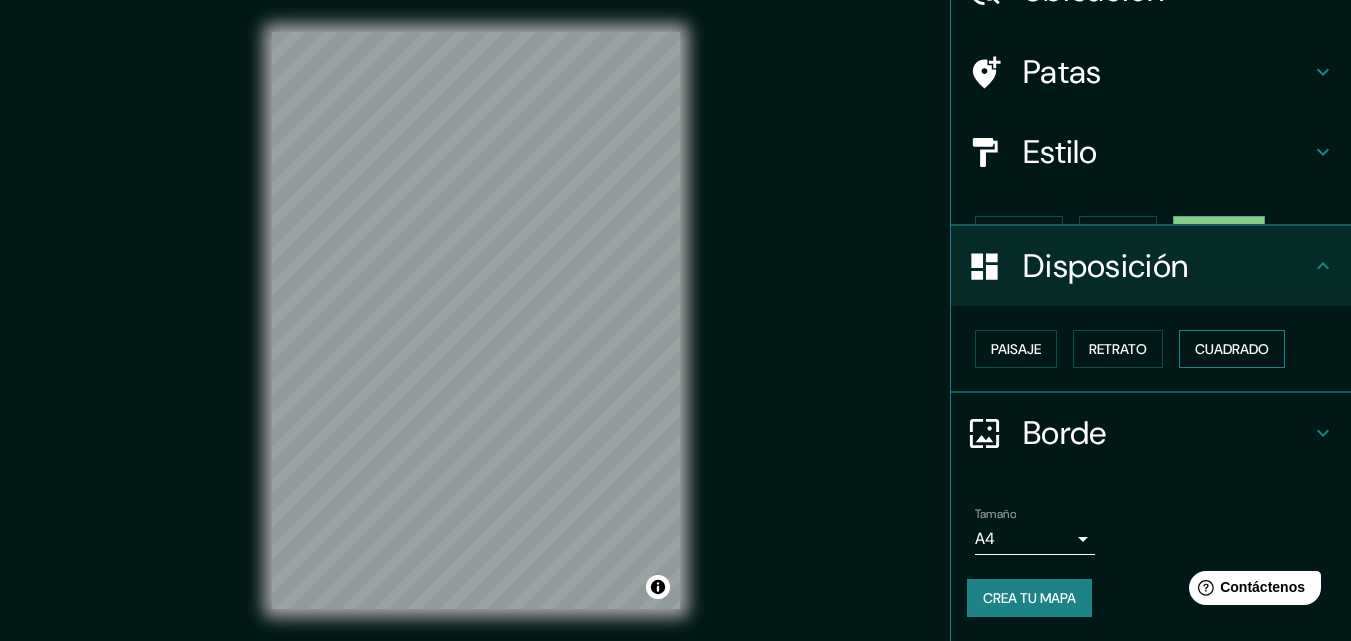 scroll, scrollTop: 80, scrollLeft: 0, axis: vertical 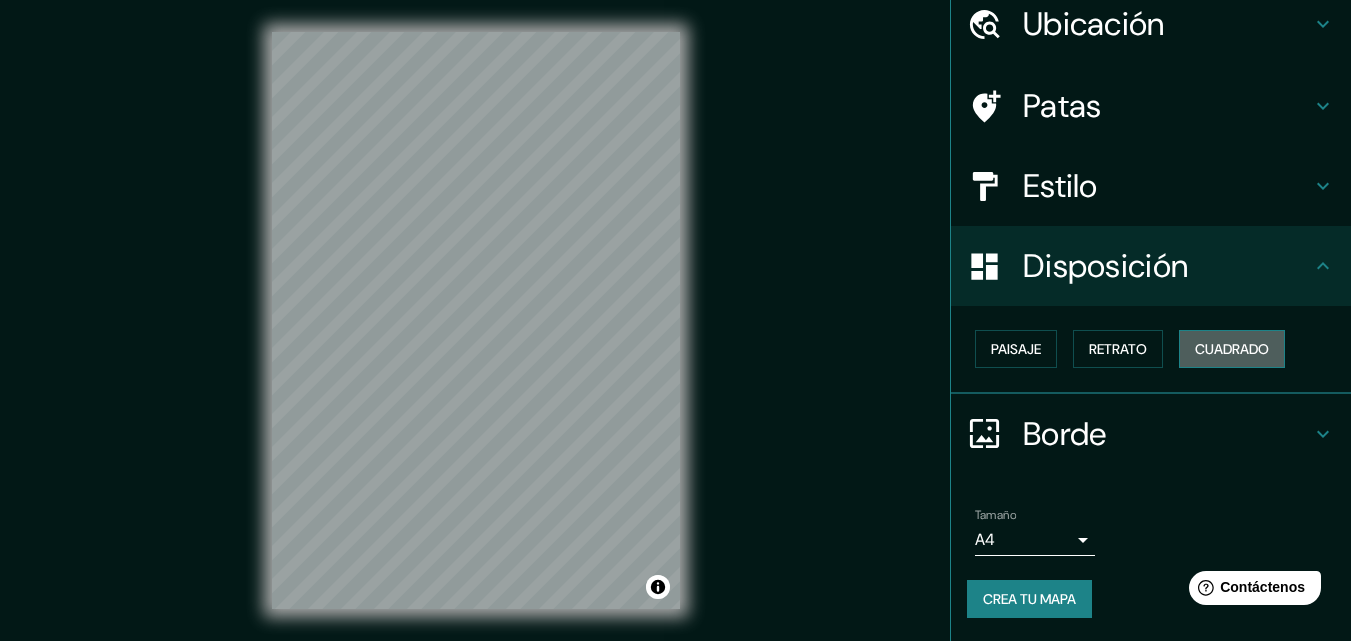 click on "Cuadrado" at bounding box center [1232, 349] 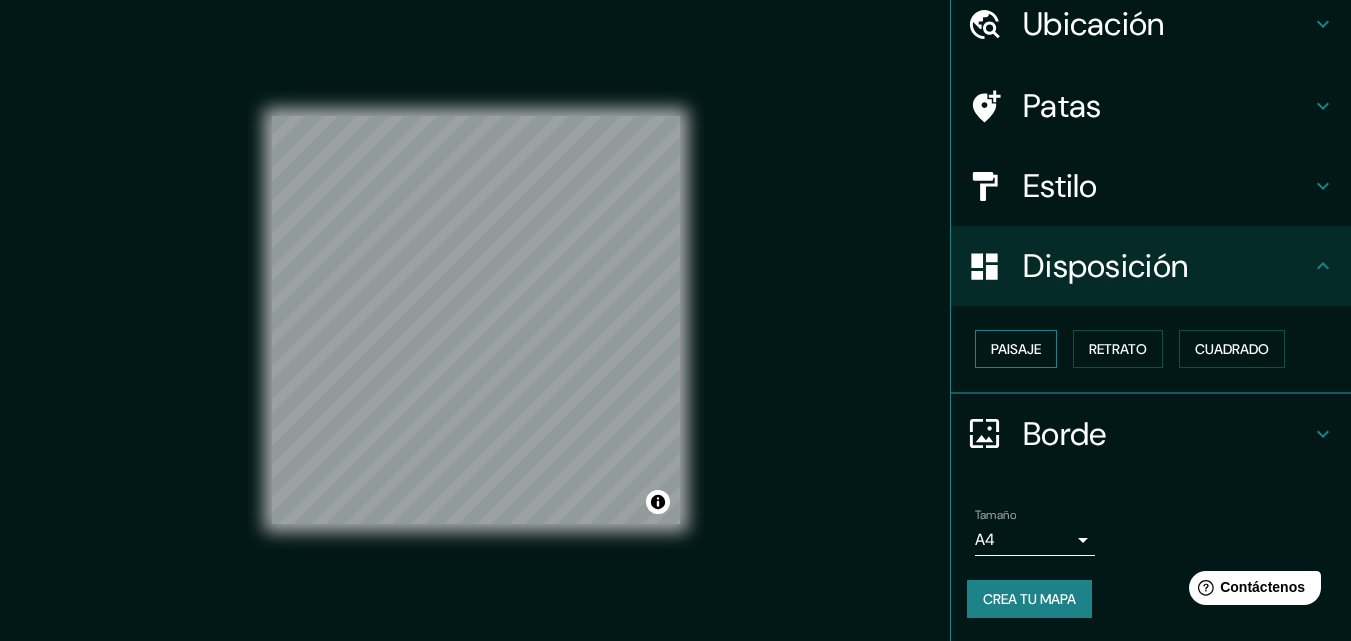 click on "Paisaje" at bounding box center (1016, 349) 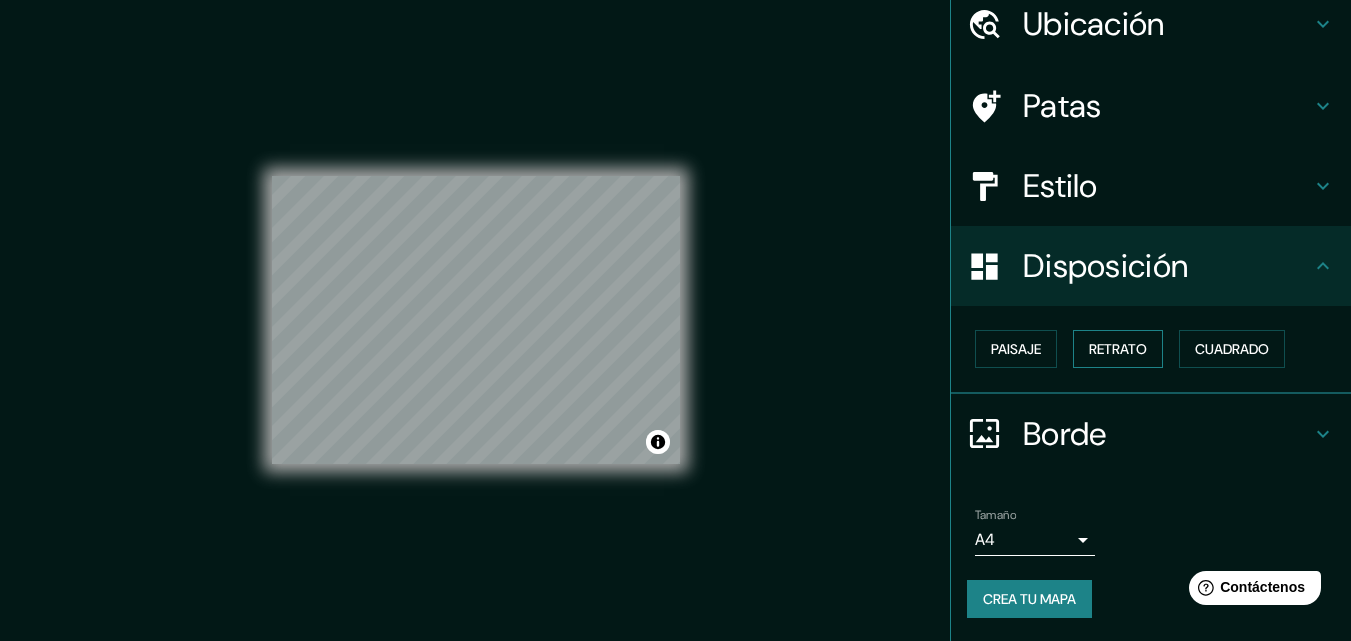 click on "Retrato" at bounding box center [1118, 349] 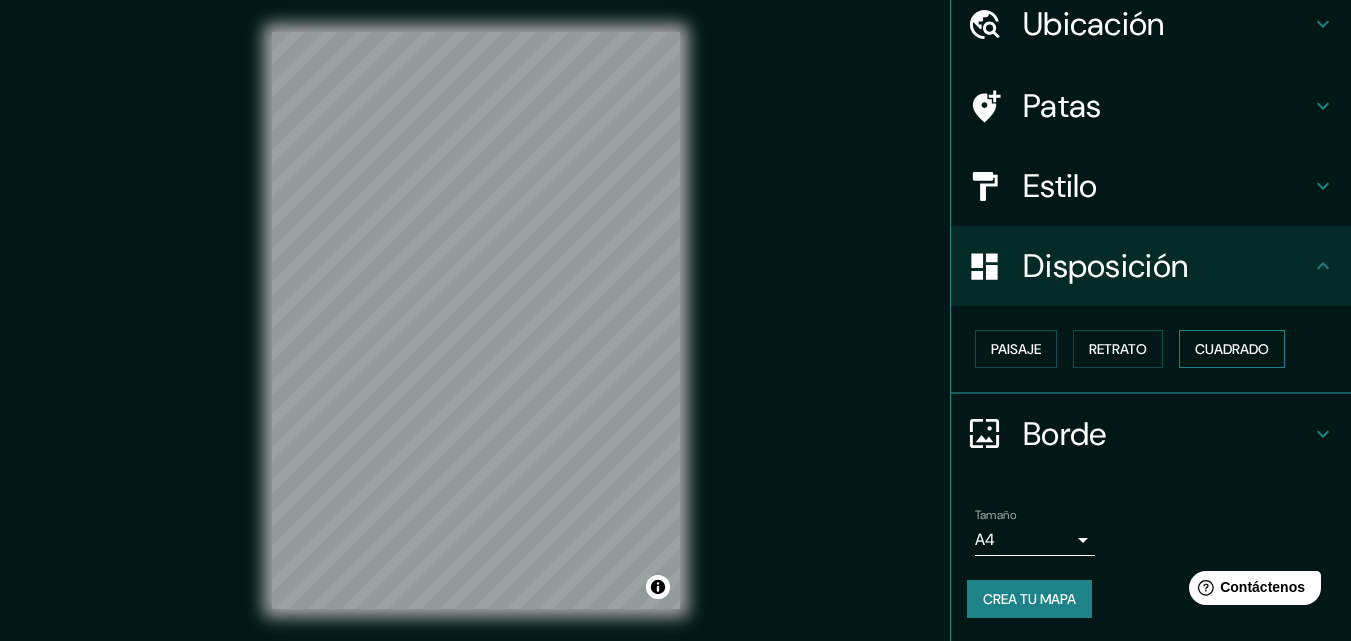 click on "Cuadrado" at bounding box center (1232, 349) 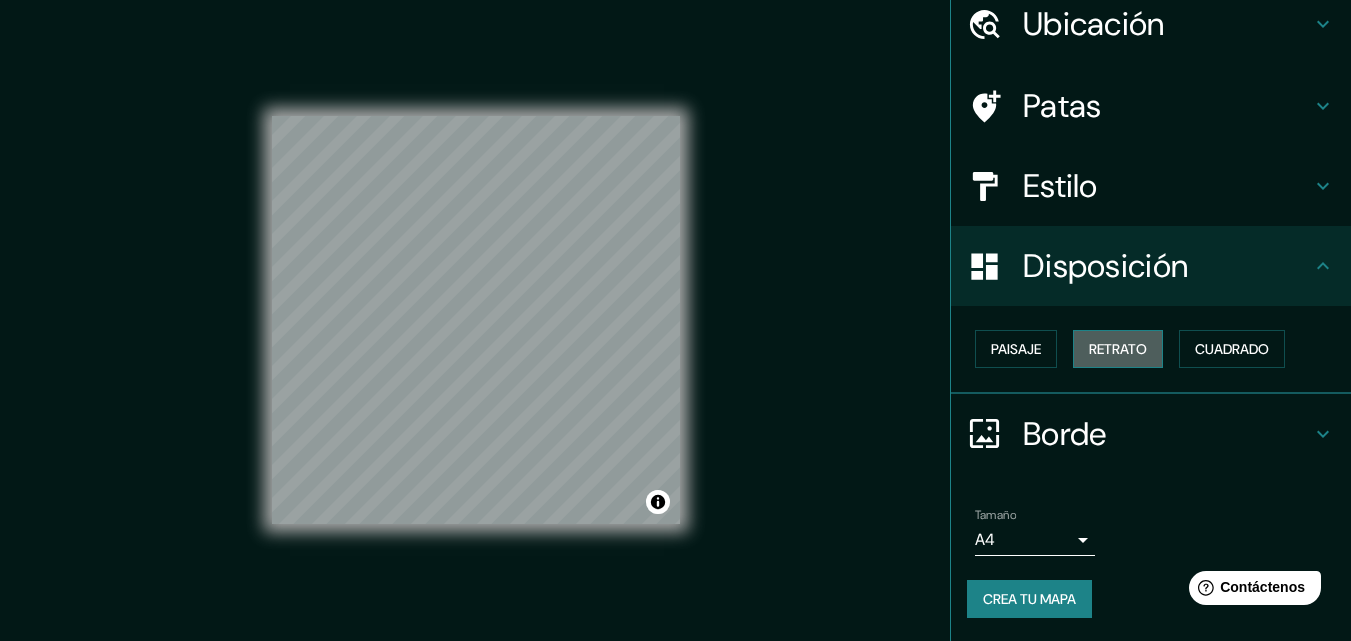 click on "Retrato" at bounding box center (1118, 349) 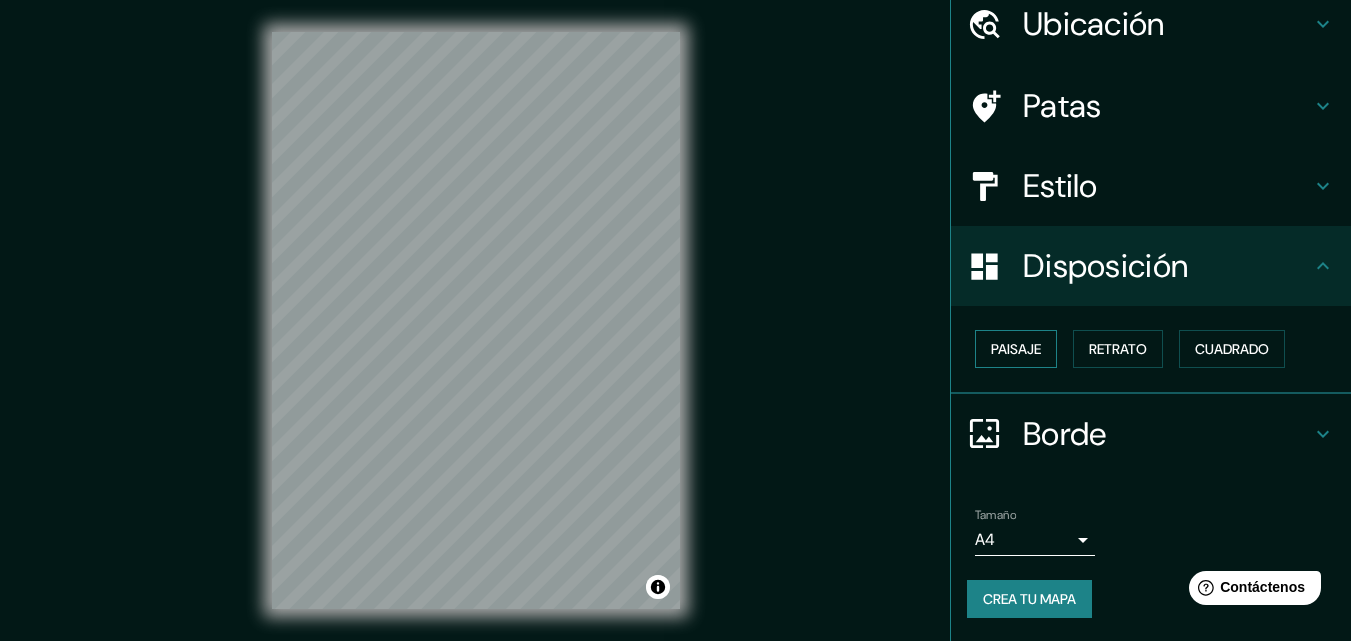 click on "Paisaje" at bounding box center (1016, 349) 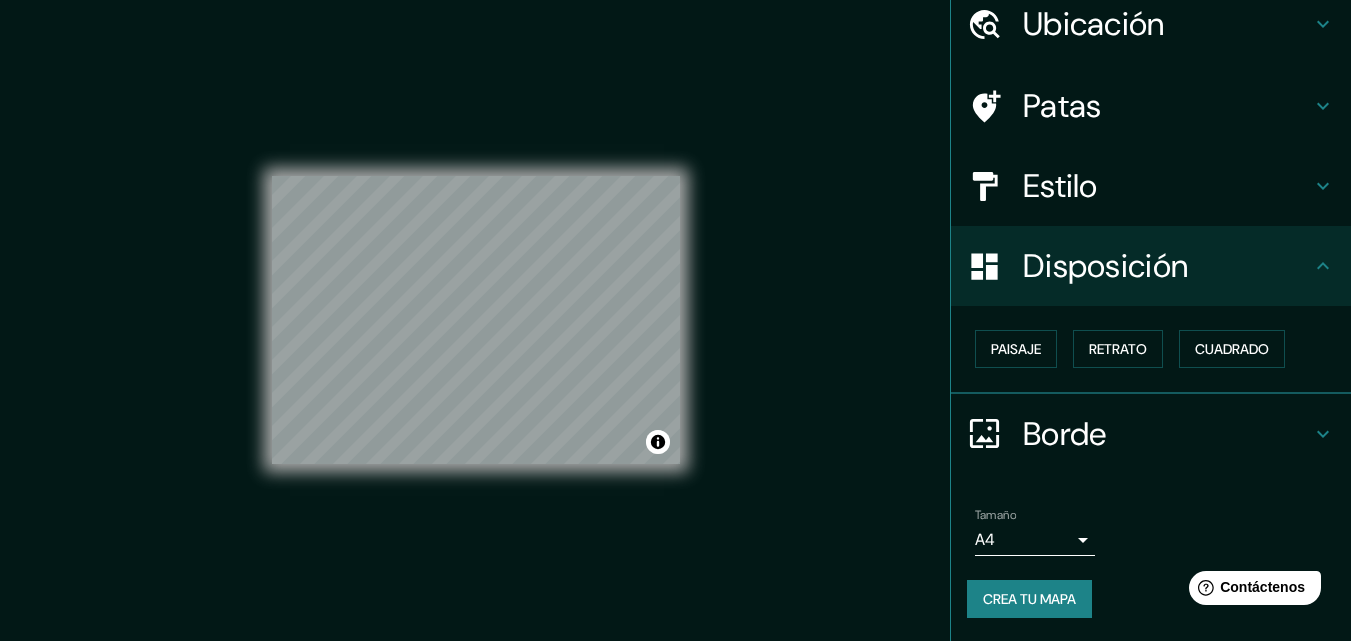 click on "Mappin Ubicación Cuautla, [GEOGRAPHIC_DATA], [GEOGRAPHIC_DATA] Patas Estilo Disposición Paisaje Retrato Cuadrado Borde Elige un borde.  Consejo  : puedes opacar las capas del marco para crear efectos geniales. Ninguno Simple Transparente Elegante Tamaño A4 single Crea tu mapa © Mapbox   © OpenStreetMap   Improve this map Si tiene algún problema, sugerencia o inquietud, envíe un correo electrónico a  [EMAIL_ADDRESS][DOMAIN_NAME]  .   . . Texto original Valora esta traducción Tu opinión servirá para ayudar a mejorar el Traductor de Google" at bounding box center [675, 320] 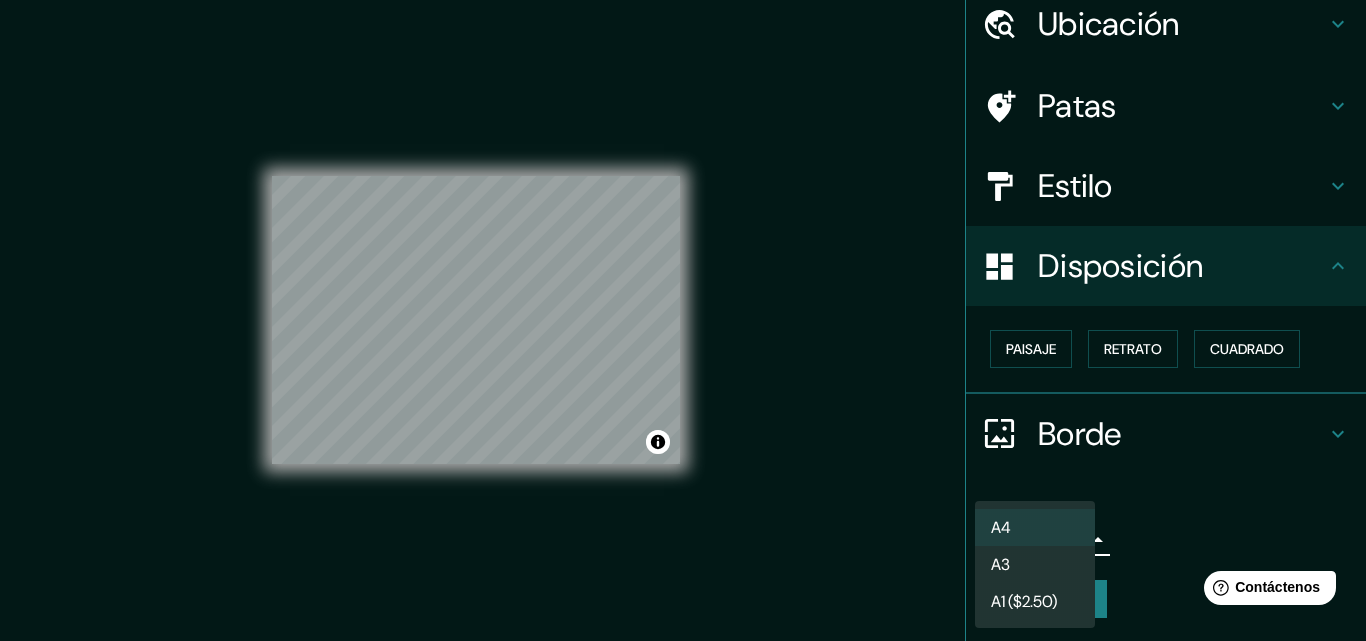 drag, startPoint x: 1156, startPoint y: 519, endPoint x: 1207, endPoint y: 460, distance: 77.987175 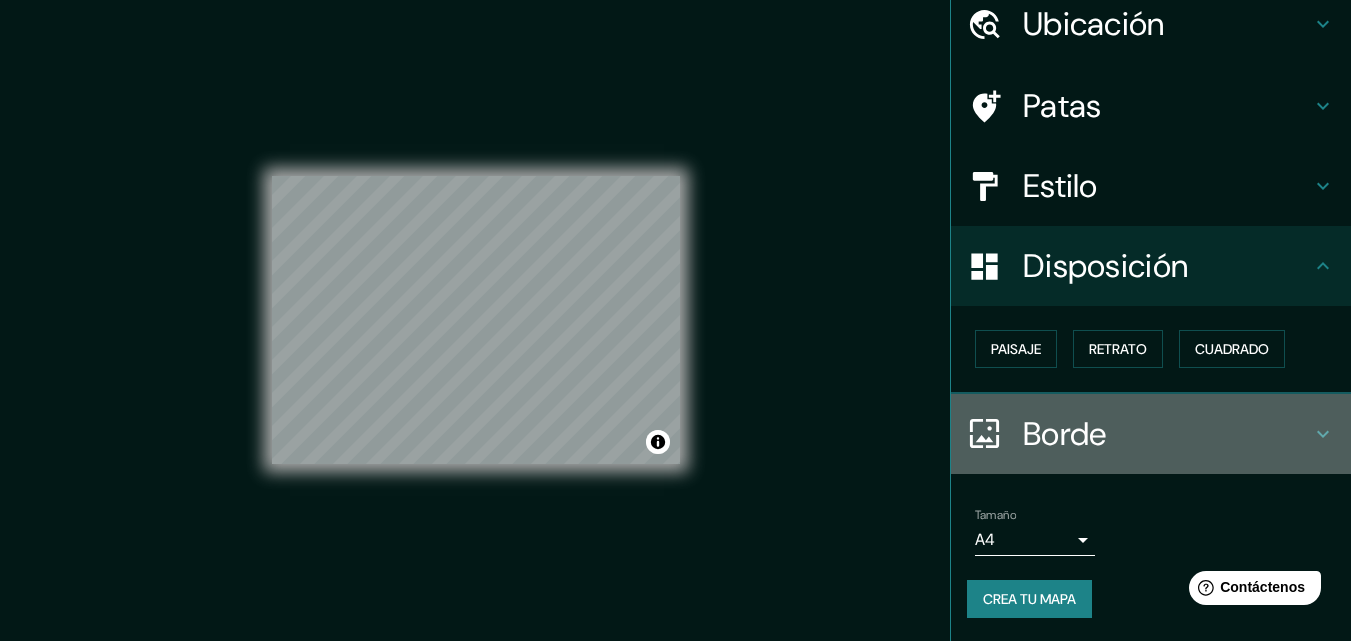 click 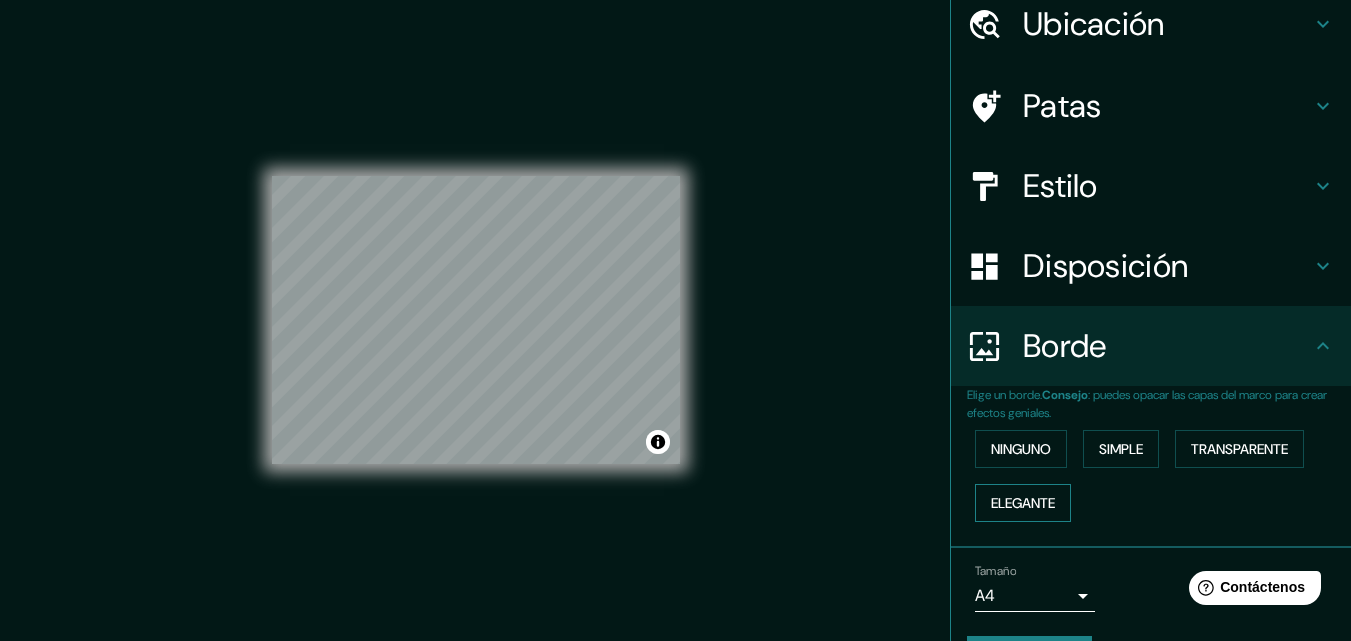 click on "Elegante" at bounding box center (1023, 503) 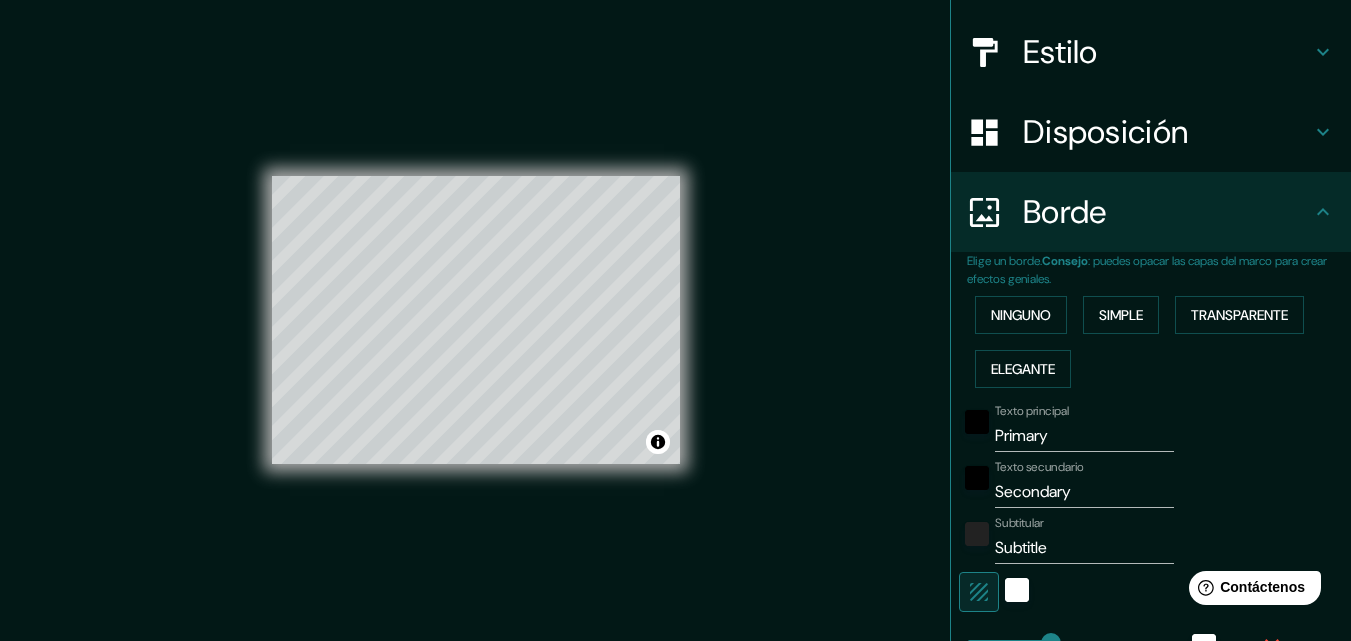 scroll, scrollTop: 180, scrollLeft: 0, axis: vertical 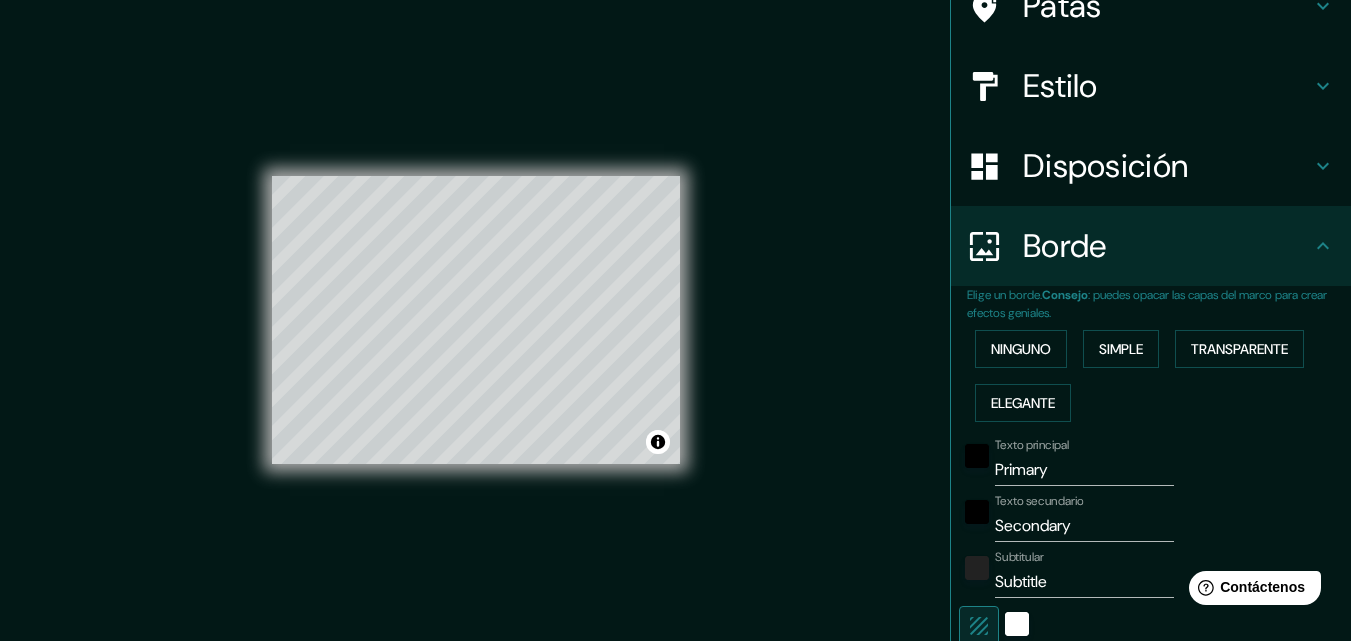 click on "Borde" at bounding box center (1167, 246) 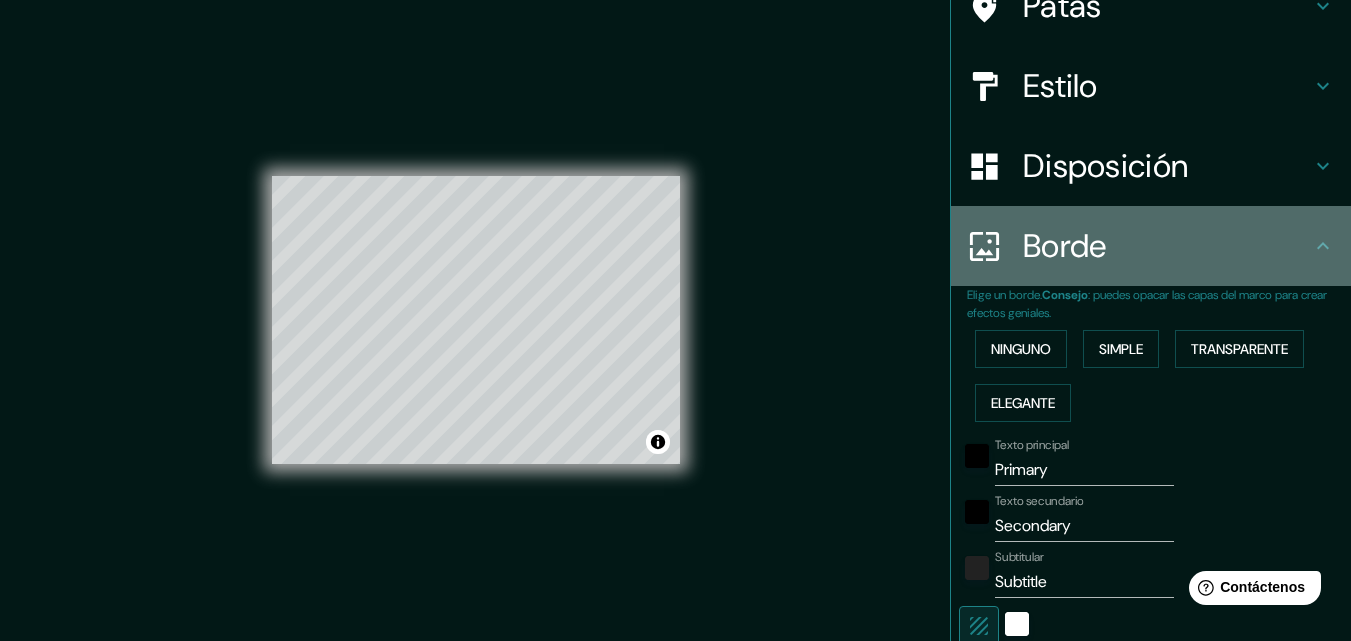 click on "Borde" at bounding box center (1151, 246) 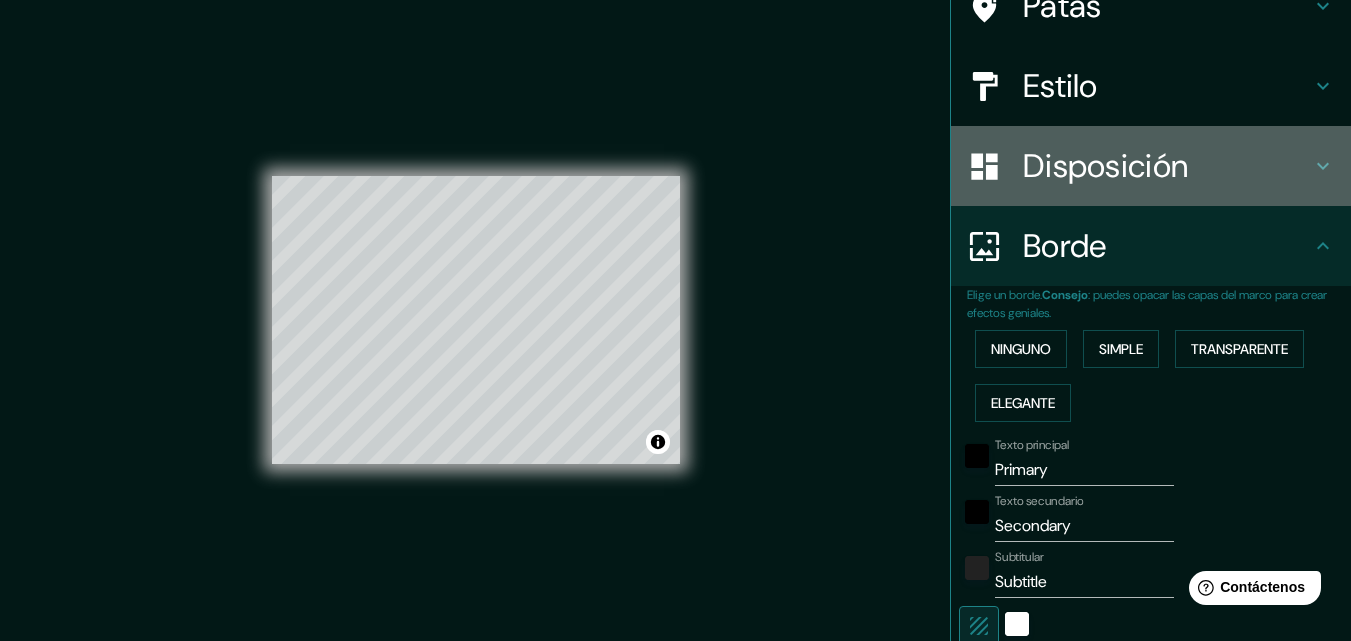 click on "Disposición" at bounding box center (1151, 166) 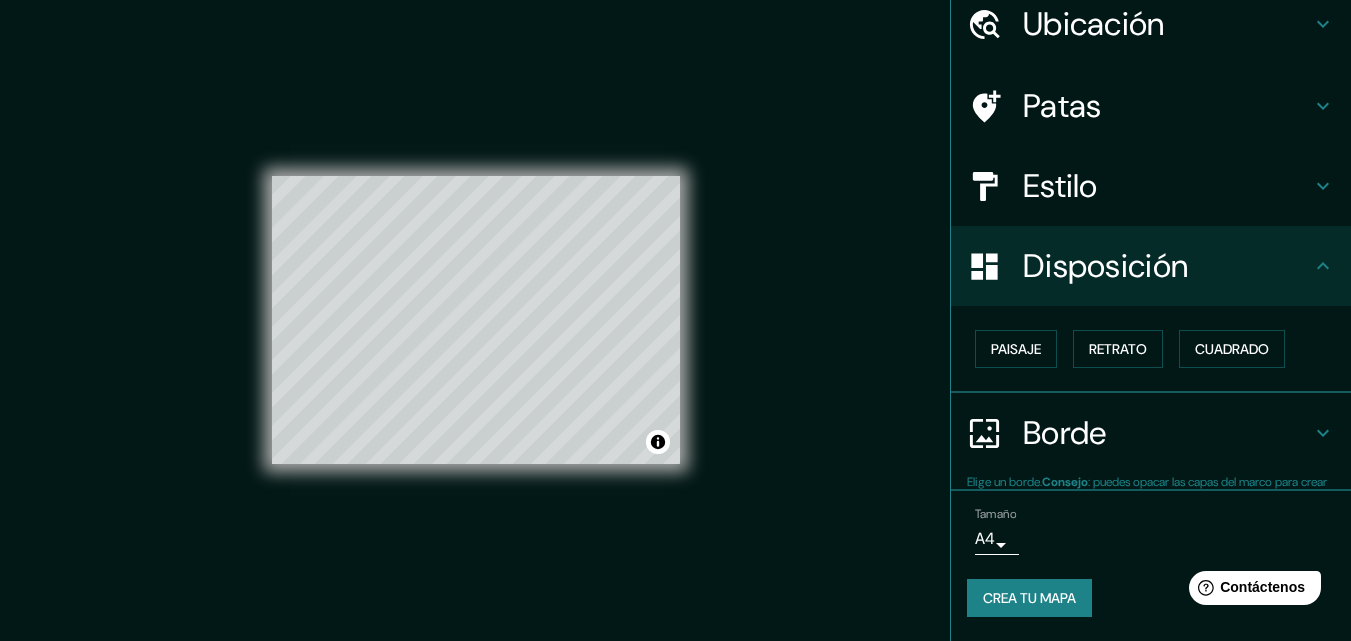 scroll, scrollTop: 80, scrollLeft: 0, axis: vertical 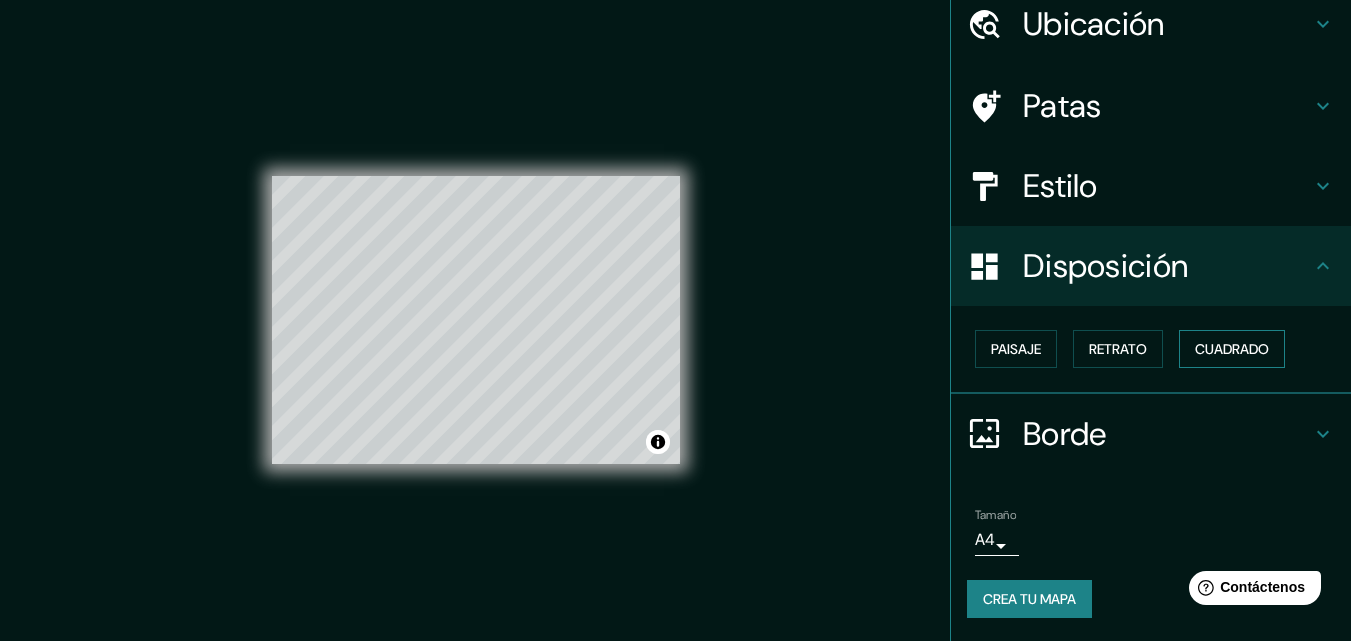 click on "Cuadrado" at bounding box center [1232, 349] 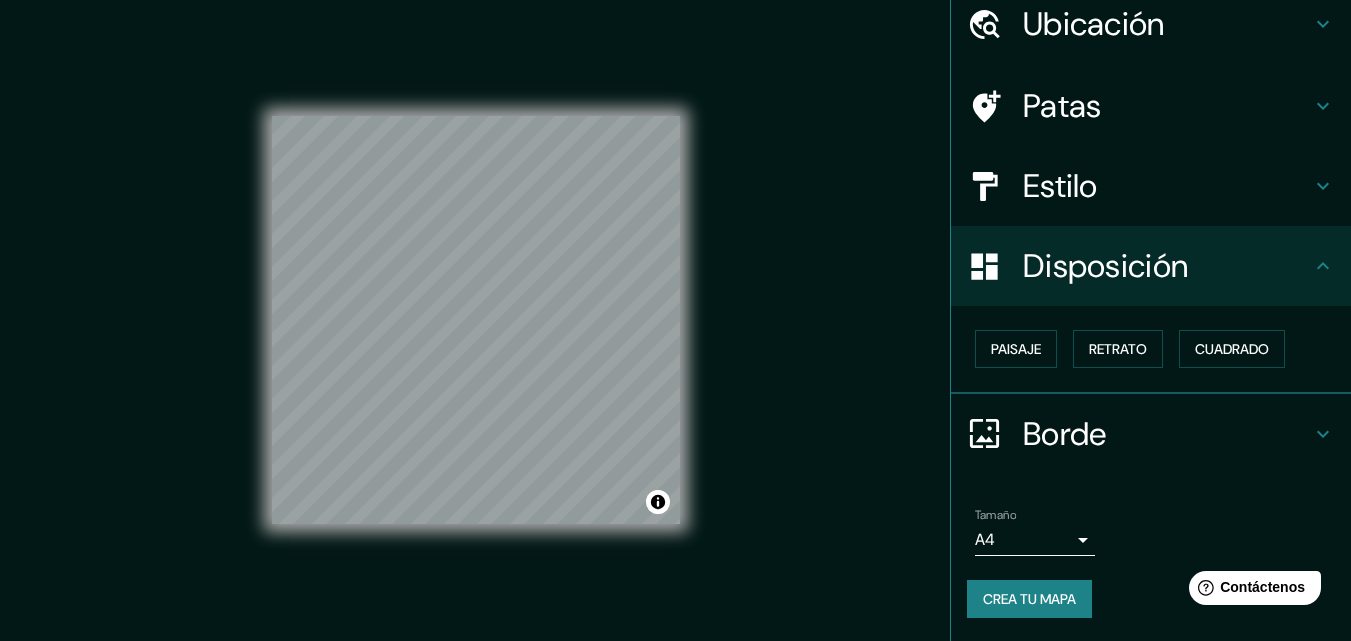 scroll, scrollTop: 32, scrollLeft: 0, axis: vertical 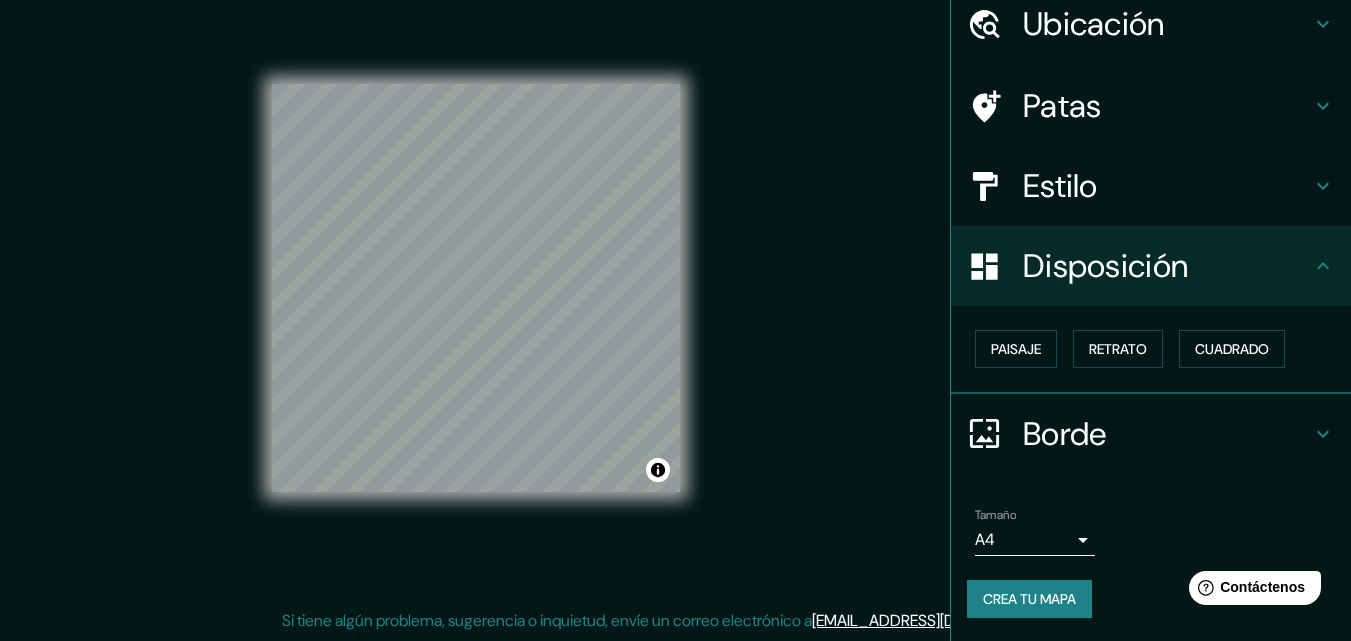 click on "Borde" at bounding box center (1167, 434) 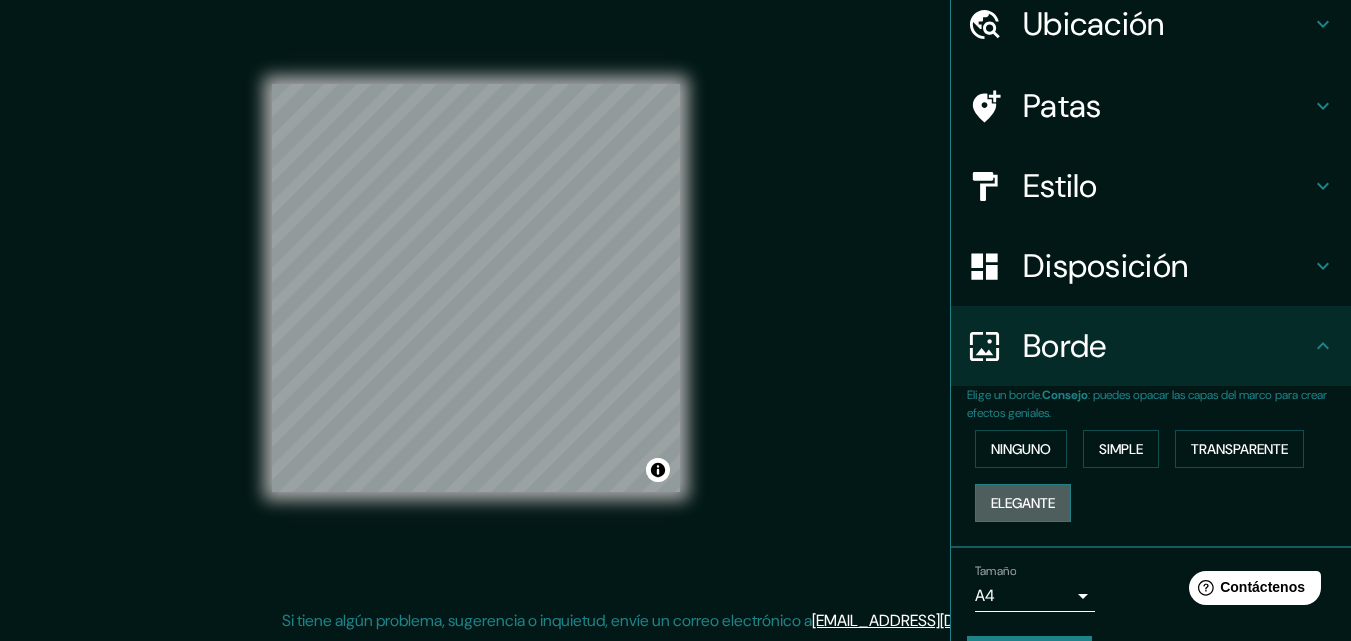 click on "Elegante" at bounding box center [1023, 503] 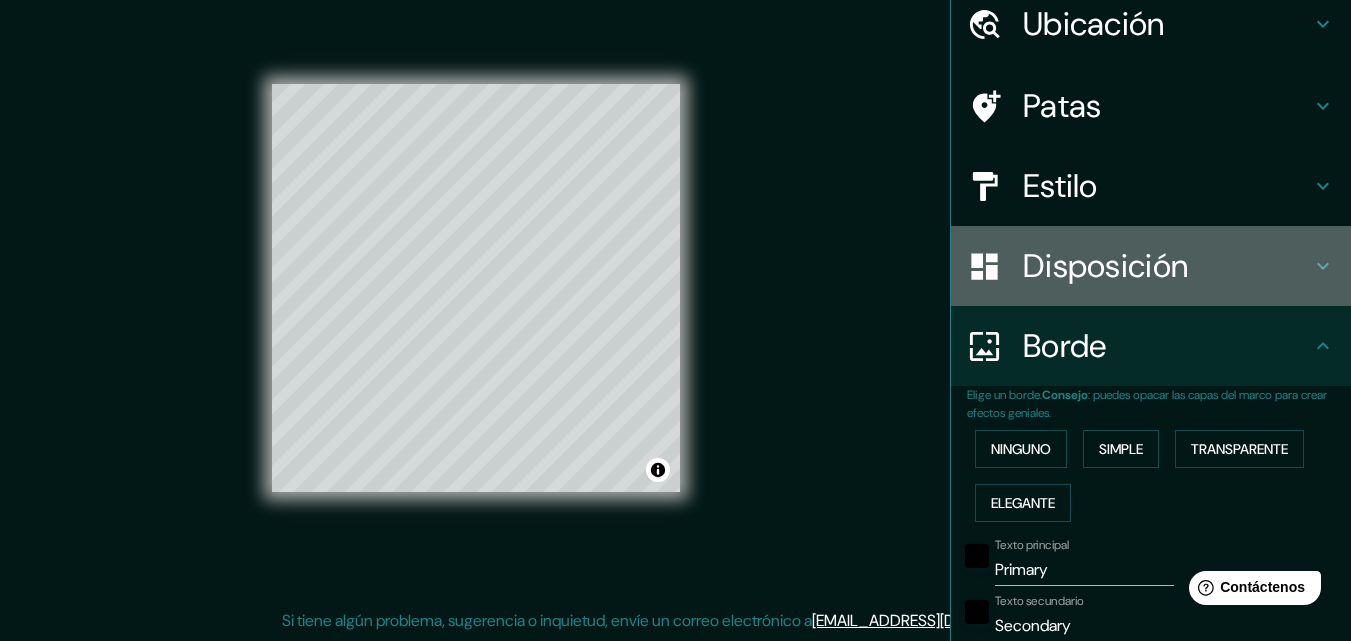 click on "Disposición" at bounding box center [1105, 266] 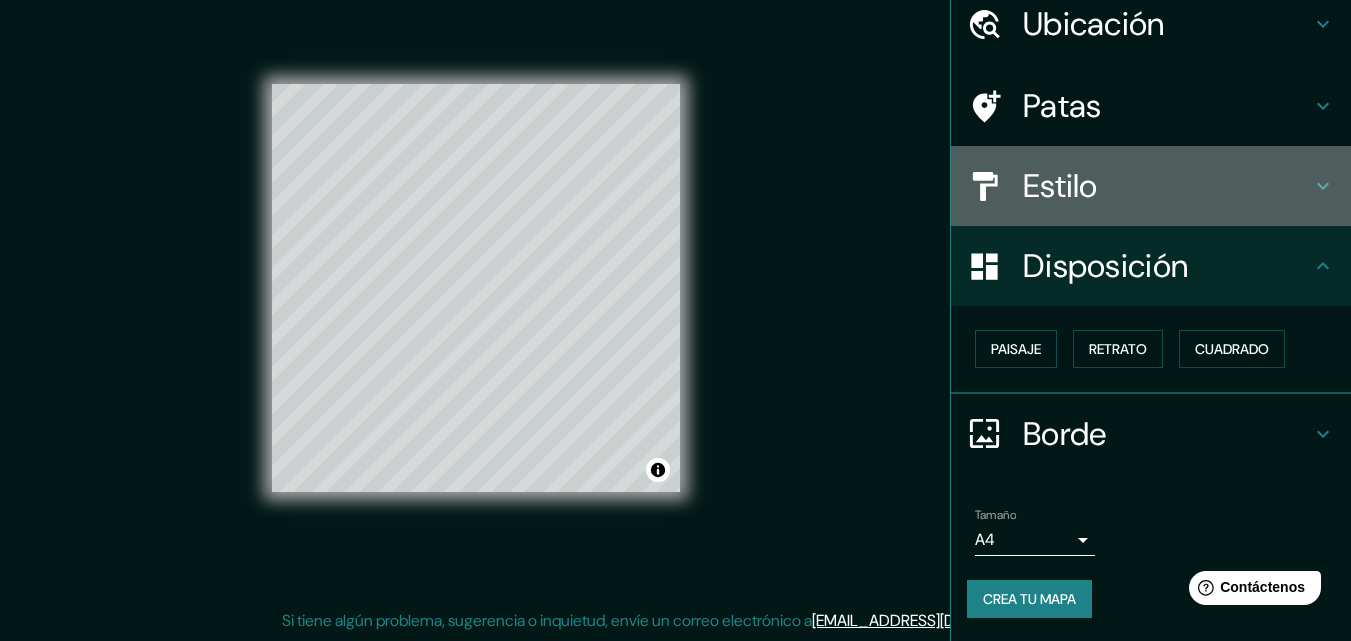 click on "Estilo" at bounding box center (1151, 186) 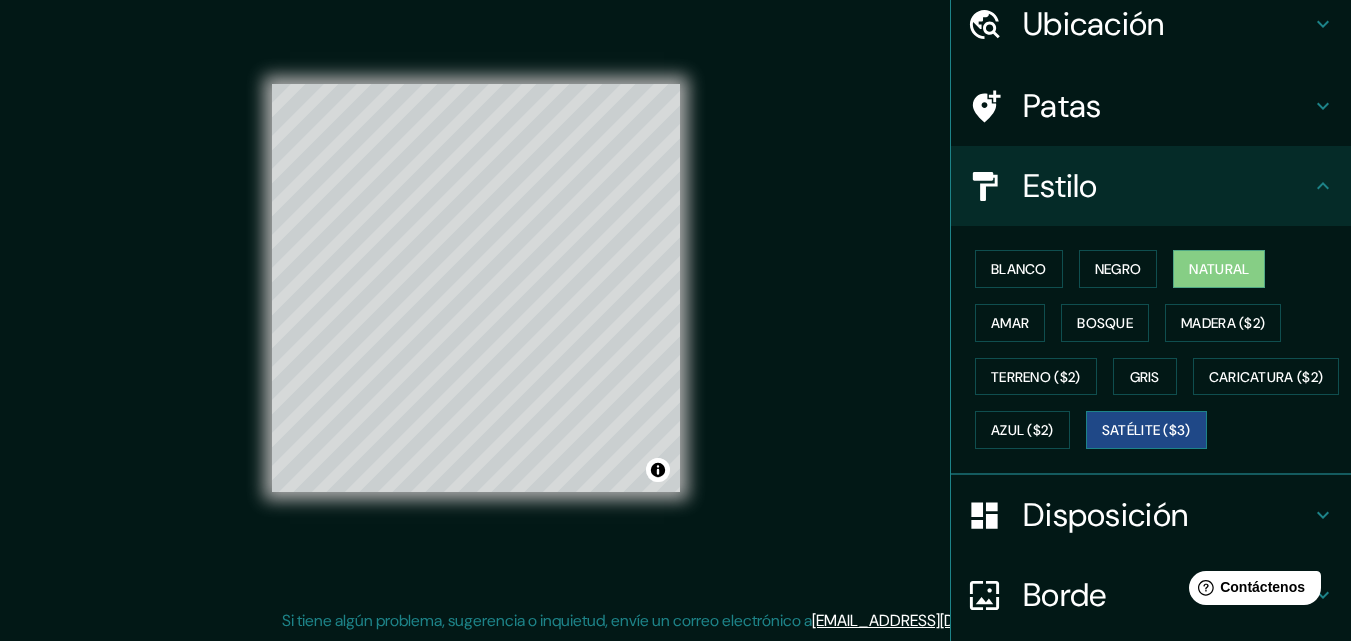 click on "Satélite ($3)" at bounding box center [1146, 431] 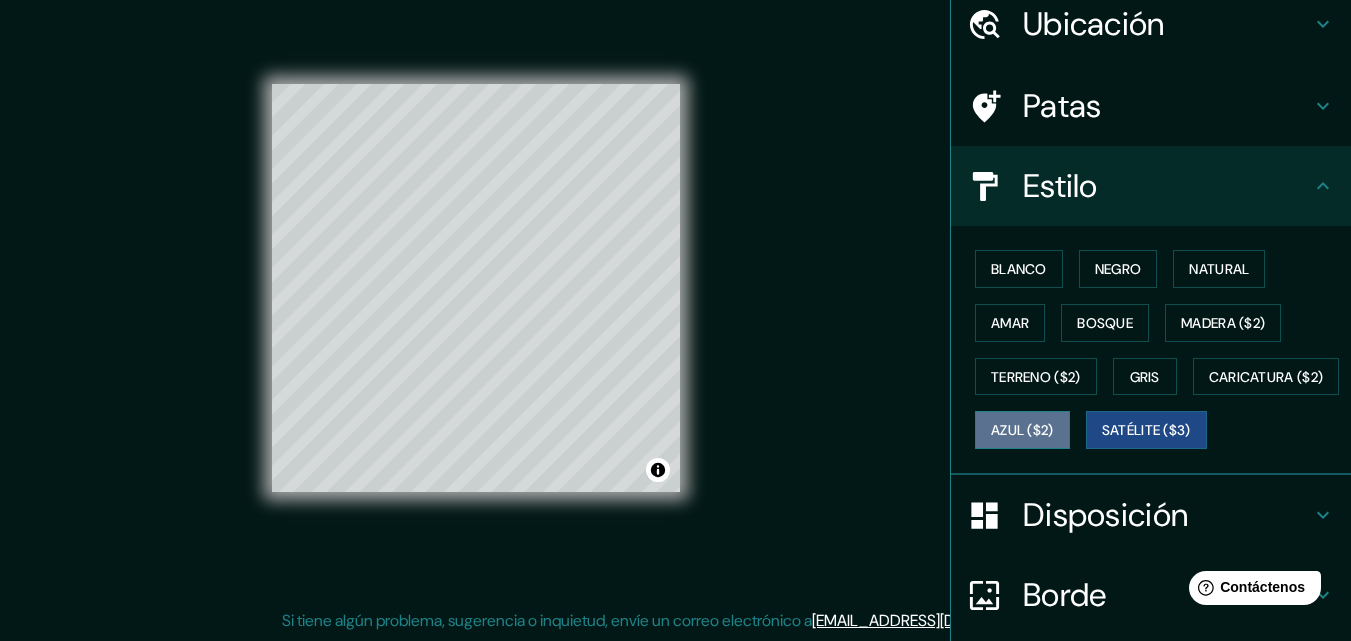 click on "Azul ($2)" at bounding box center (1022, 431) 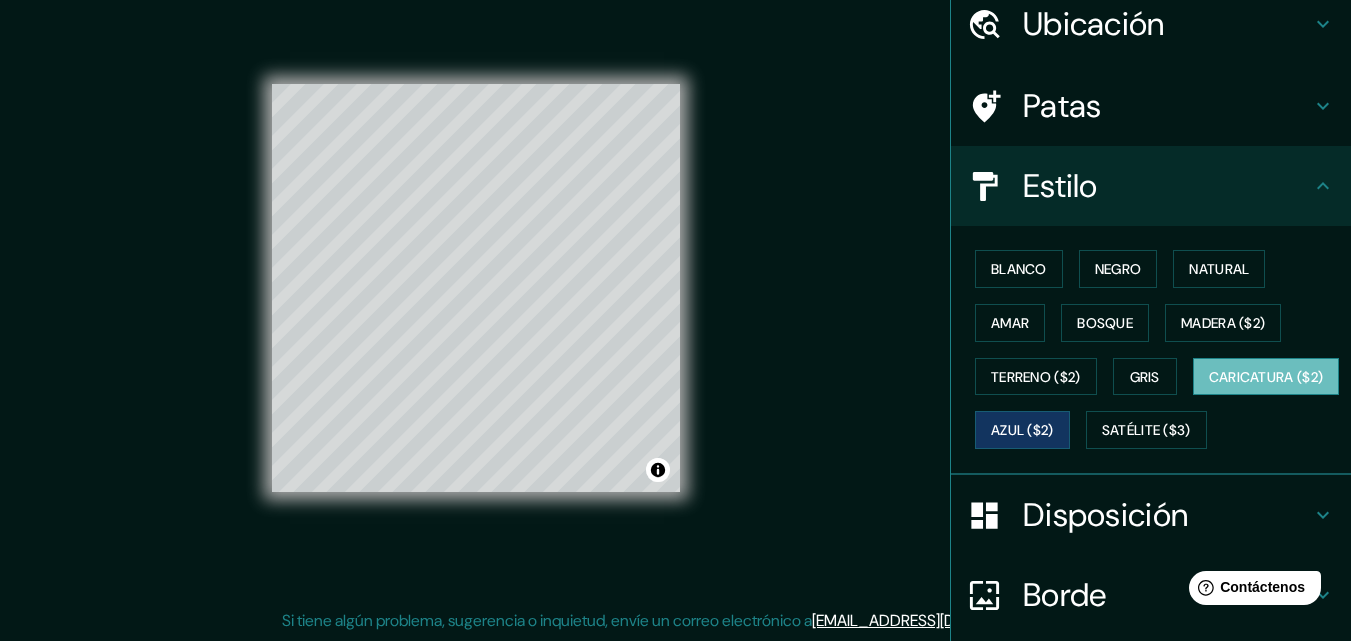 click on "Caricatura ($2)" at bounding box center (1266, 377) 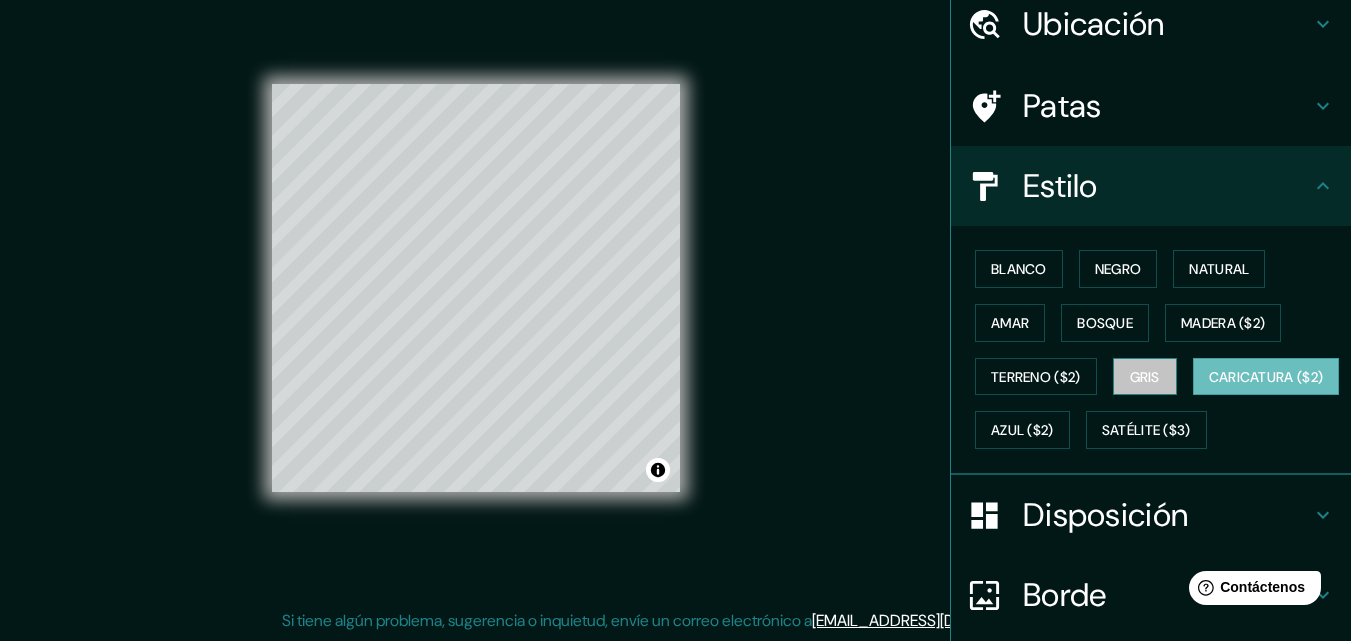 click on "Gris" at bounding box center (1145, 377) 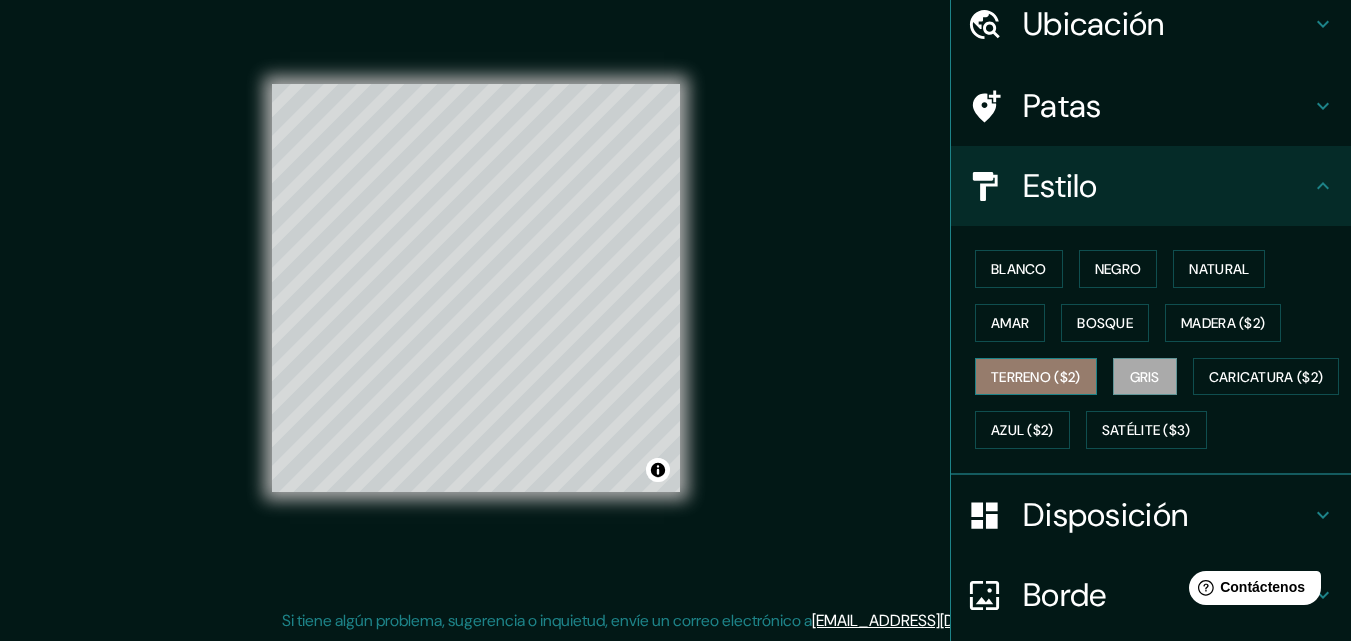 click on "Terreno ($2)" at bounding box center [1036, 377] 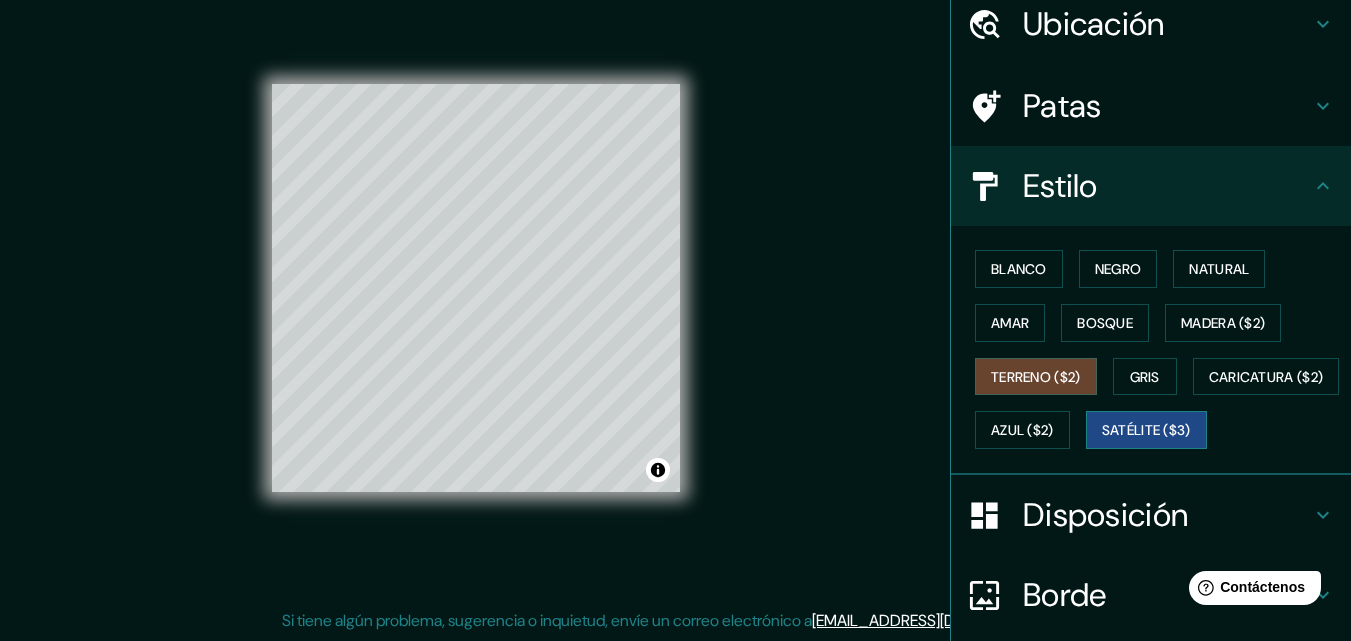 click on "Satélite ($3)" at bounding box center (1146, 431) 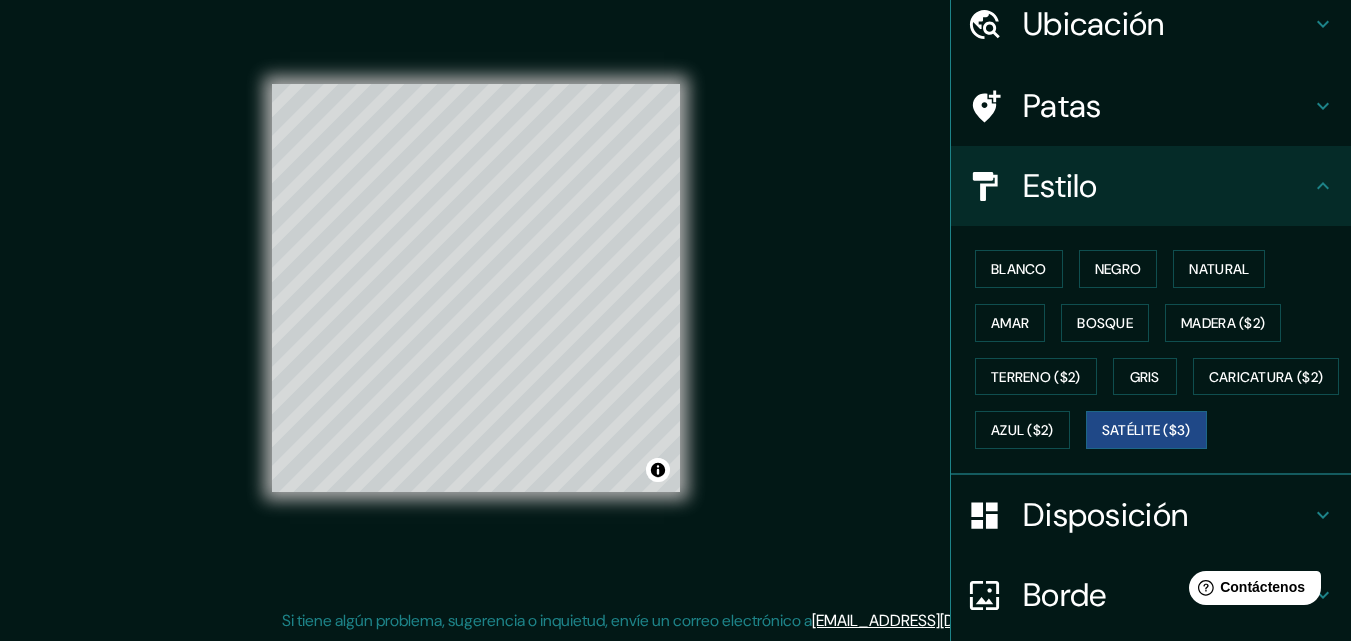 scroll, scrollTop: 0, scrollLeft: 0, axis: both 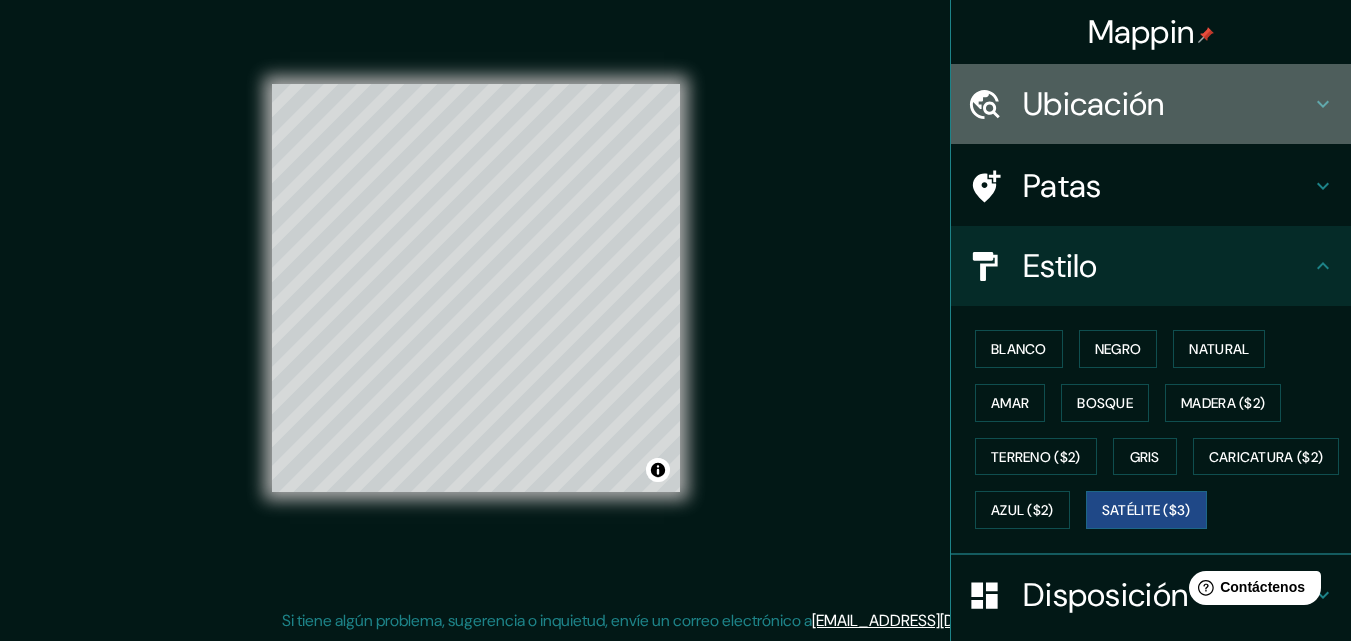 click on "Ubicación" at bounding box center (1094, 104) 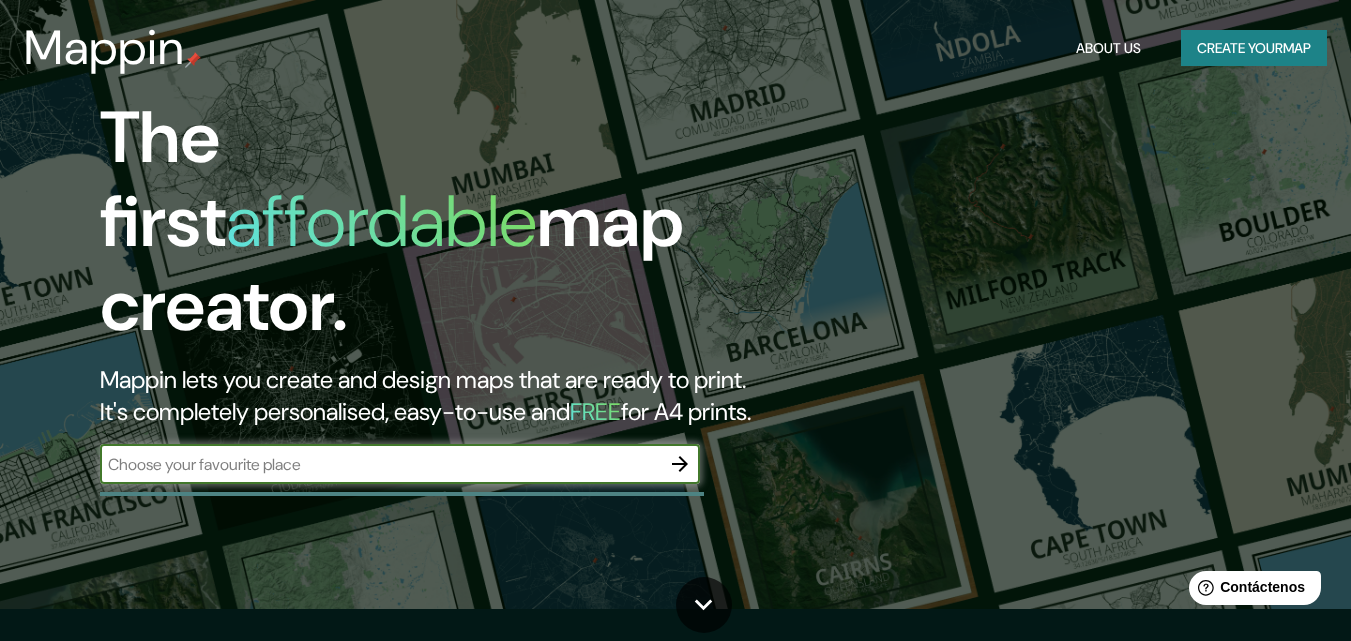 scroll, scrollTop: 0, scrollLeft: 0, axis: both 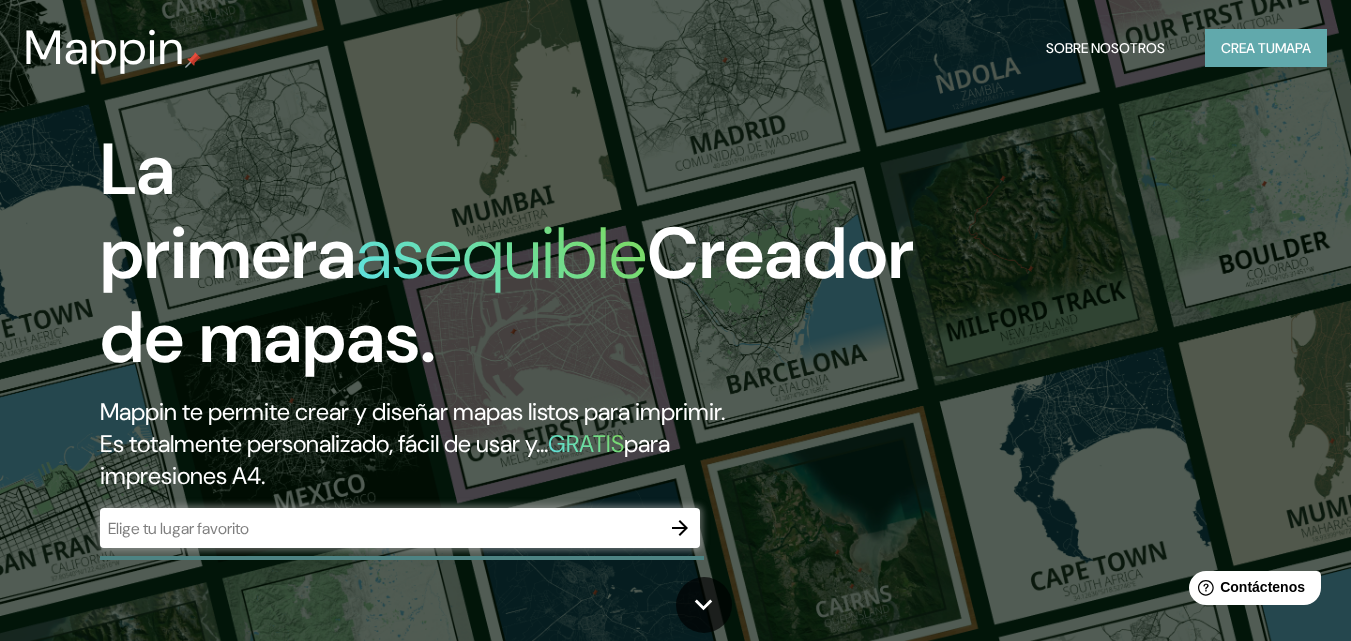 click on "Crea tu" at bounding box center (1248, 48) 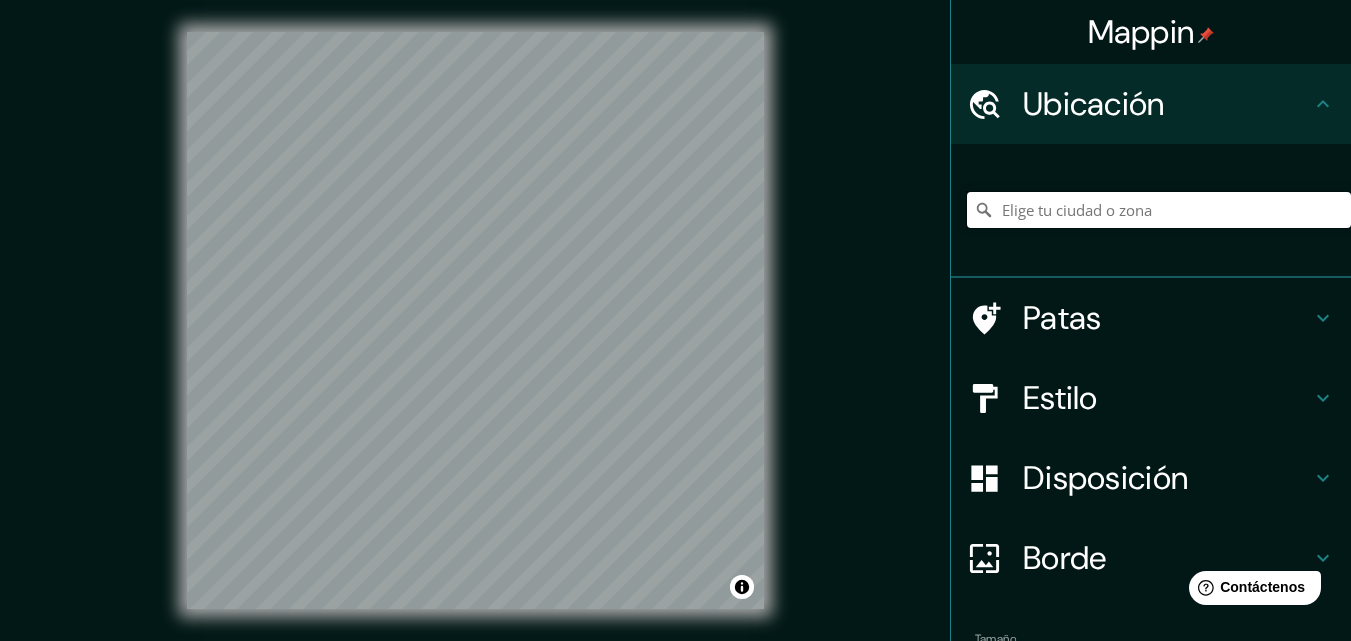 click at bounding box center [1159, 210] 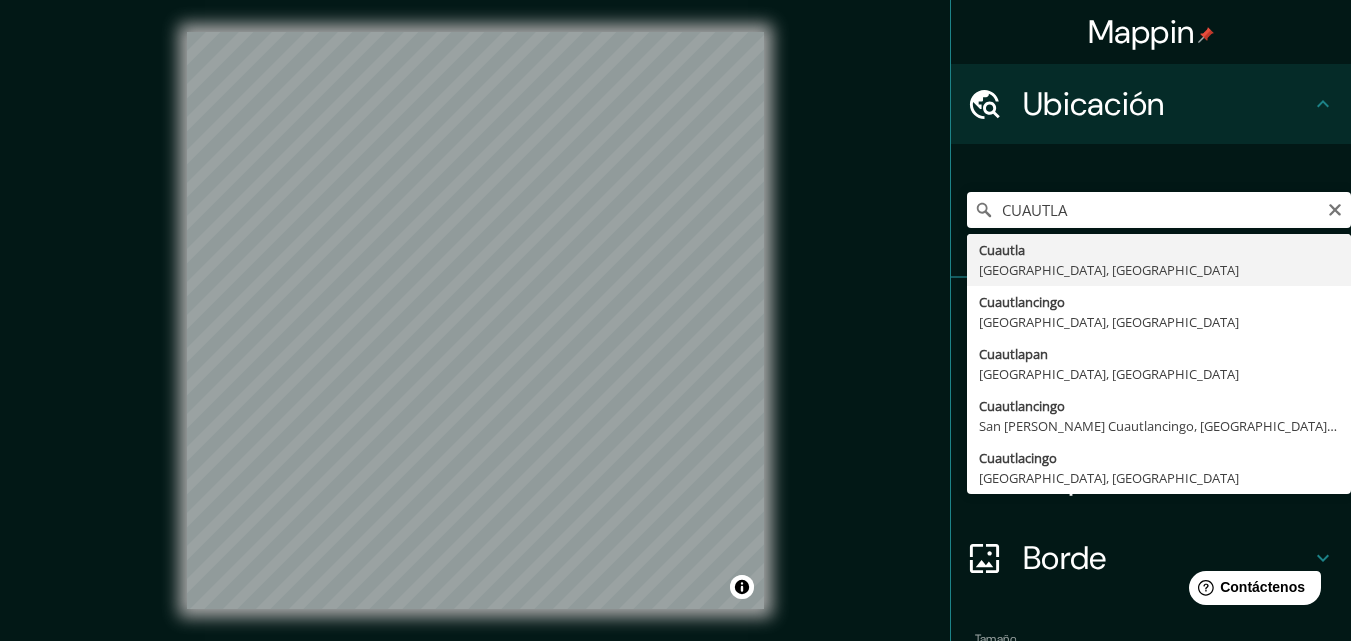 type on "Cuautla, [GEOGRAPHIC_DATA], [GEOGRAPHIC_DATA]" 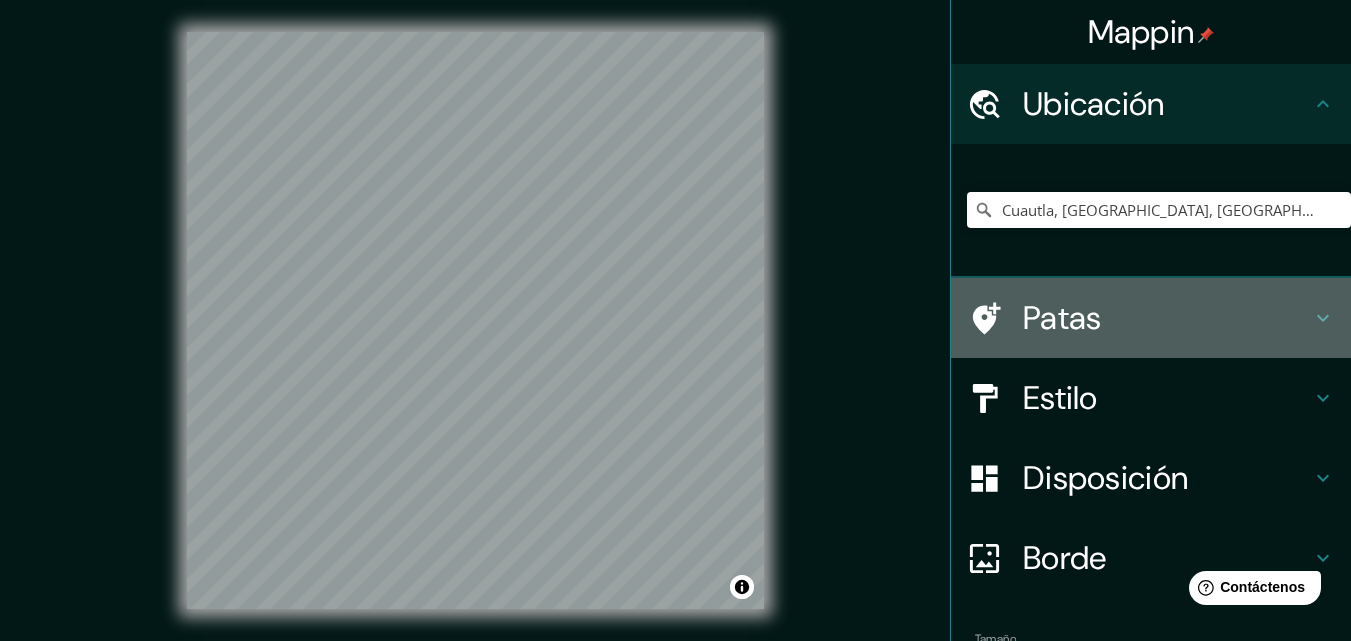 click on "Patas" at bounding box center [1167, 318] 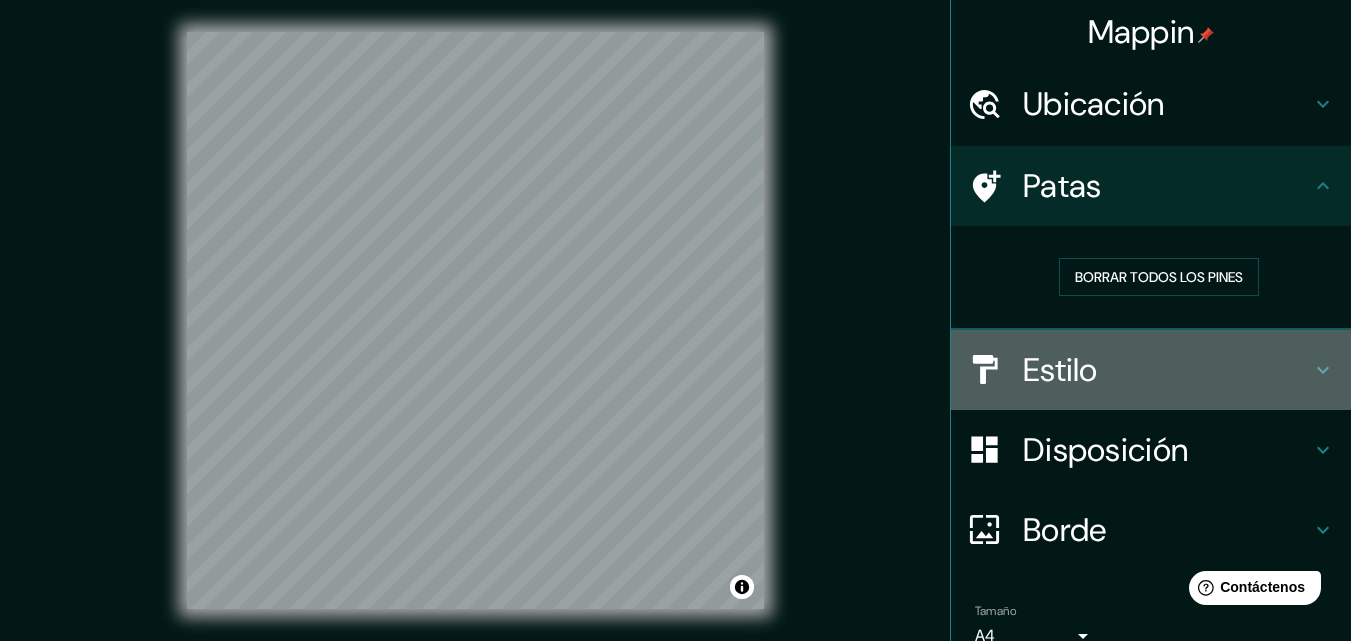 click on "Estilo" at bounding box center (1167, 370) 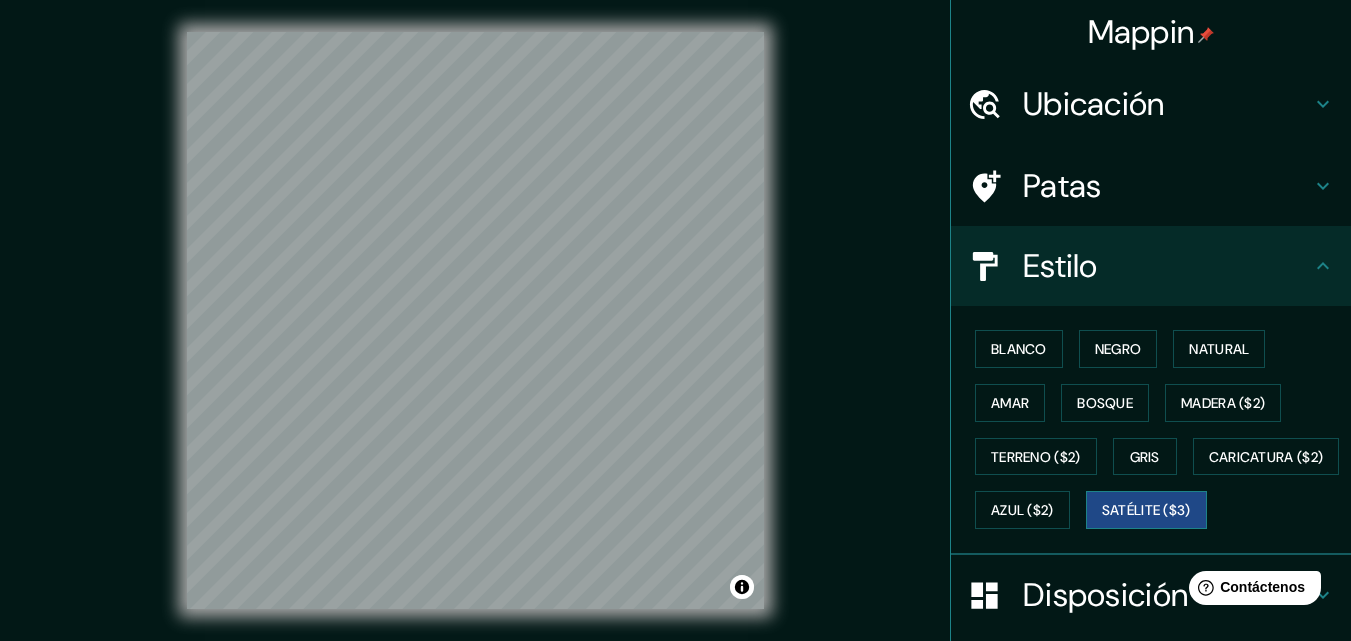 click on "Satélite ($3)" at bounding box center [1146, 511] 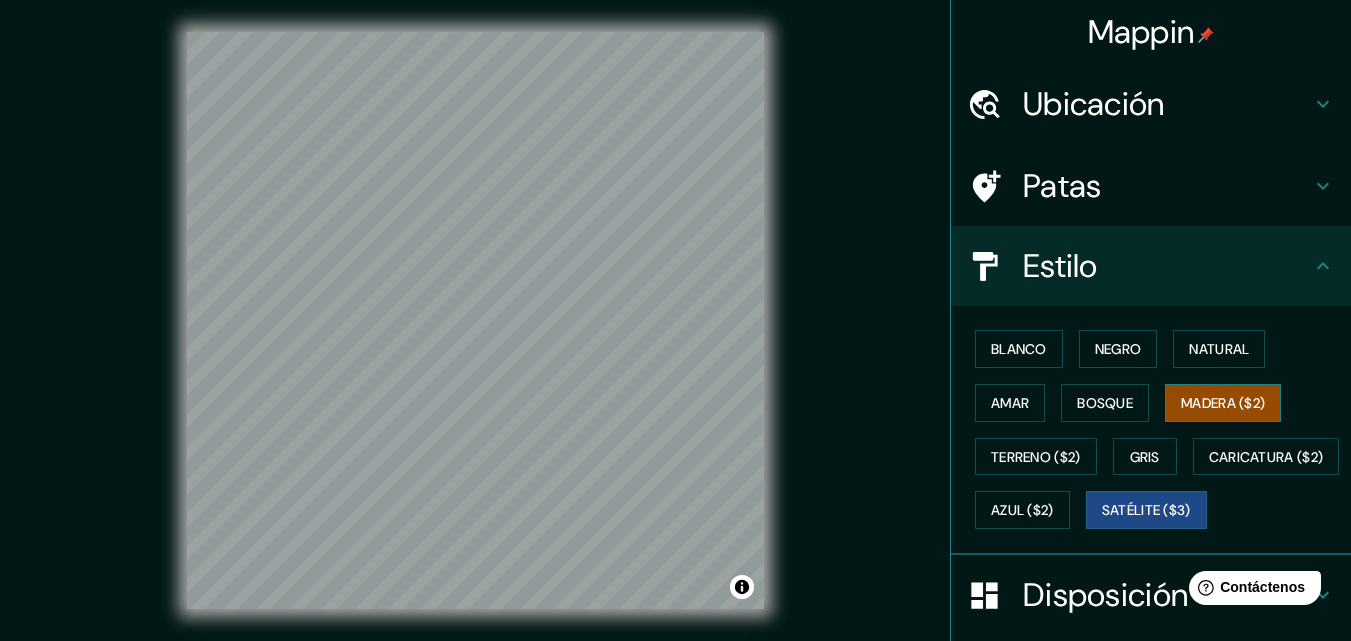 click on "Madera ($2)" at bounding box center (1223, 403) 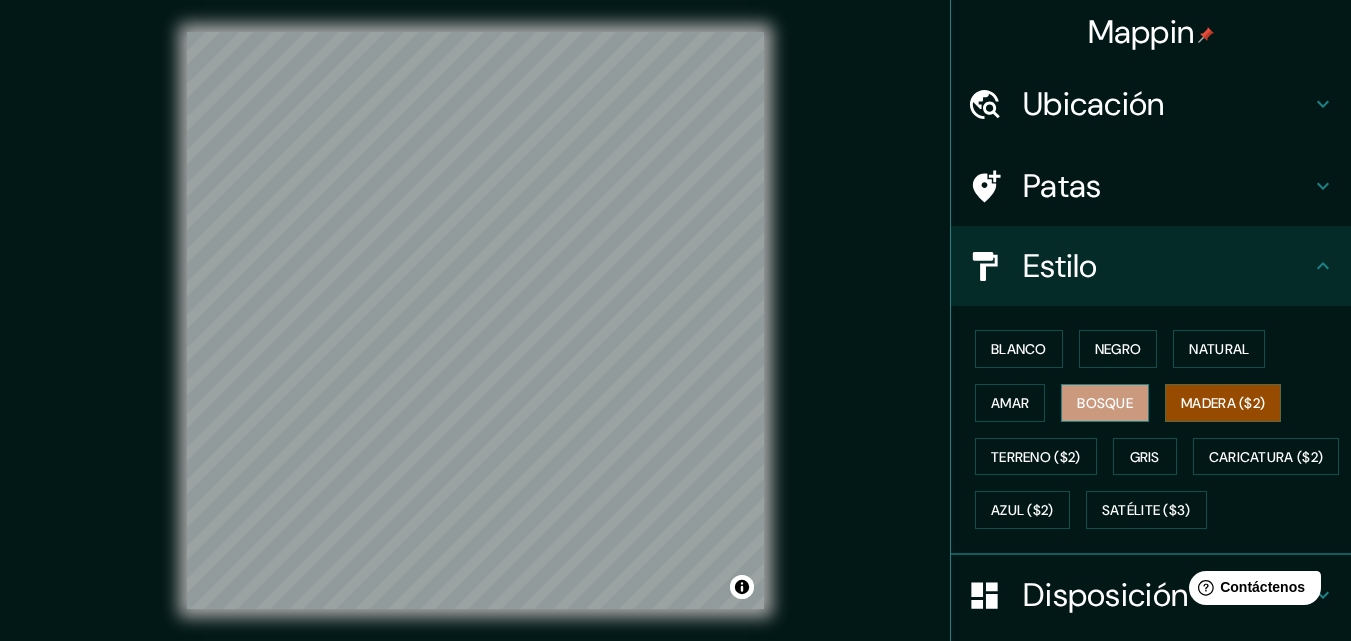 click on "Bosque" at bounding box center (1105, 403) 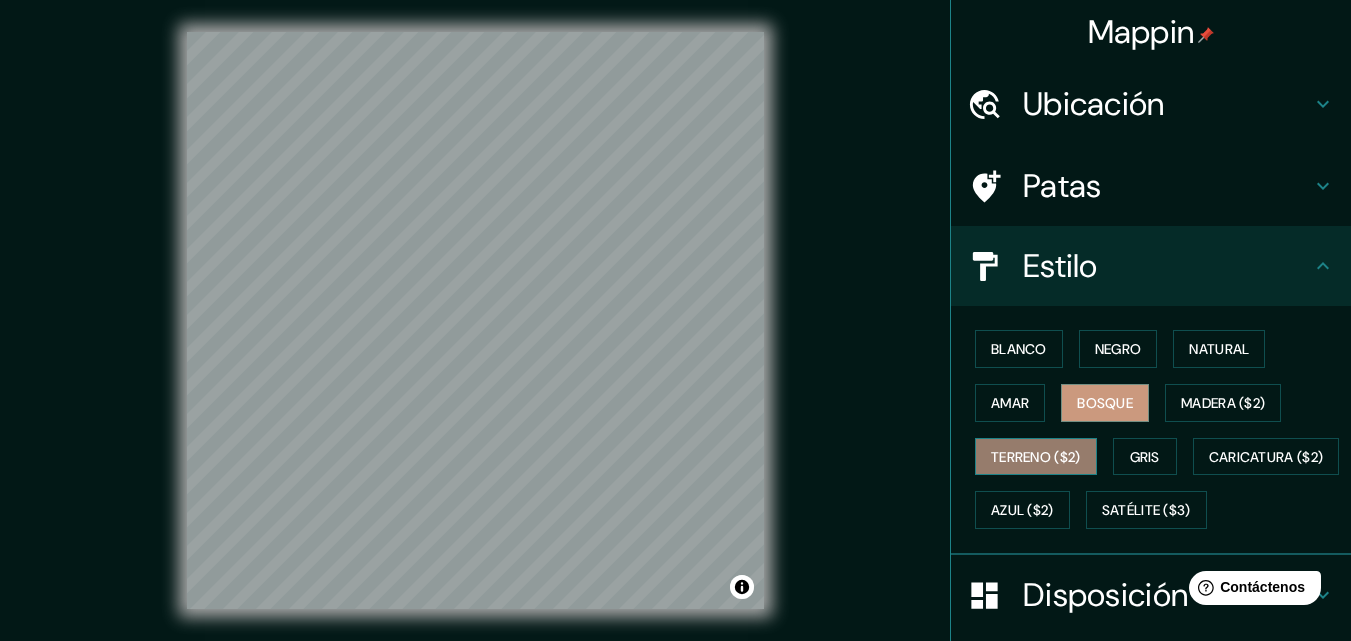 click on "Terreno ($2)" at bounding box center [1036, 457] 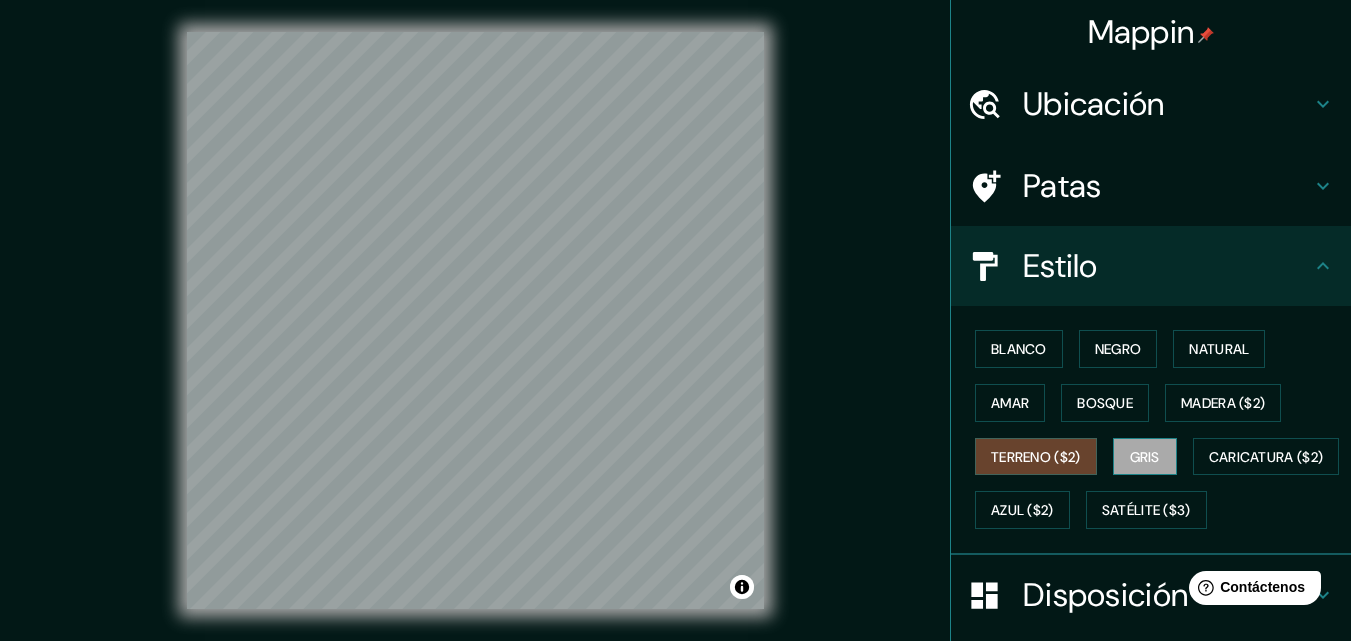 click on "Gris" at bounding box center (1145, 457) 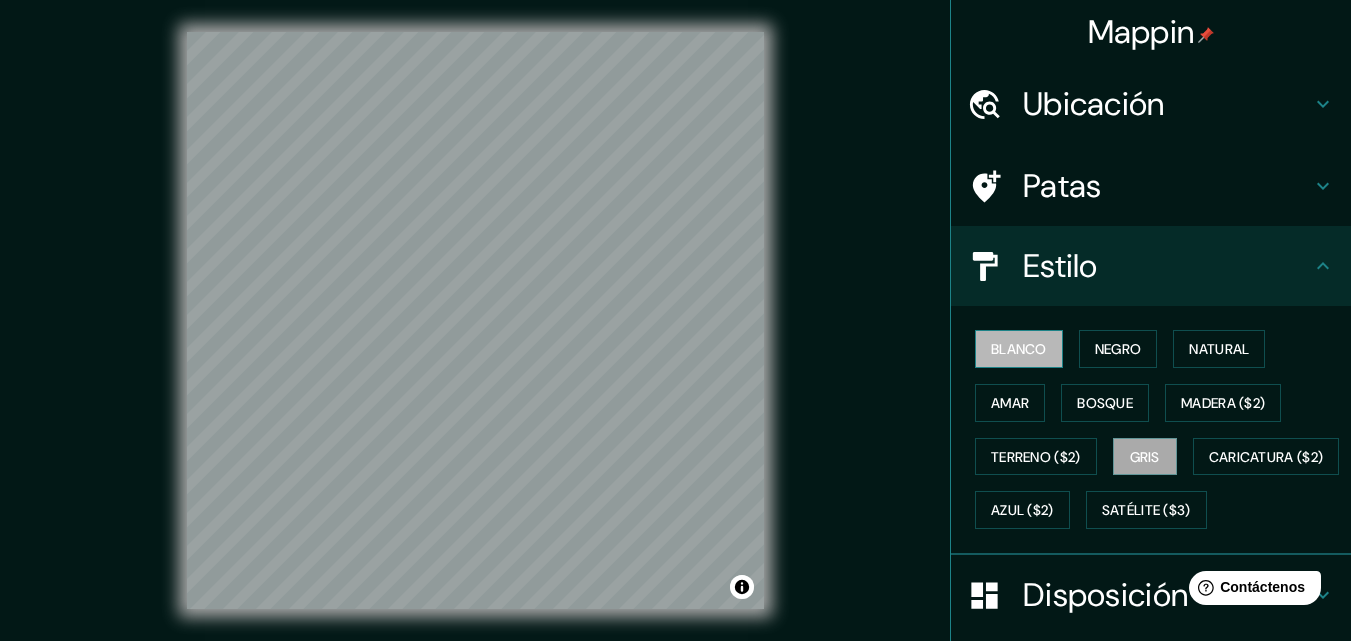 click on "Blanco" at bounding box center (1019, 349) 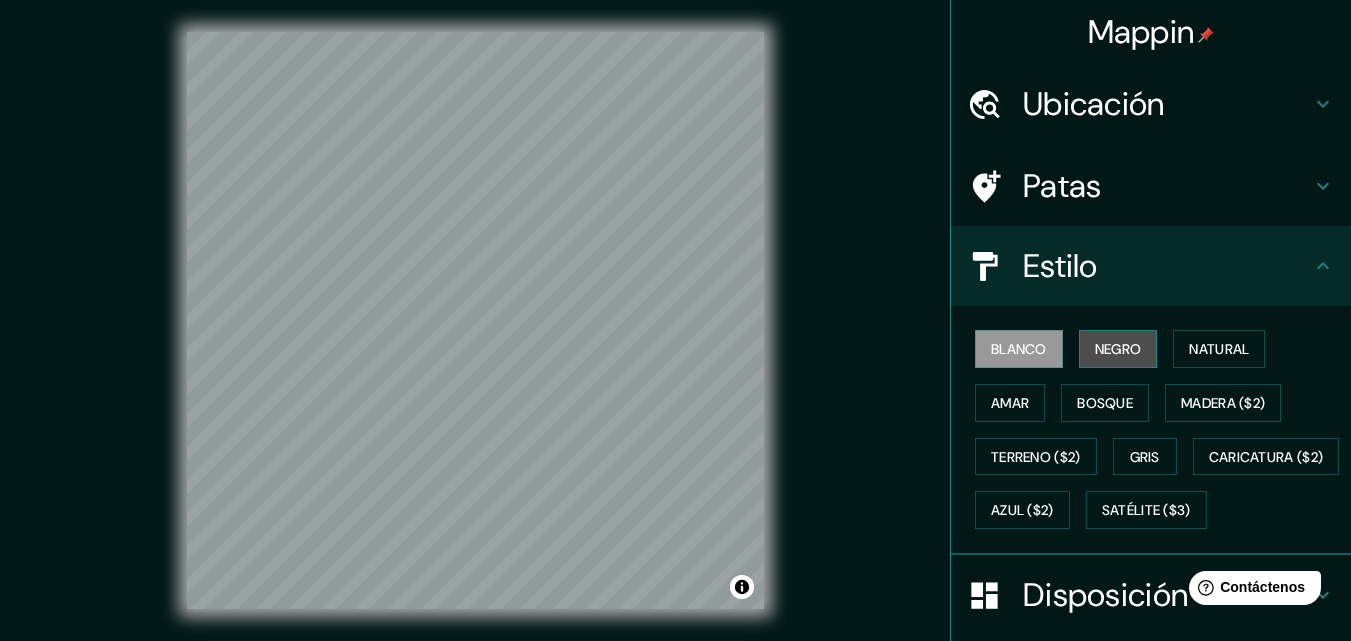 click on "Negro" at bounding box center (1118, 349) 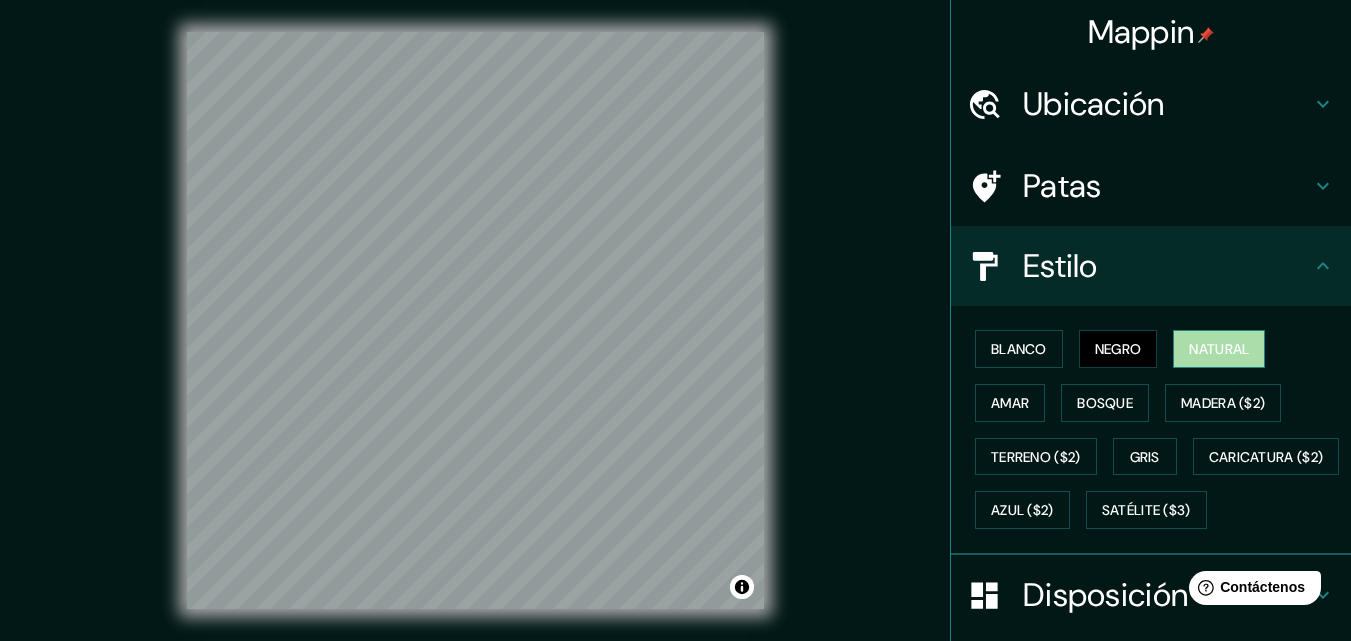 click on "Natural" at bounding box center (1219, 349) 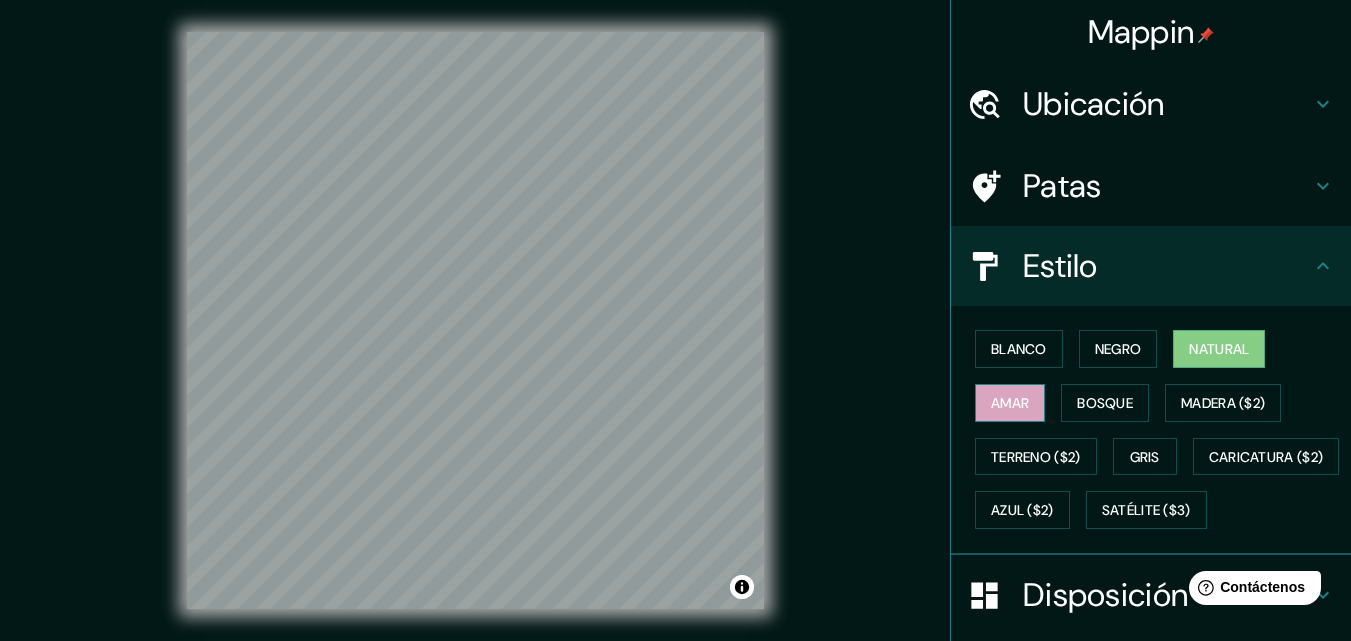click on "Amar" at bounding box center [1010, 403] 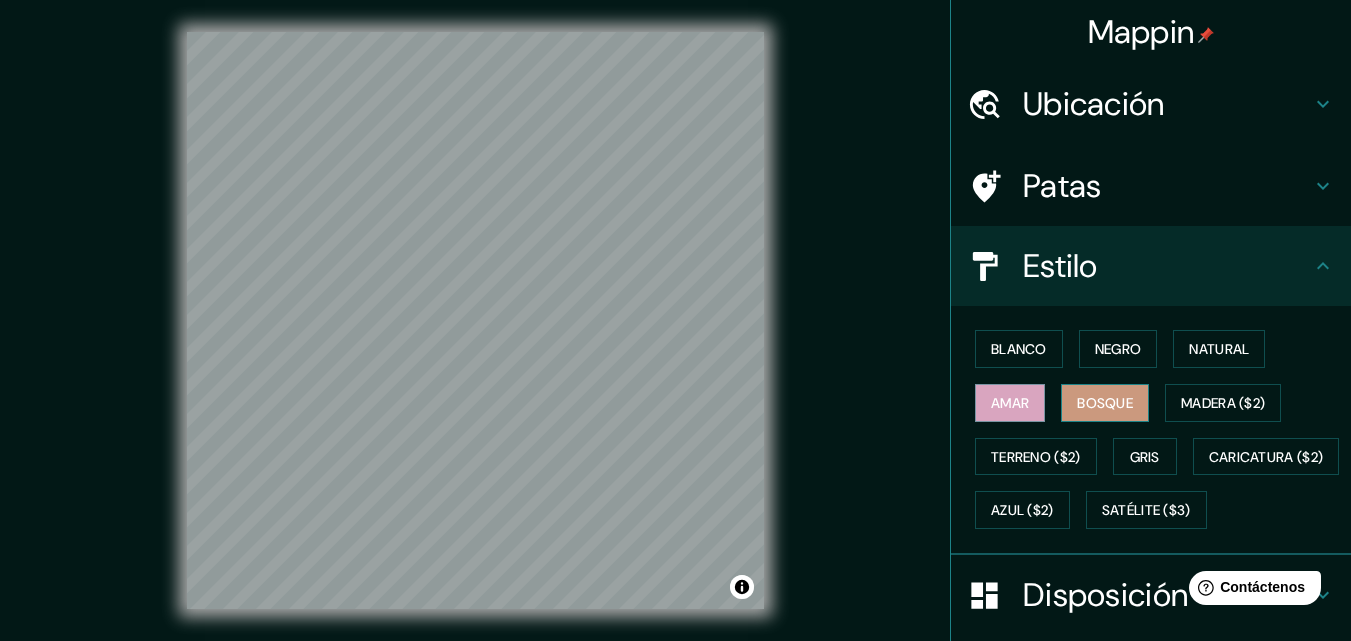 click on "Bosque" at bounding box center [1105, 403] 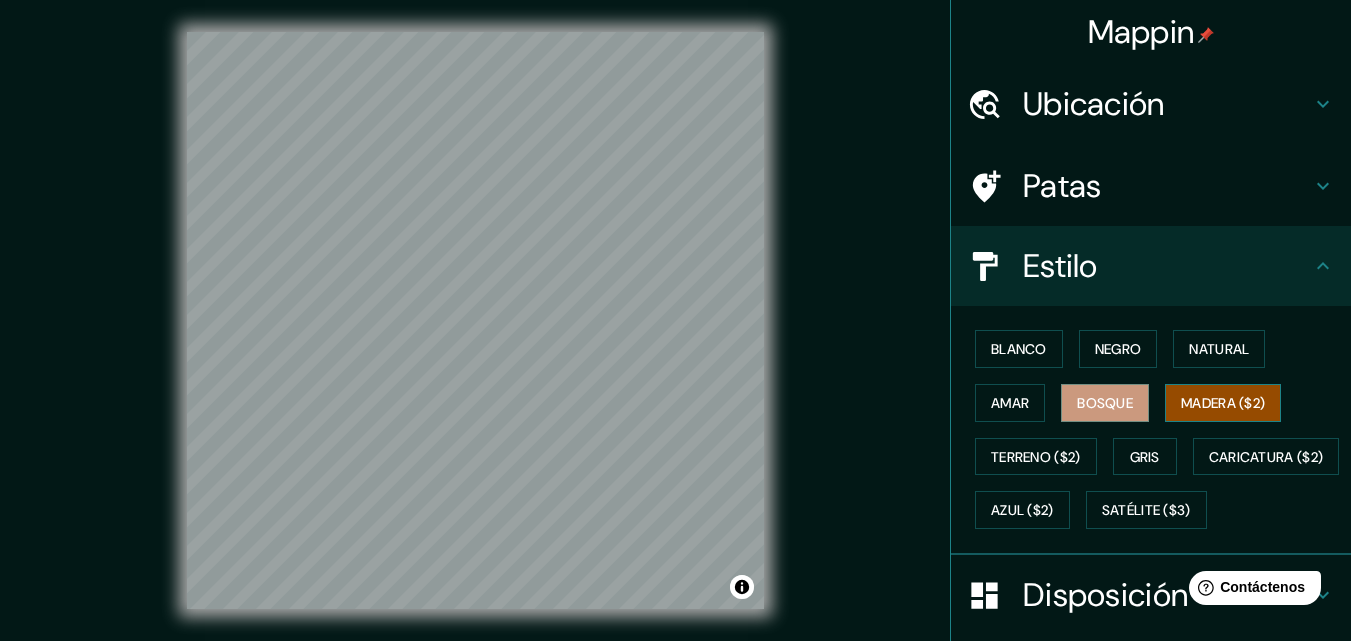 click on "Madera ($2)" at bounding box center (1223, 403) 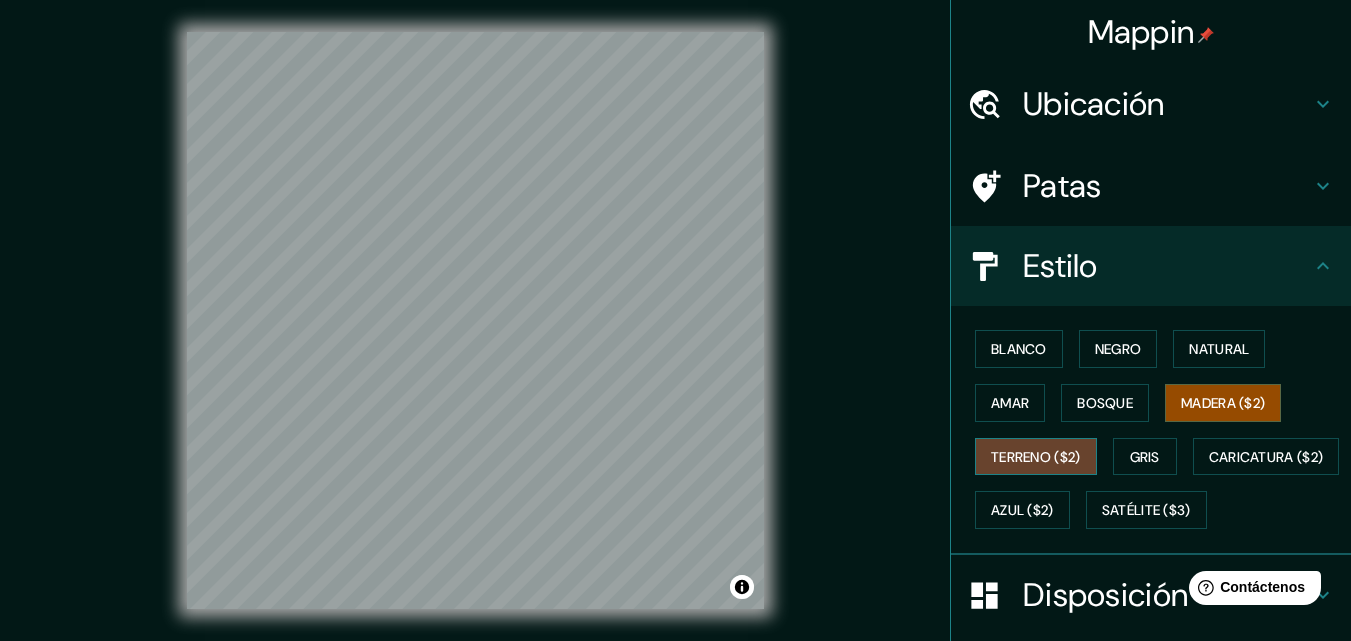 click on "Terreno ($2)" at bounding box center [1036, 457] 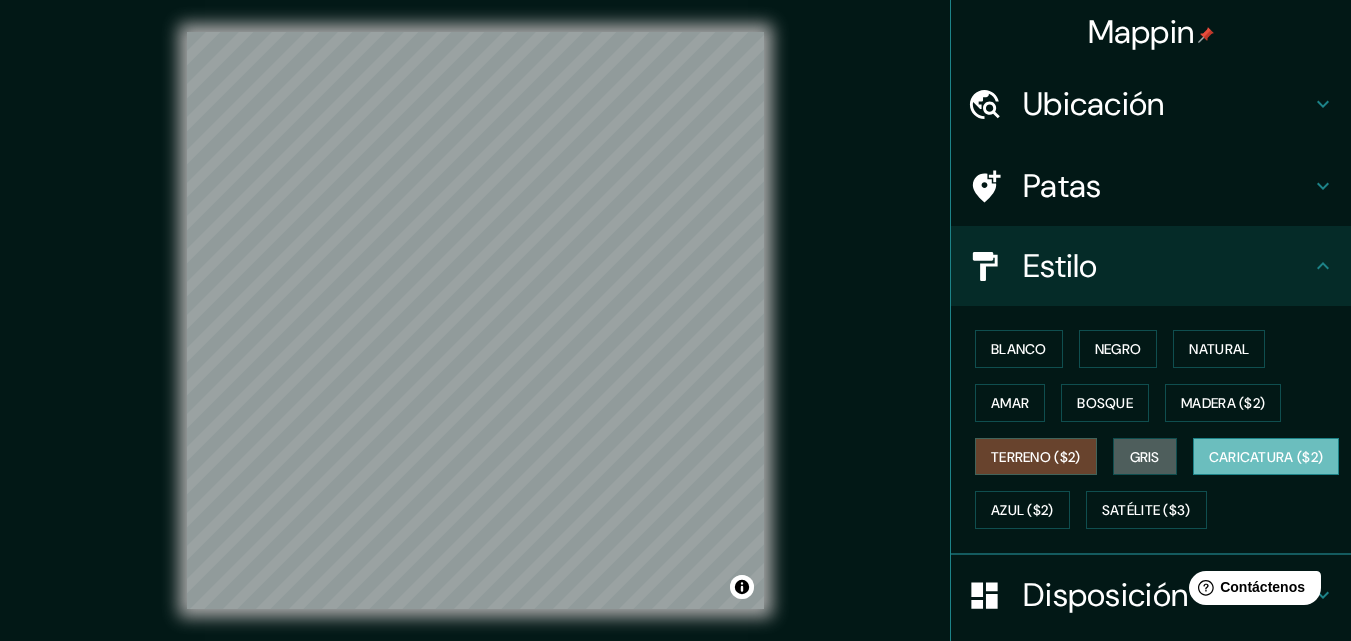 drag, startPoint x: 1137, startPoint y: 455, endPoint x: 1019, endPoint y: 507, distance: 128.9496 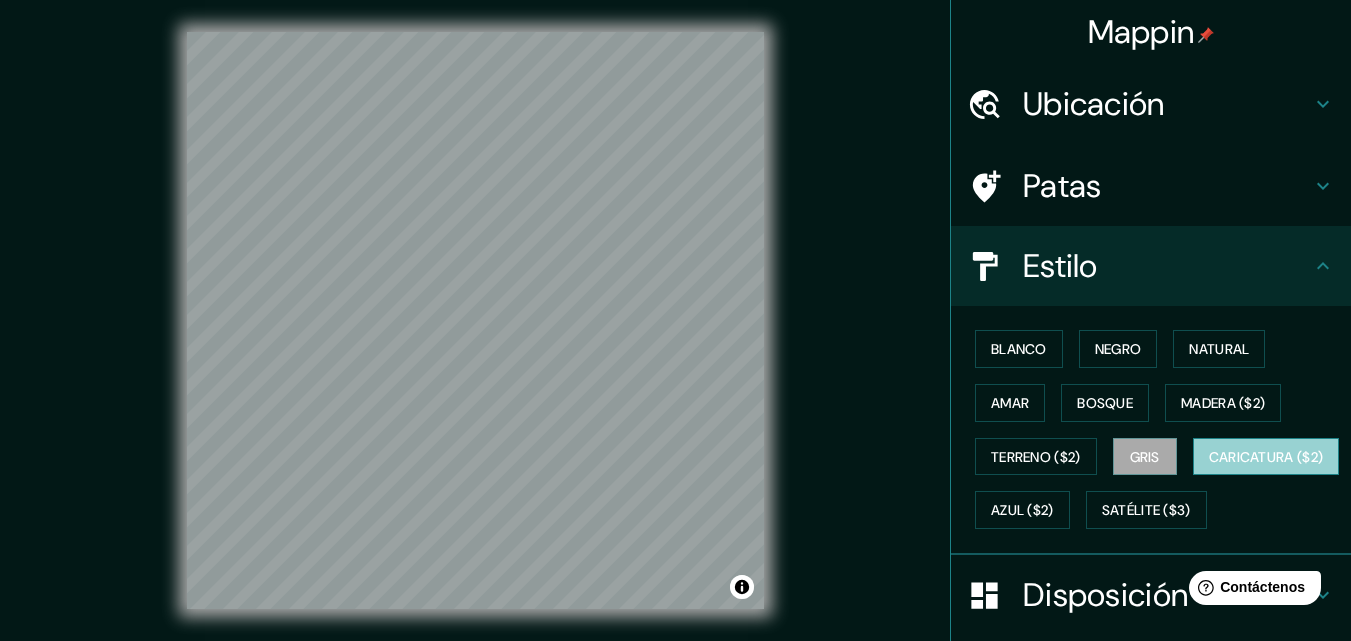 click on "Caricatura ($2)" at bounding box center (1266, 457) 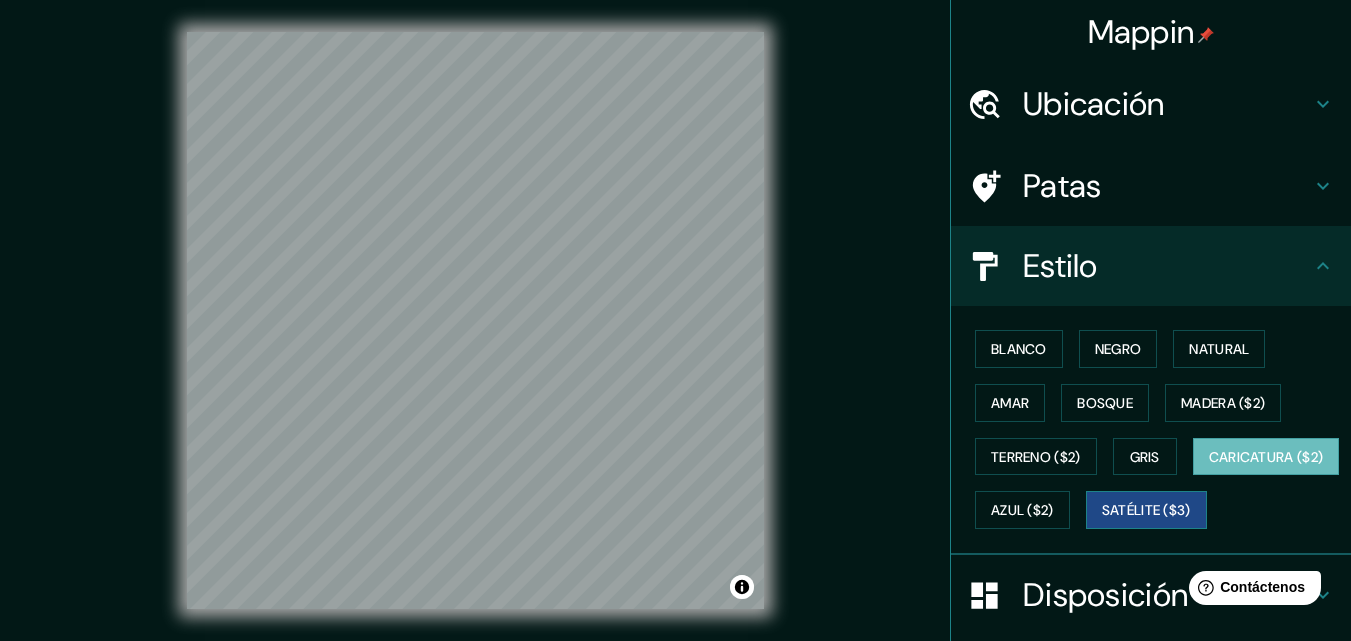 click on "Satélite ($3)" at bounding box center (1146, 510) 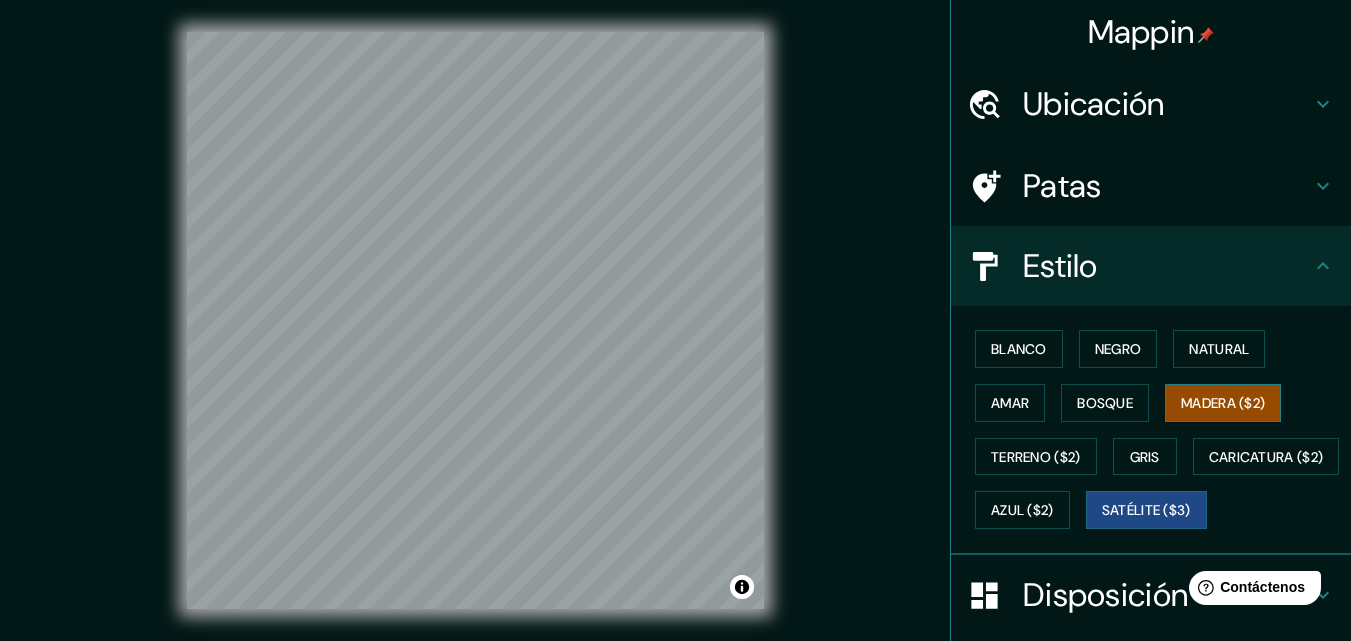 click on "Madera ($2)" at bounding box center (1223, 403) 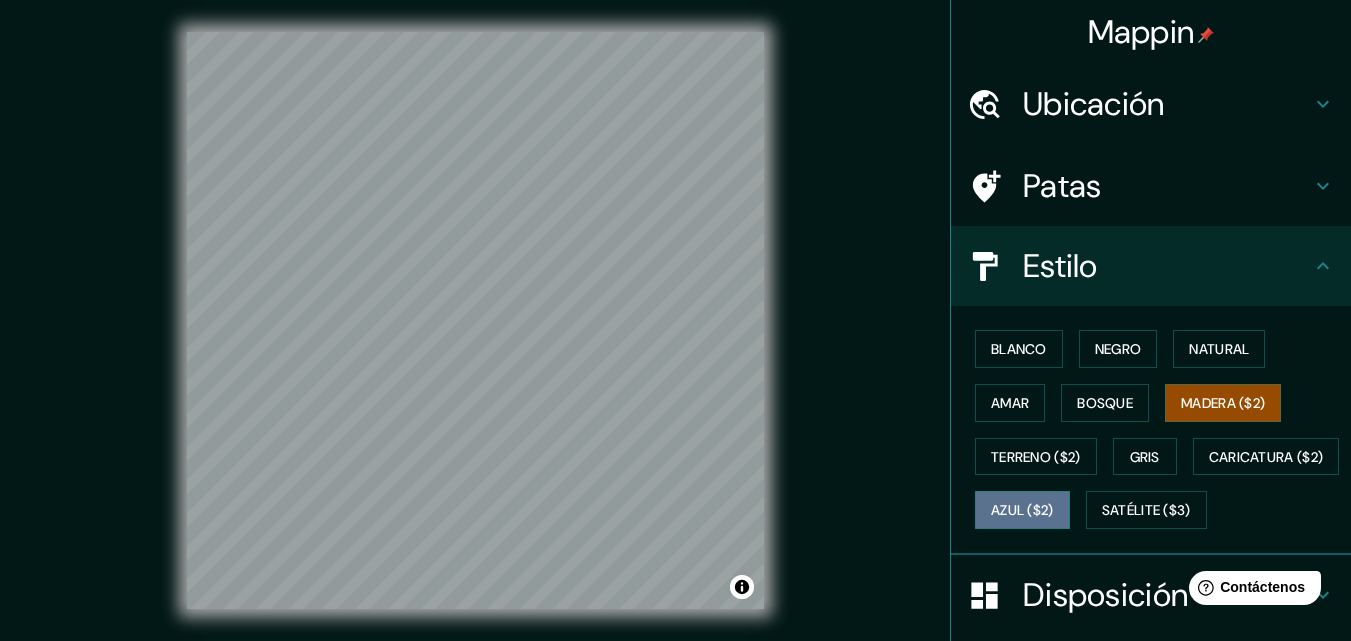 click on "Azul ($2)" at bounding box center [1022, 511] 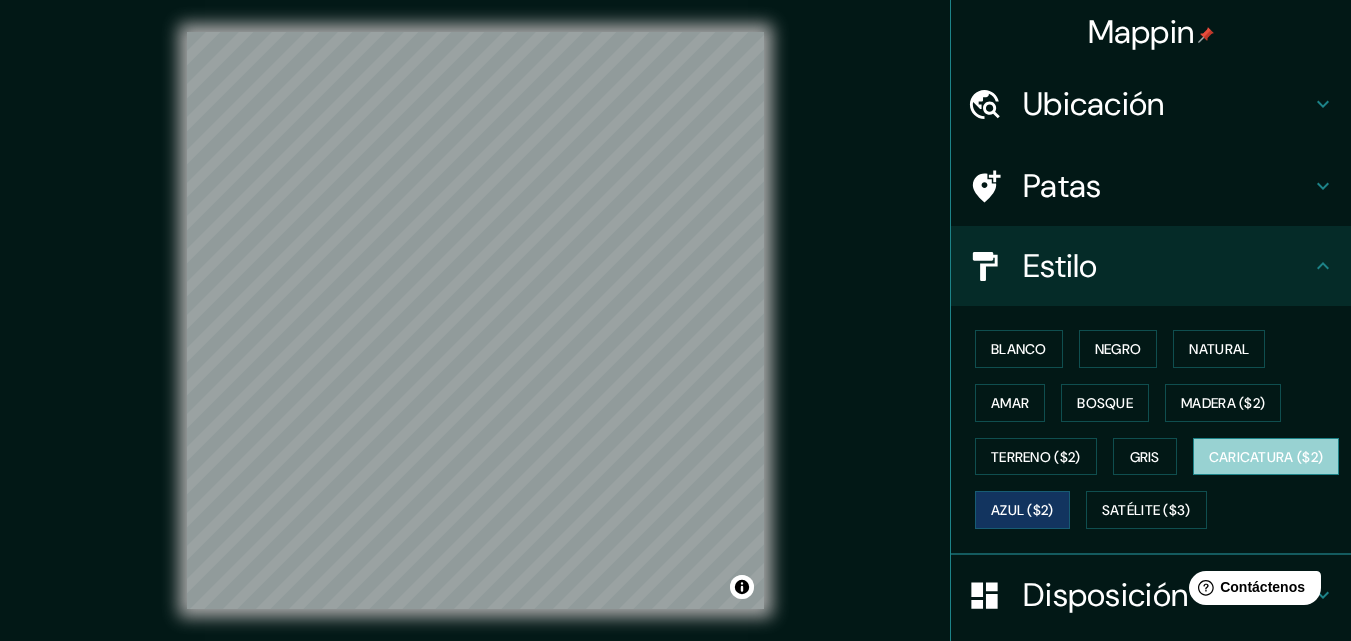 click on "Caricatura ($2)" at bounding box center (1266, 457) 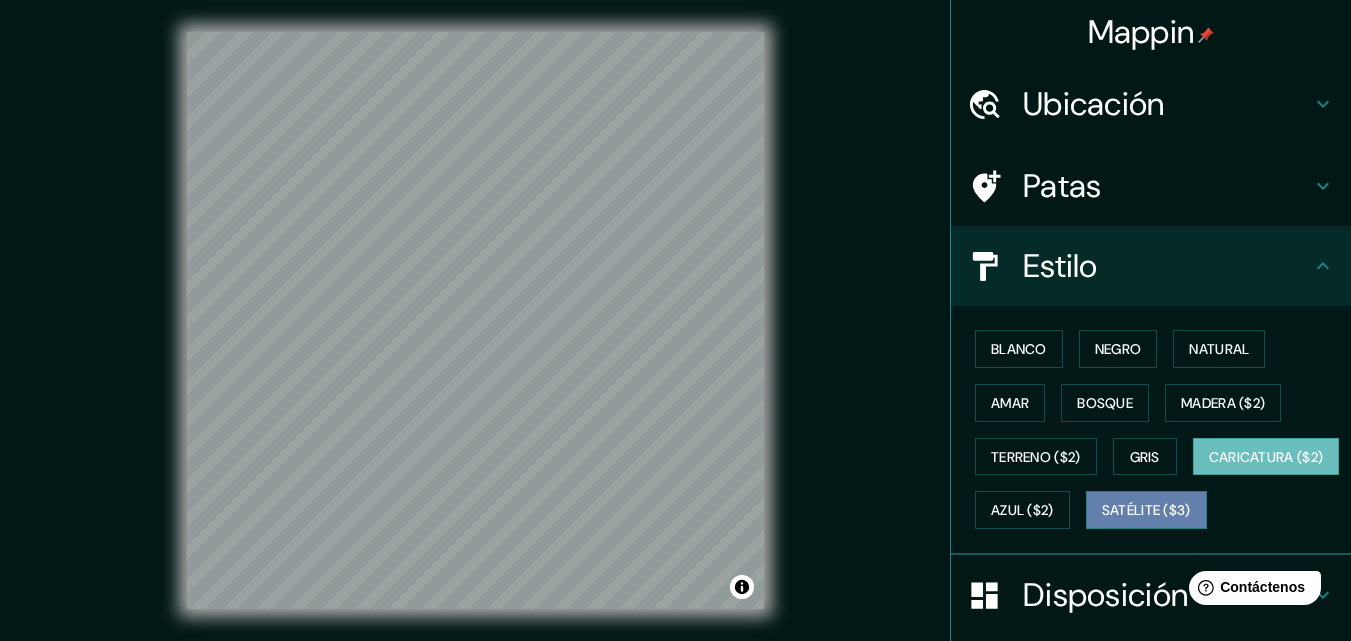 click on "Satélite ($3)" at bounding box center (1146, 510) 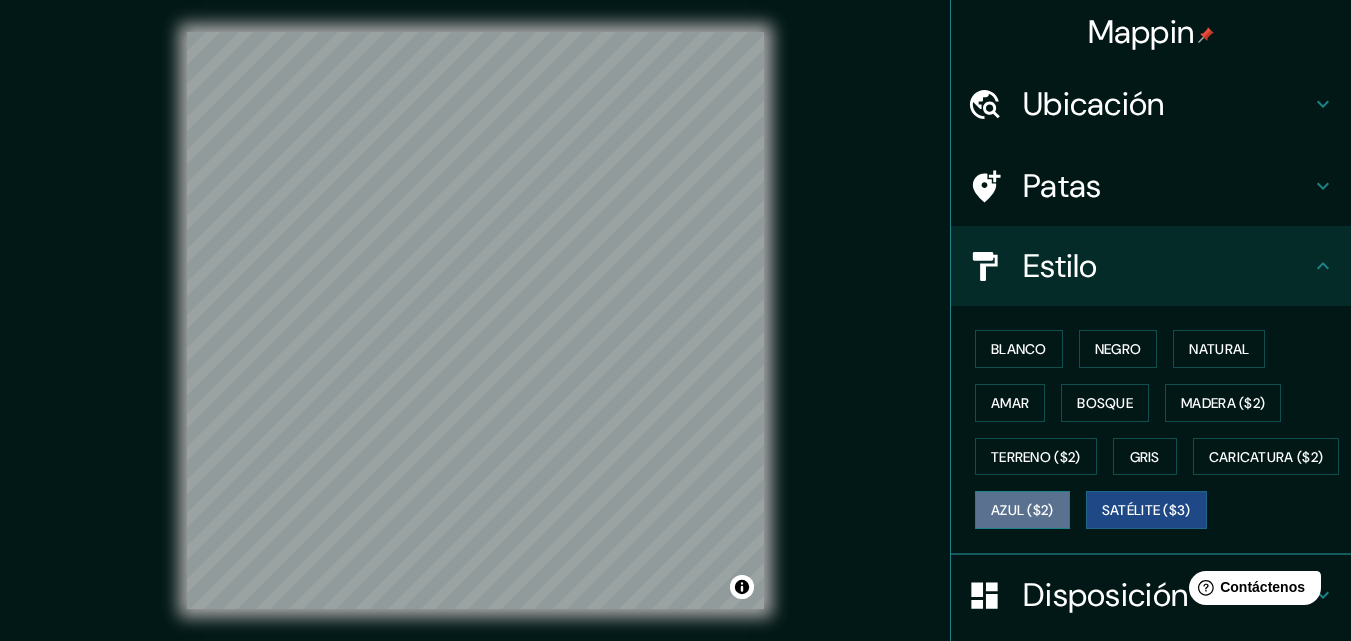 drag, startPoint x: 1172, startPoint y: 515, endPoint x: 1150, endPoint y: 516, distance: 22.022715 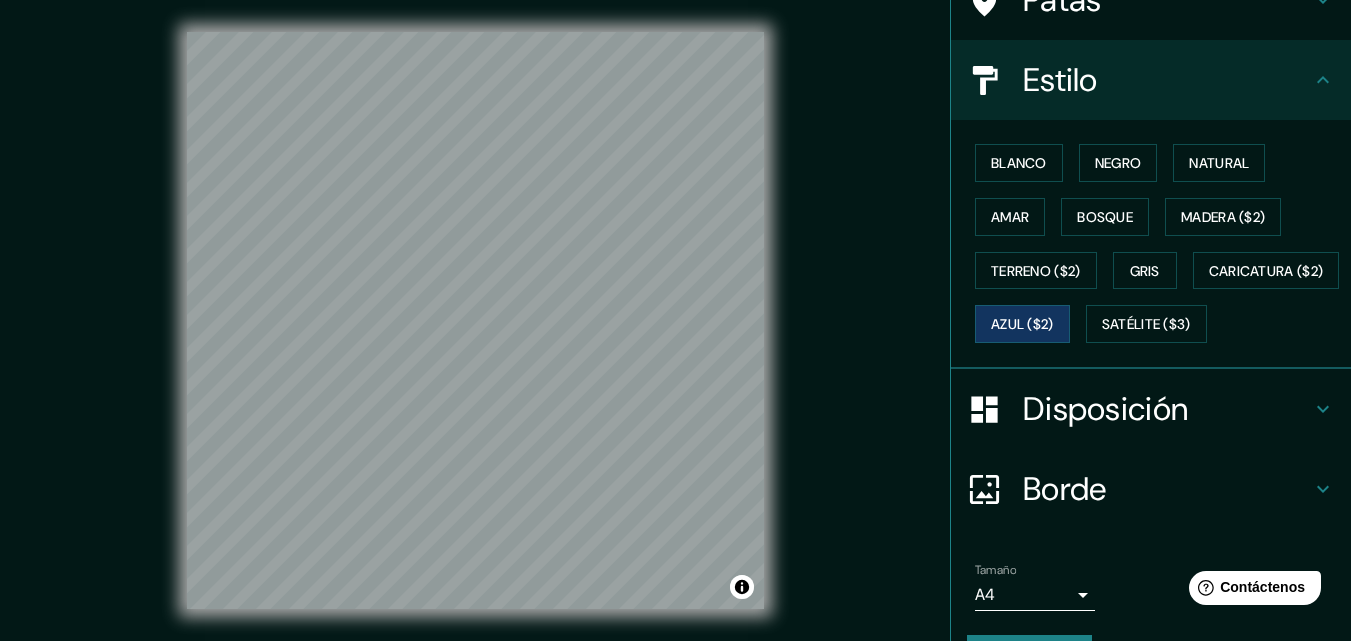 scroll, scrollTop: 200, scrollLeft: 0, axis: vertical 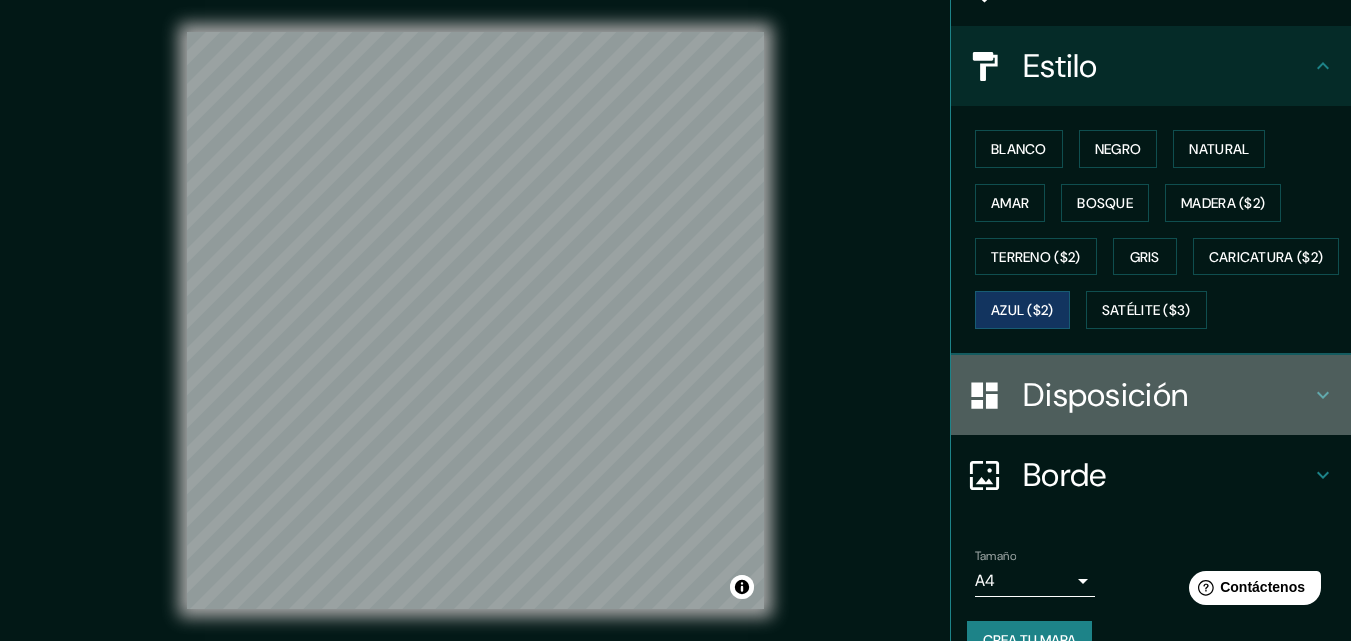 click on "Disposición" at bounding box center [1105, 395] 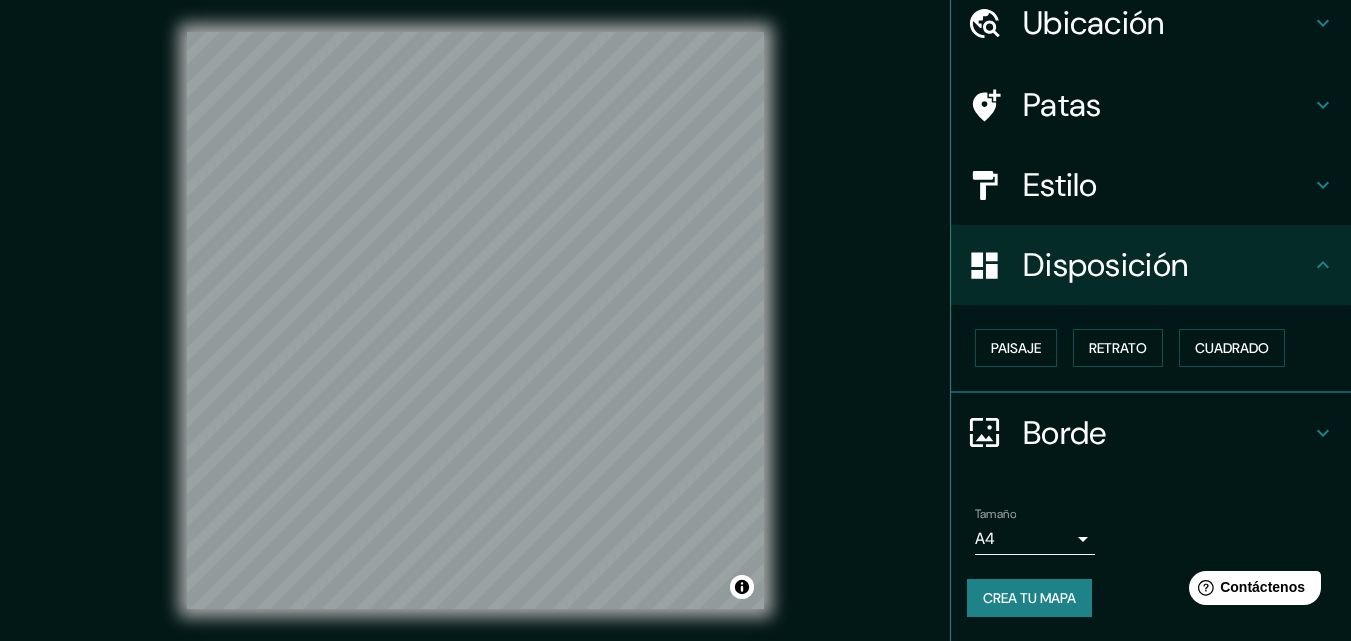 scroll, scrollTop: 80, scrollLeft: 0, axis: vertical 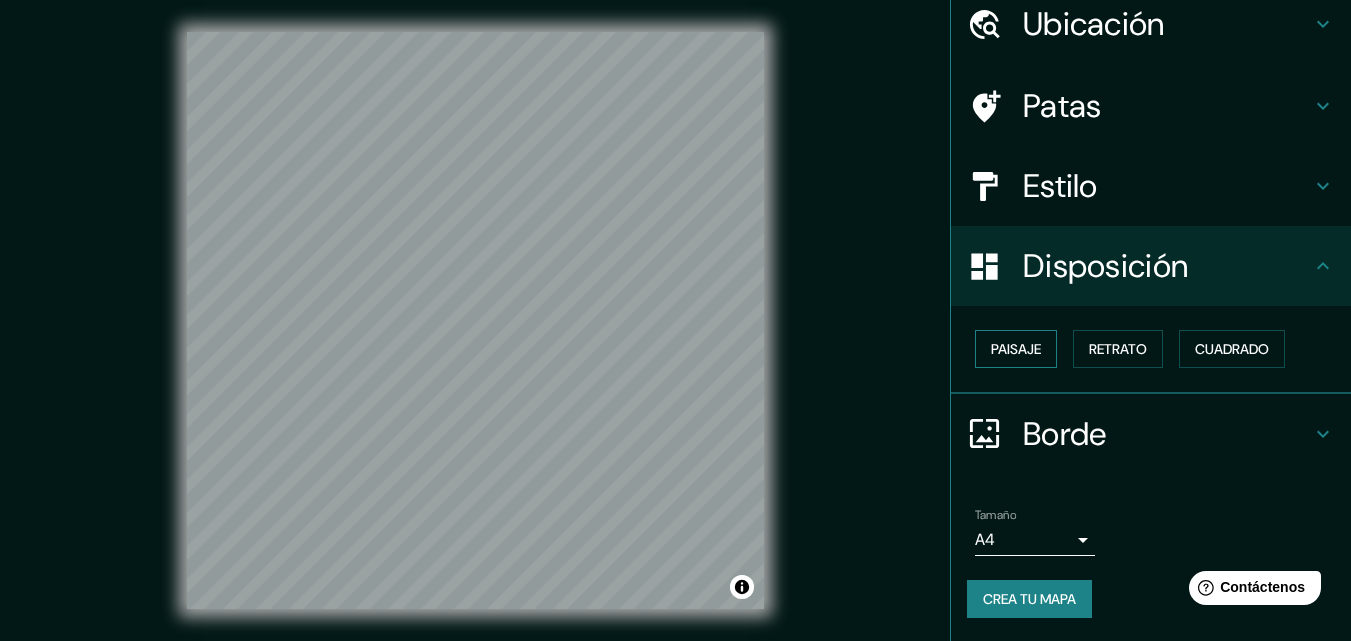click on "Paisaje" at bounding box center (1016, 349) 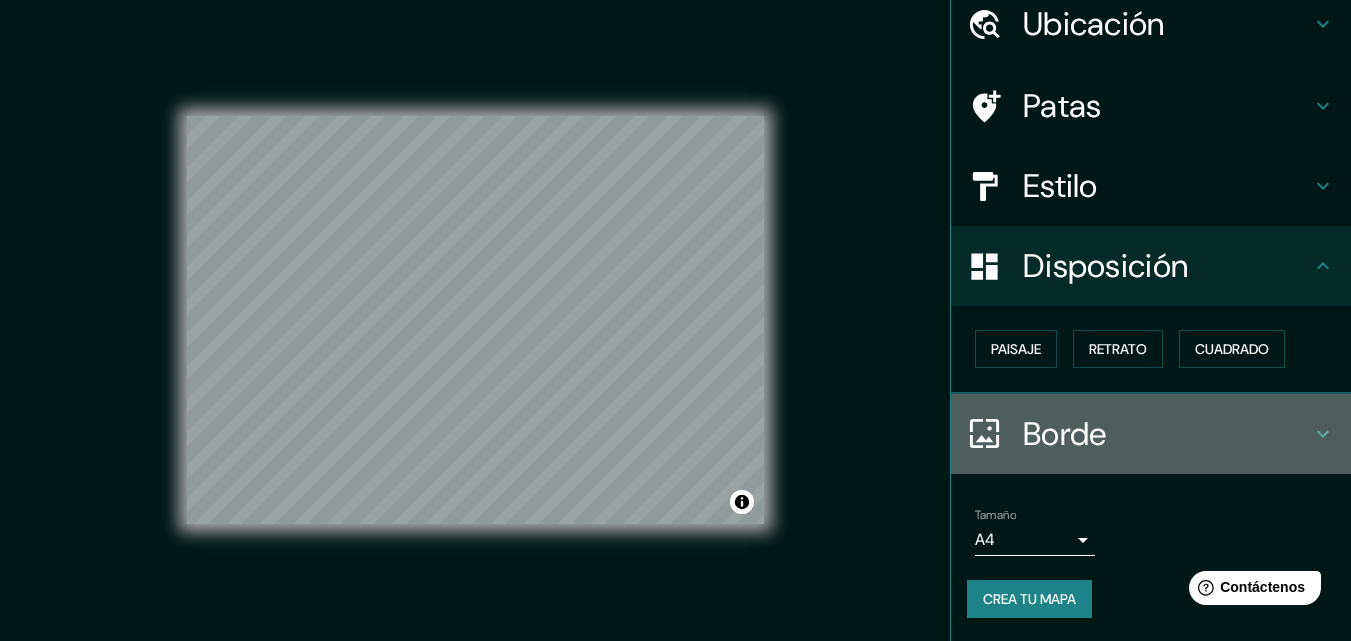 click on "Borde" at bounding box center [1167, 434] 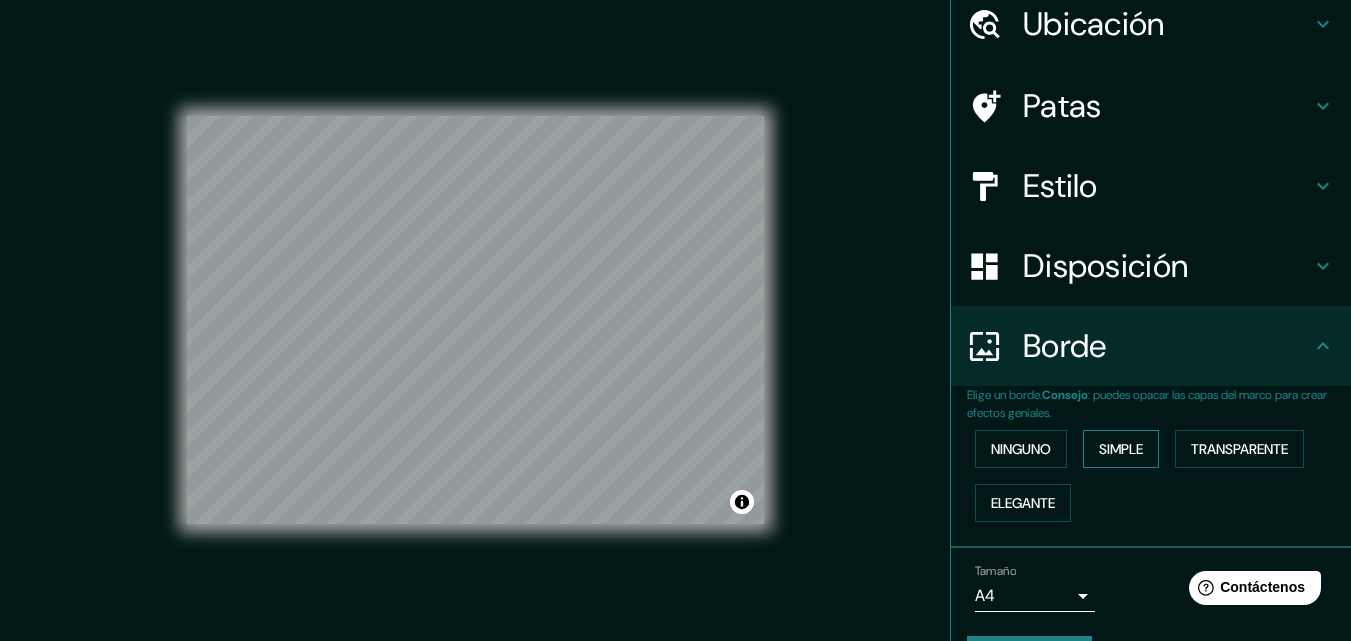 click on "Simple" at bounding box center (1121, 449) 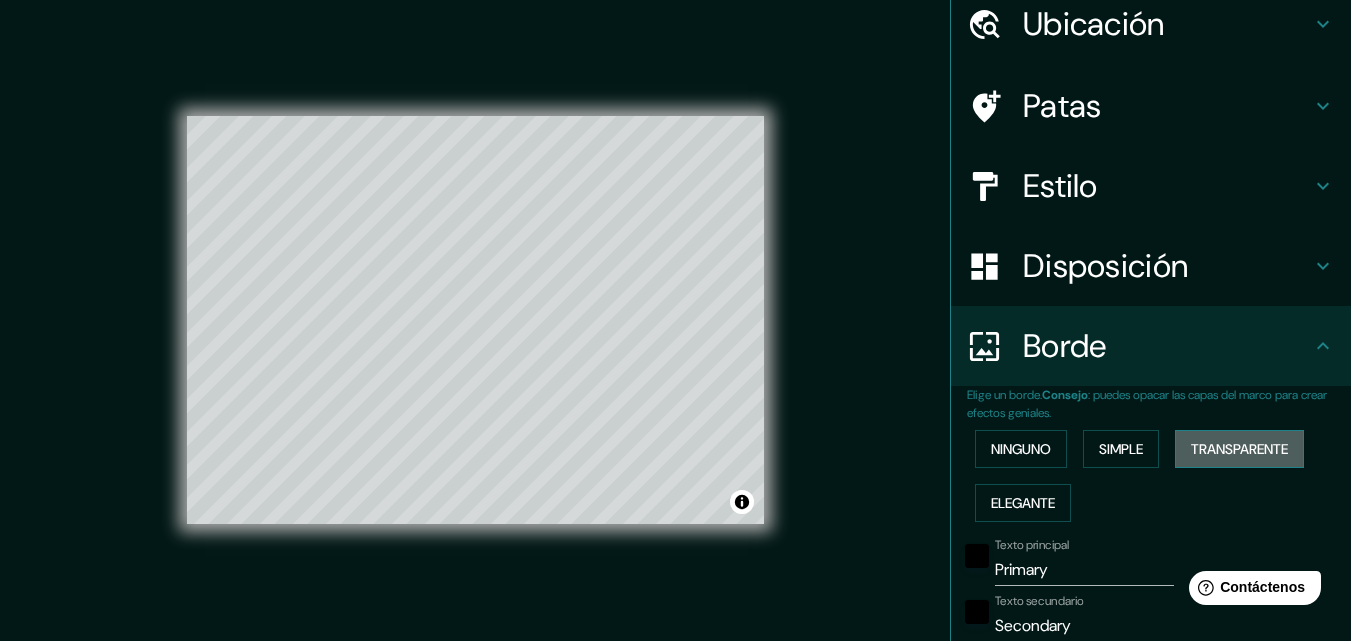 click on "Transparente" at bounding box center (1239, 449) 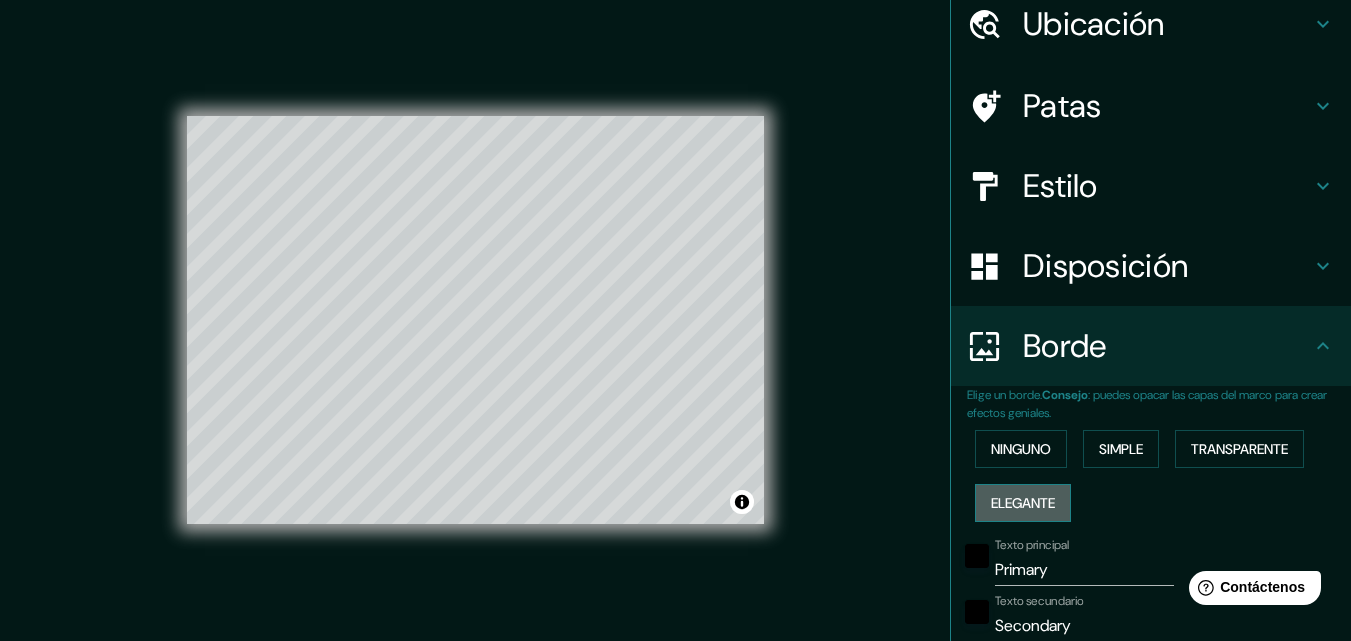click on "Elegante" at bounding box center [1023, 503] 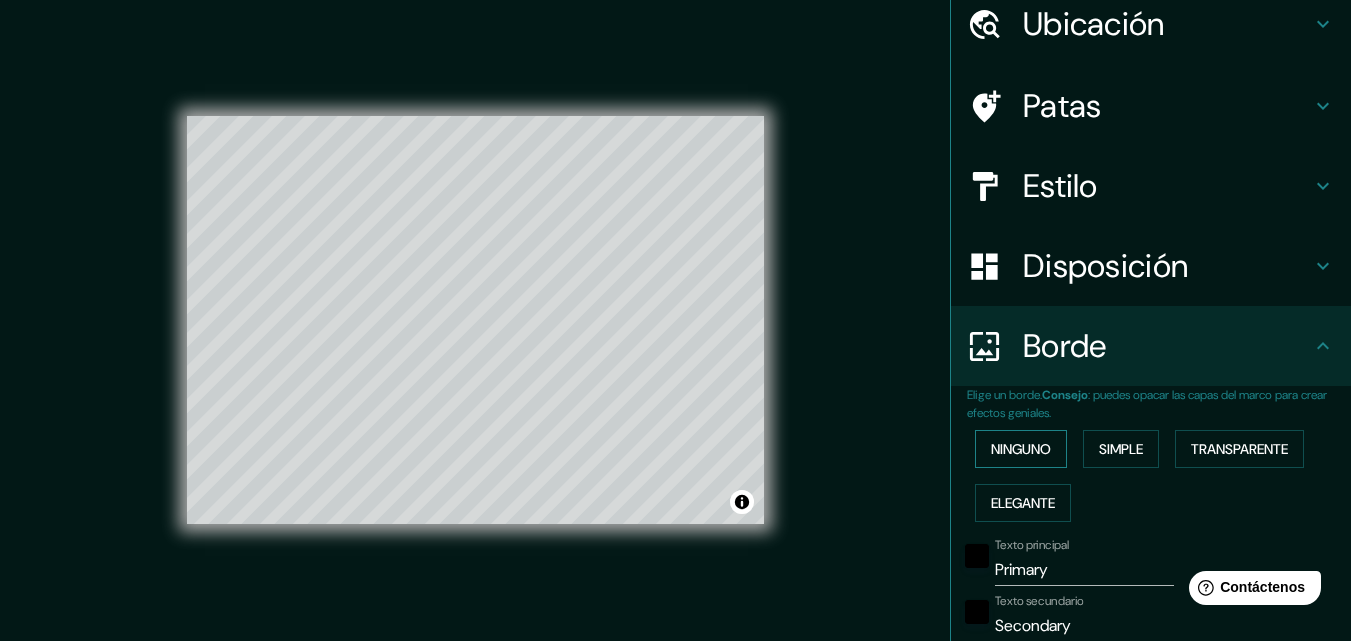 click on "Ninguno" at bounding box center [1021, 449] 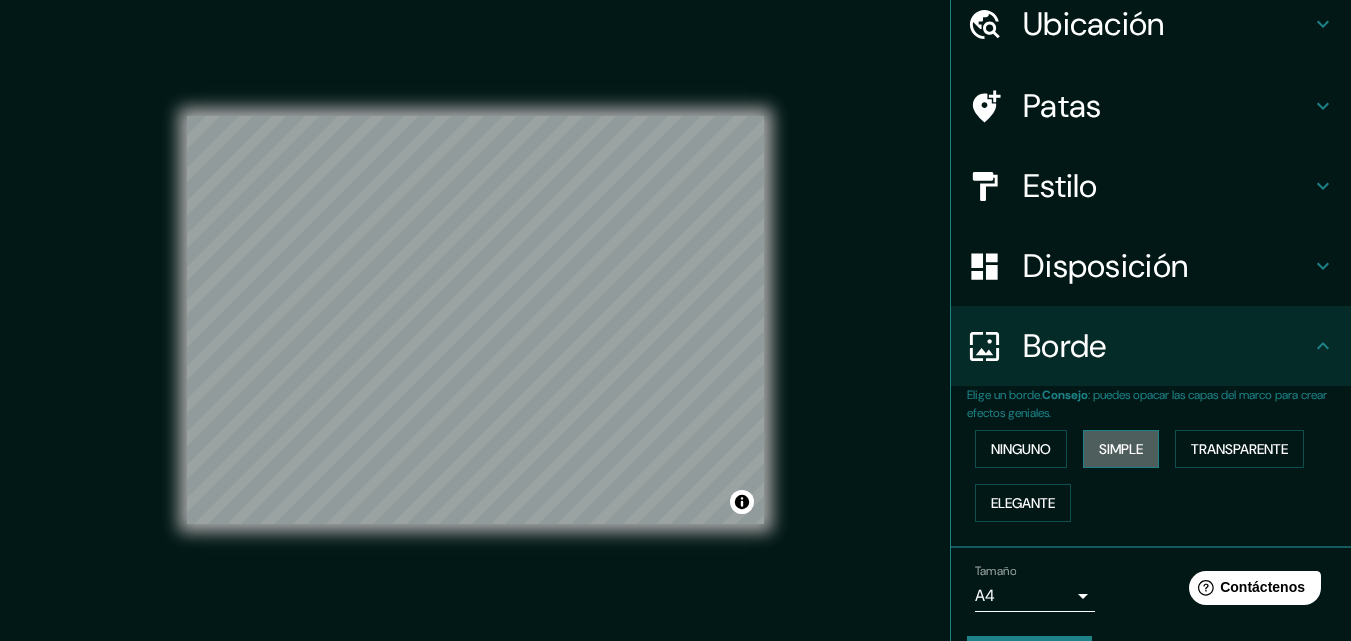click on "Simple" at bounding box center [1121, 449] 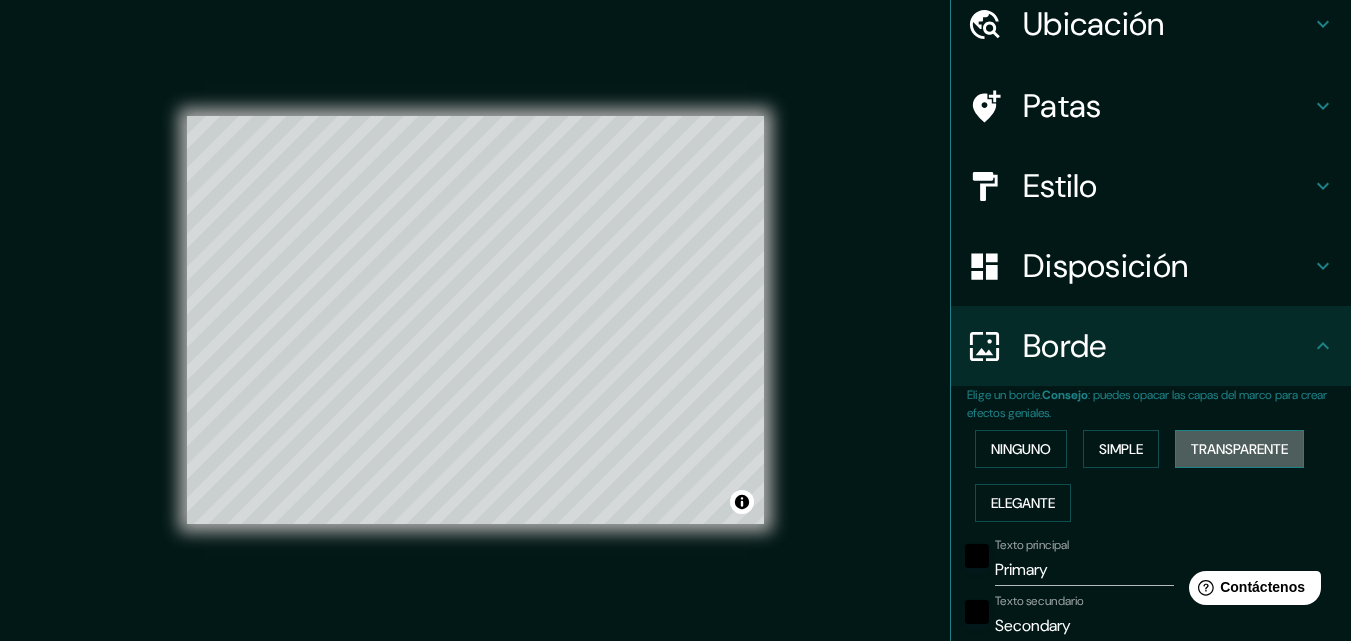 click on "Transparente" at bounding box center [1239, 449] 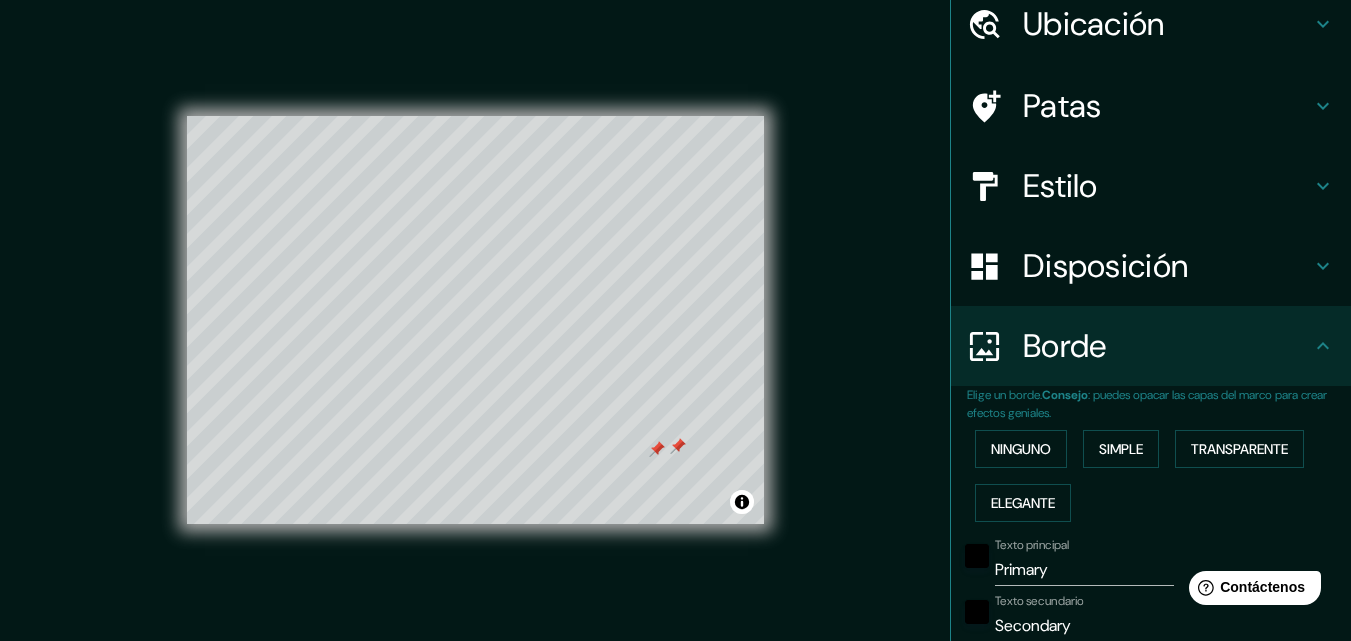 click on "Patas" at bounding box center (1167, 106) 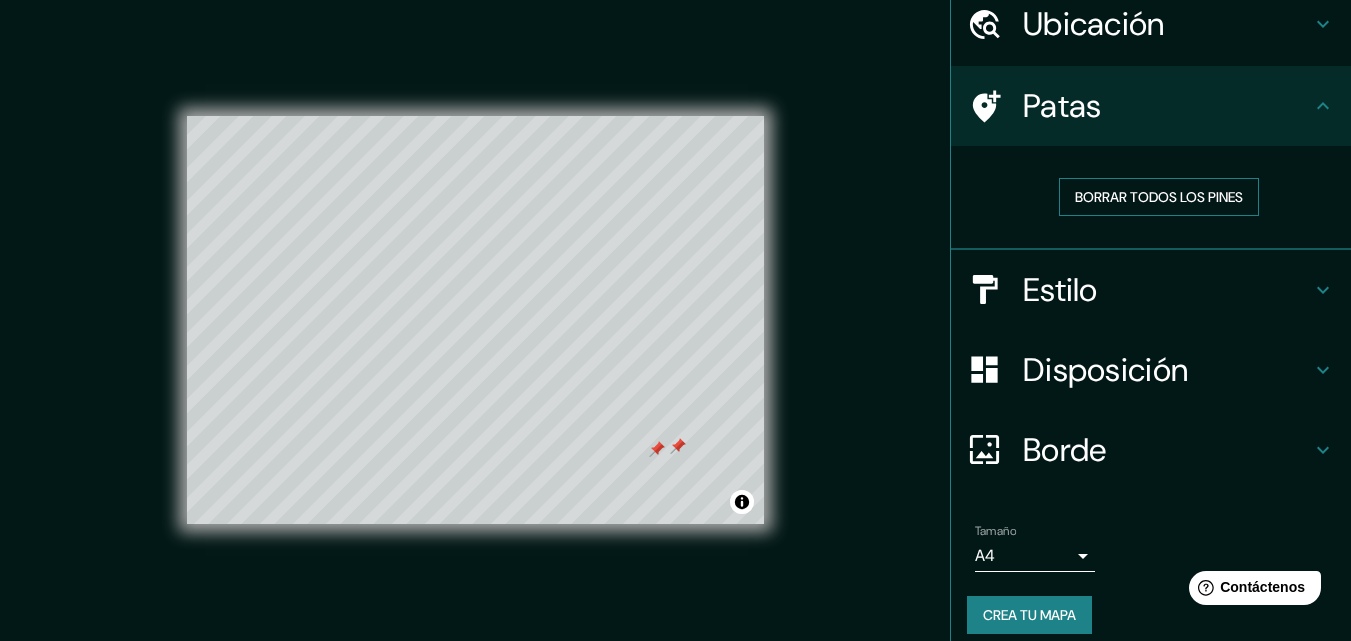 click on "Borrar todos los pines" at bounding box center [1159, 197] 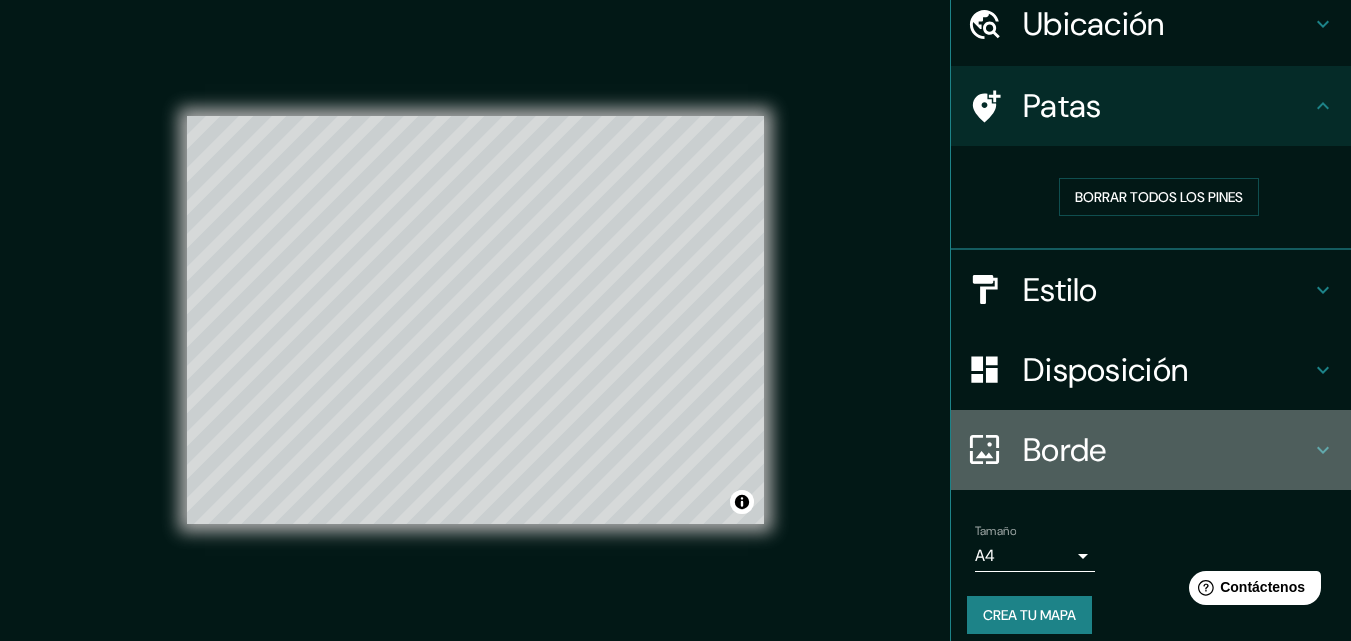 click on "Borde" at bounding box center (1065, 450) 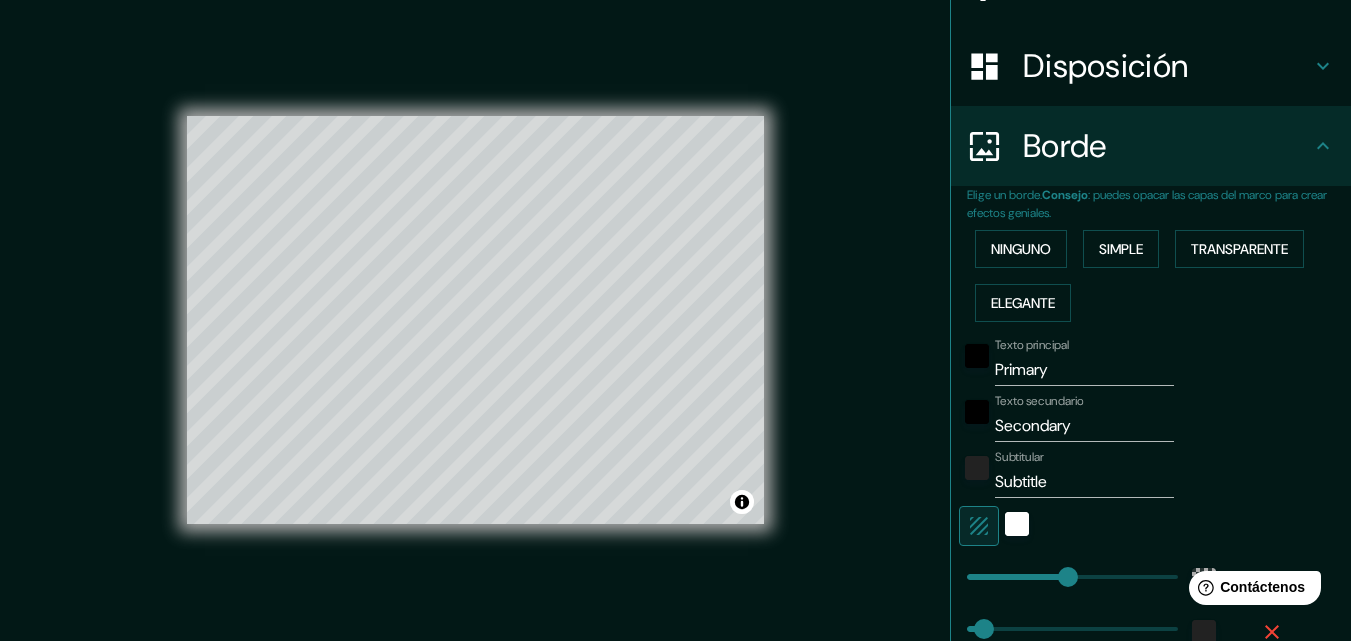 scroll, scrollTop: 480, scrollLeft: 0, axis: vertical 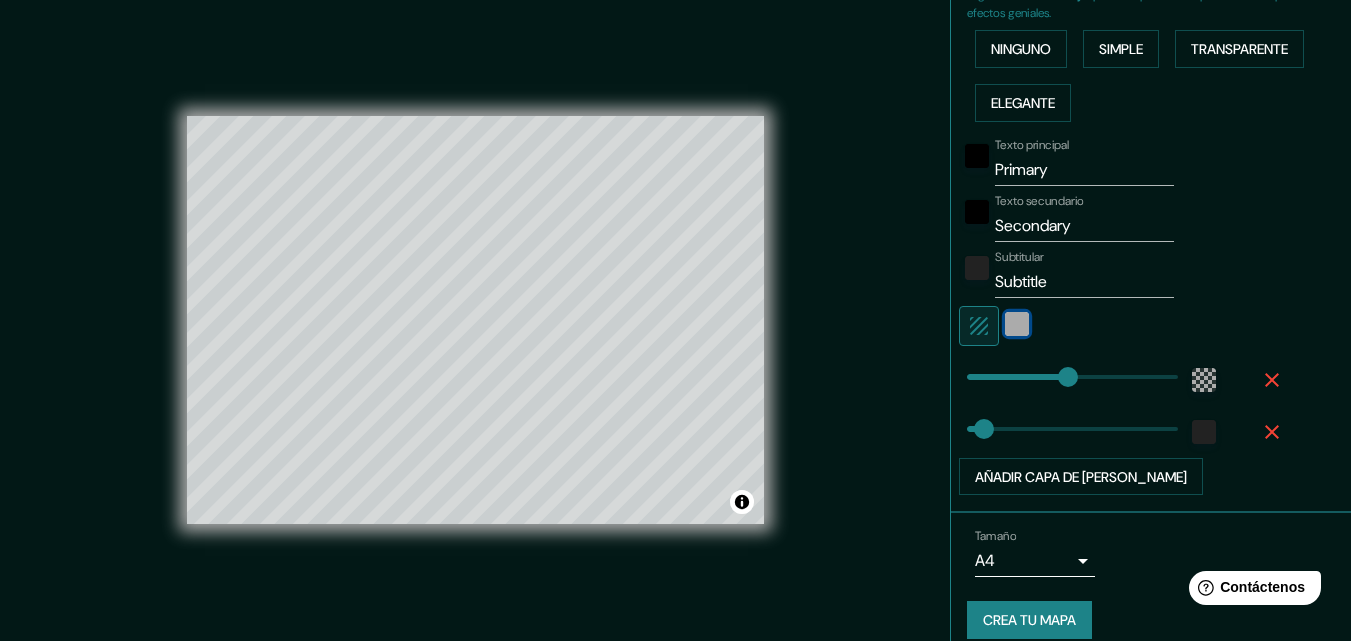 click at bounding box center (1017, 324) 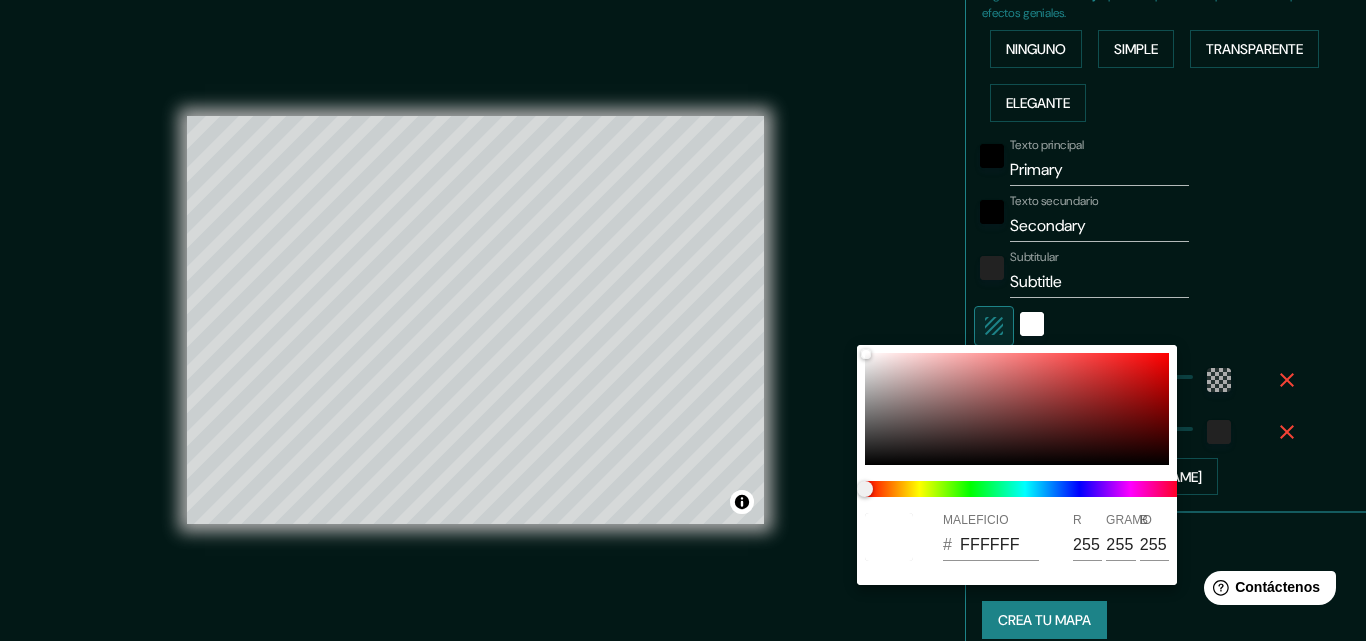 click at bounding box center [683, 320] 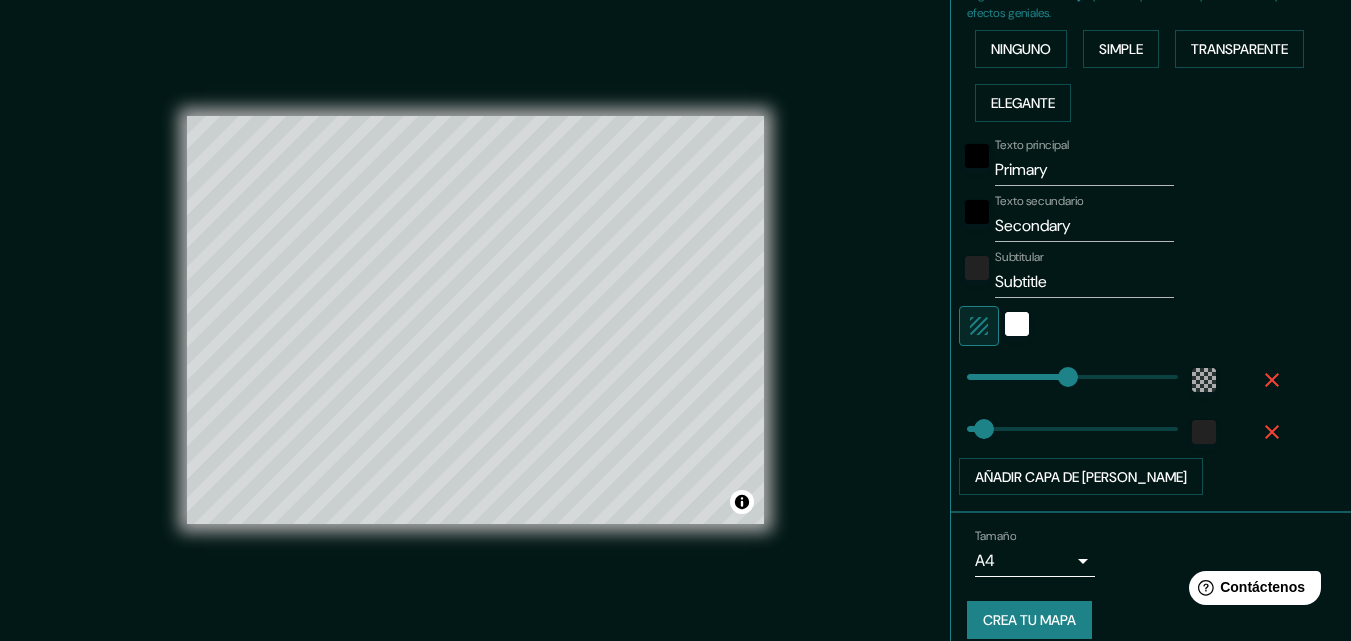 click 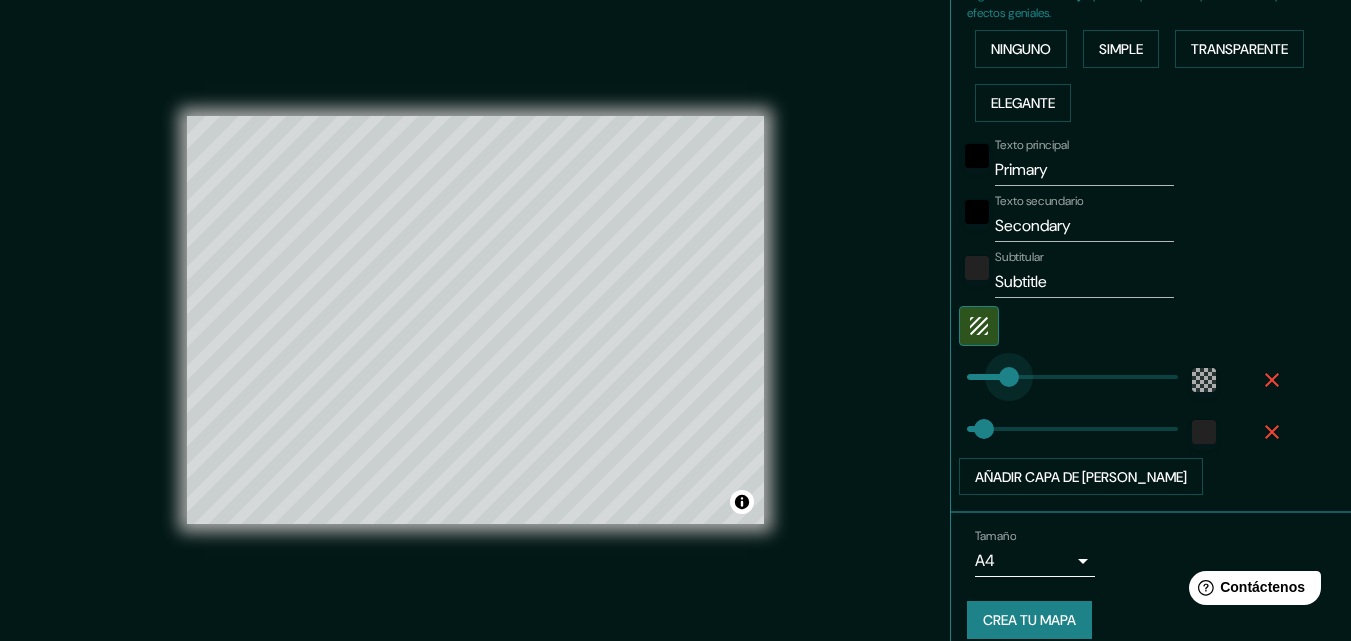 type on "0" 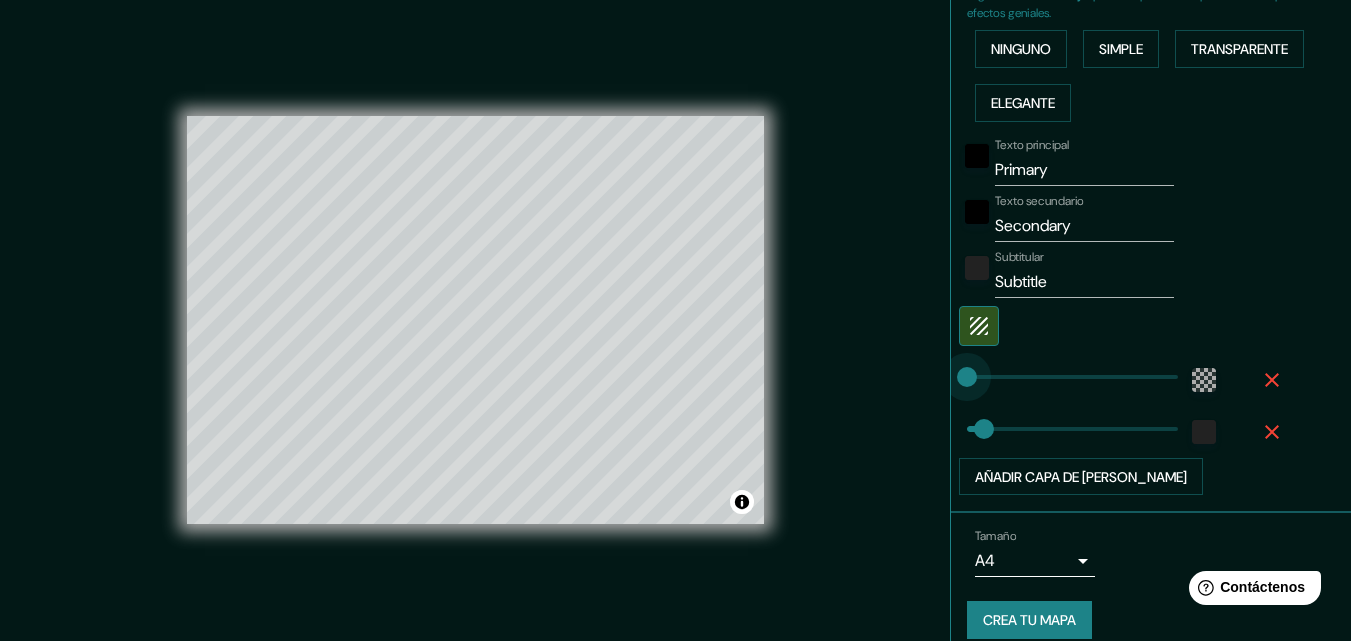 drag, startPoint x: 1051, startPoint y: 385, endPoint x: 874, endPoint y: 403, distance: 177.9129 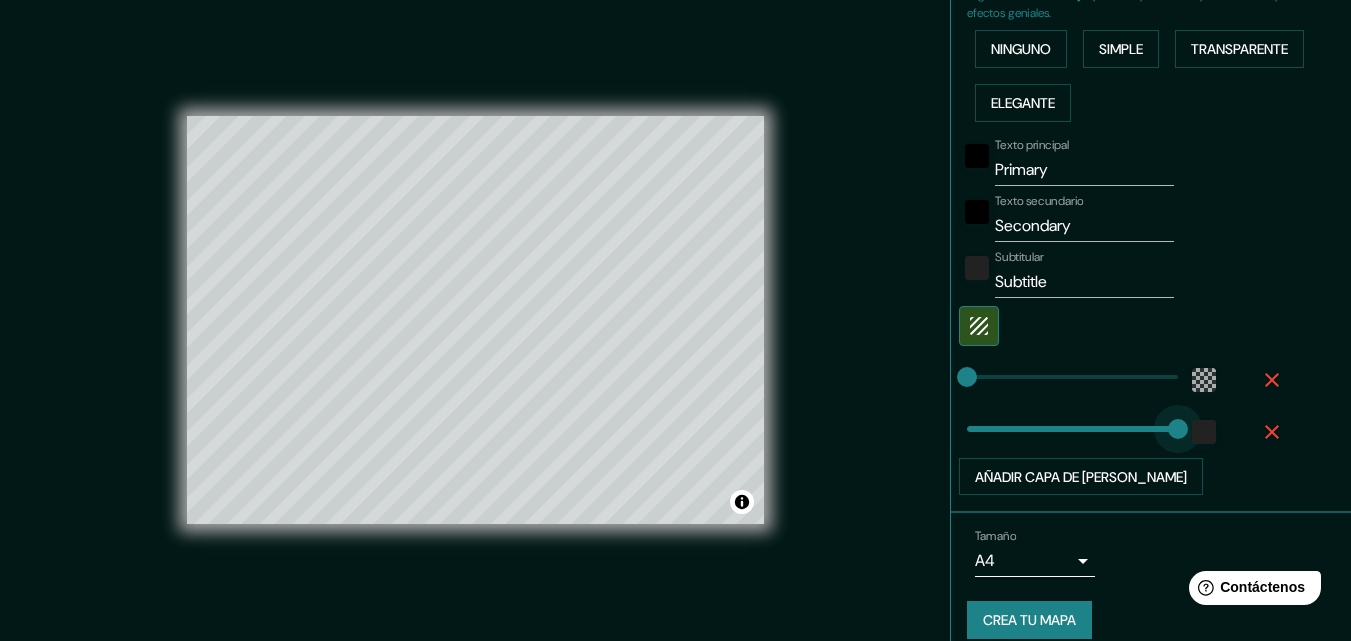 type on "0" 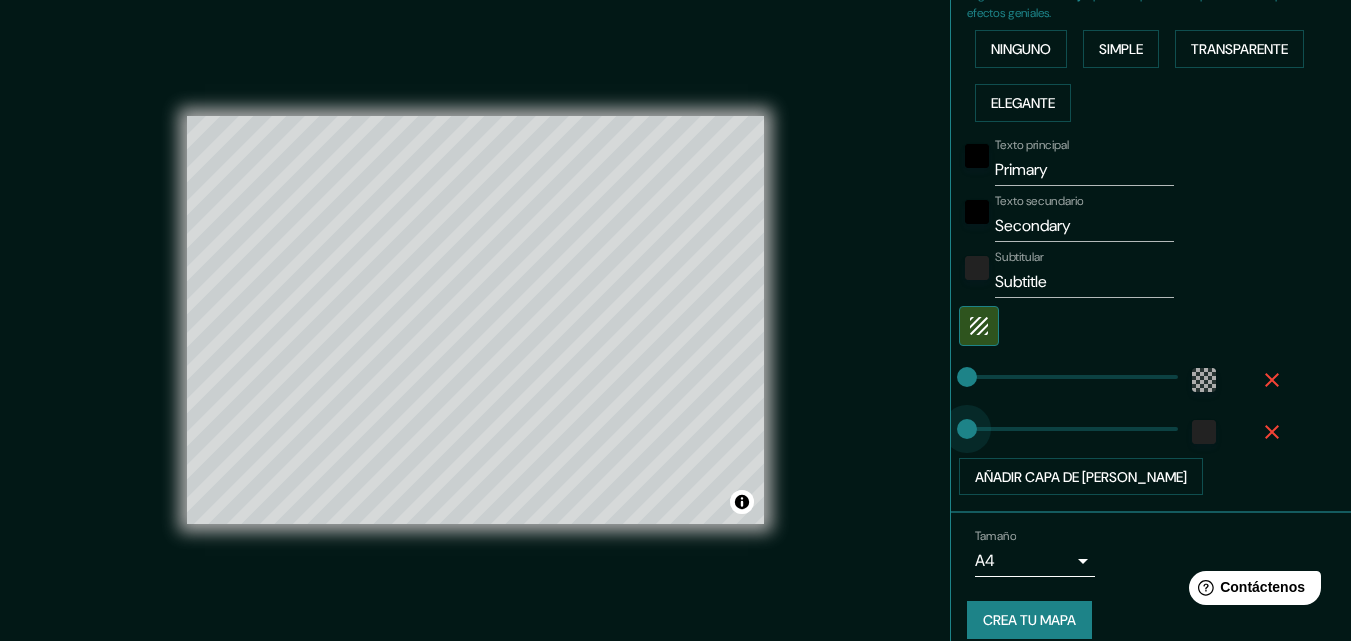 drag, startPoint x: 974, startPoint y: 431, endPoint x: 934, endPoint y: 433, distance: 40.04997 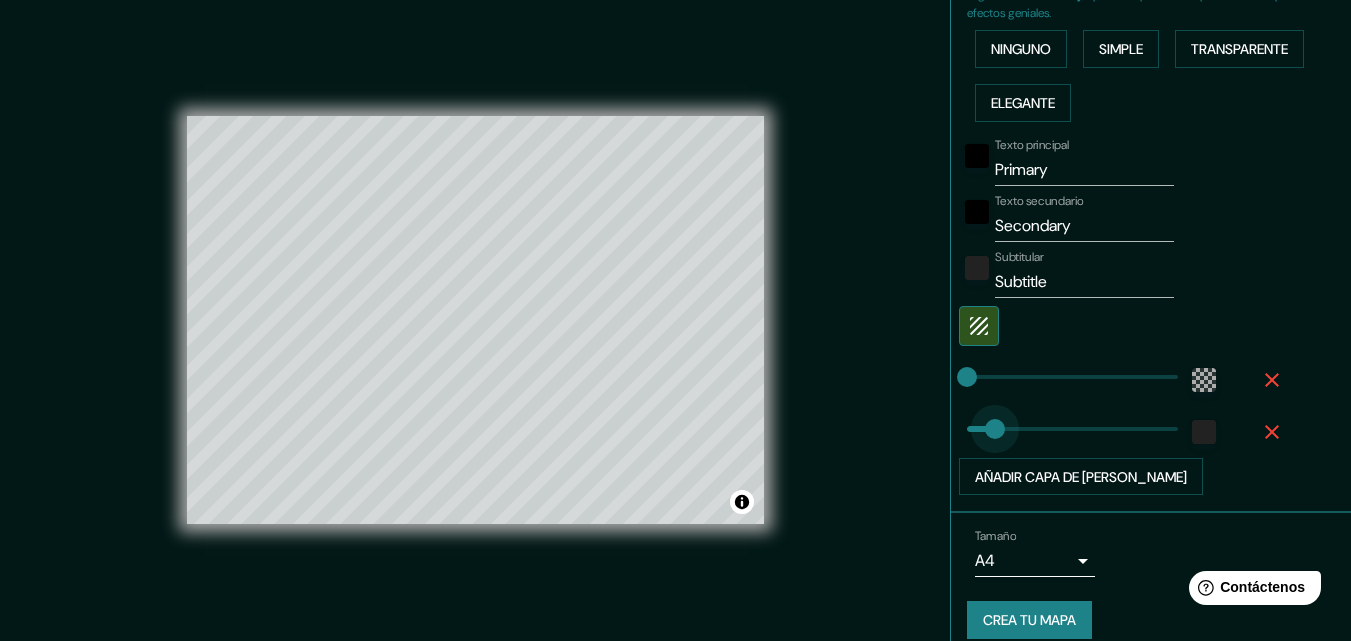type on "137" 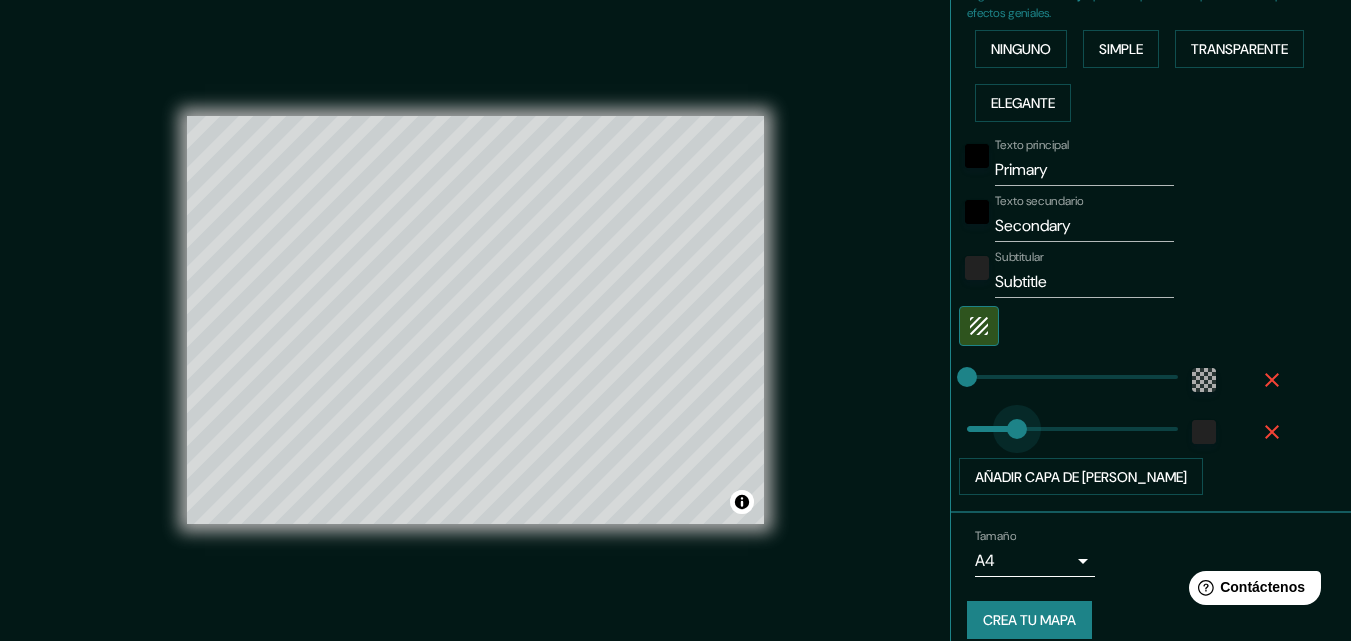 drag, startPoint x: 960, startPoint y: 427, endPoint x: 1002, endPoint y: 428, distance: 42.0119 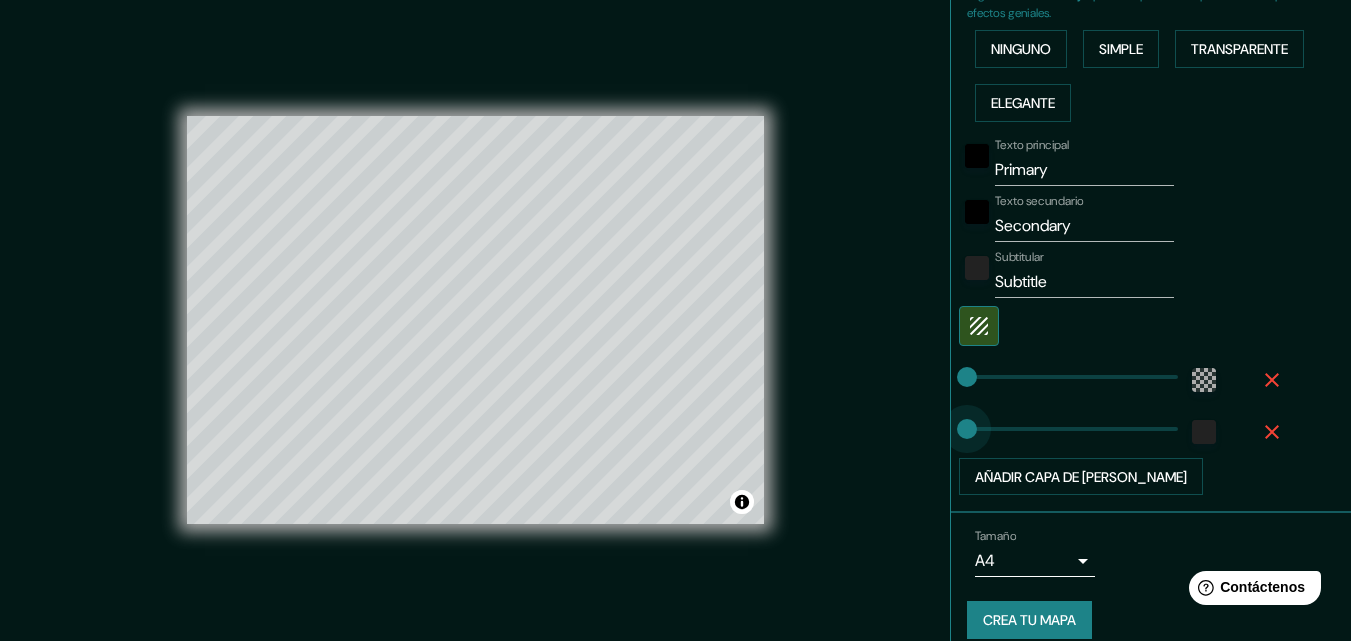 type on "19" 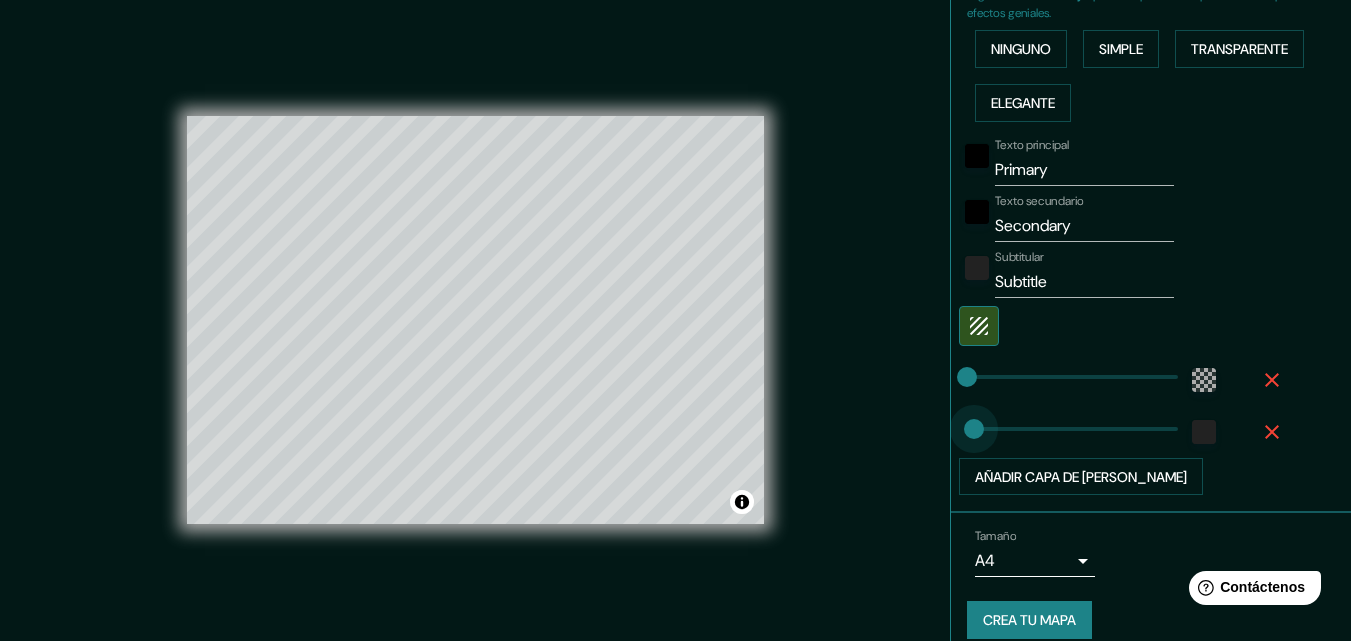 drag, startPoint x: 999, startPoint y: 430, endPoint x: 959, endPoint y: 435, distance: 40.311287 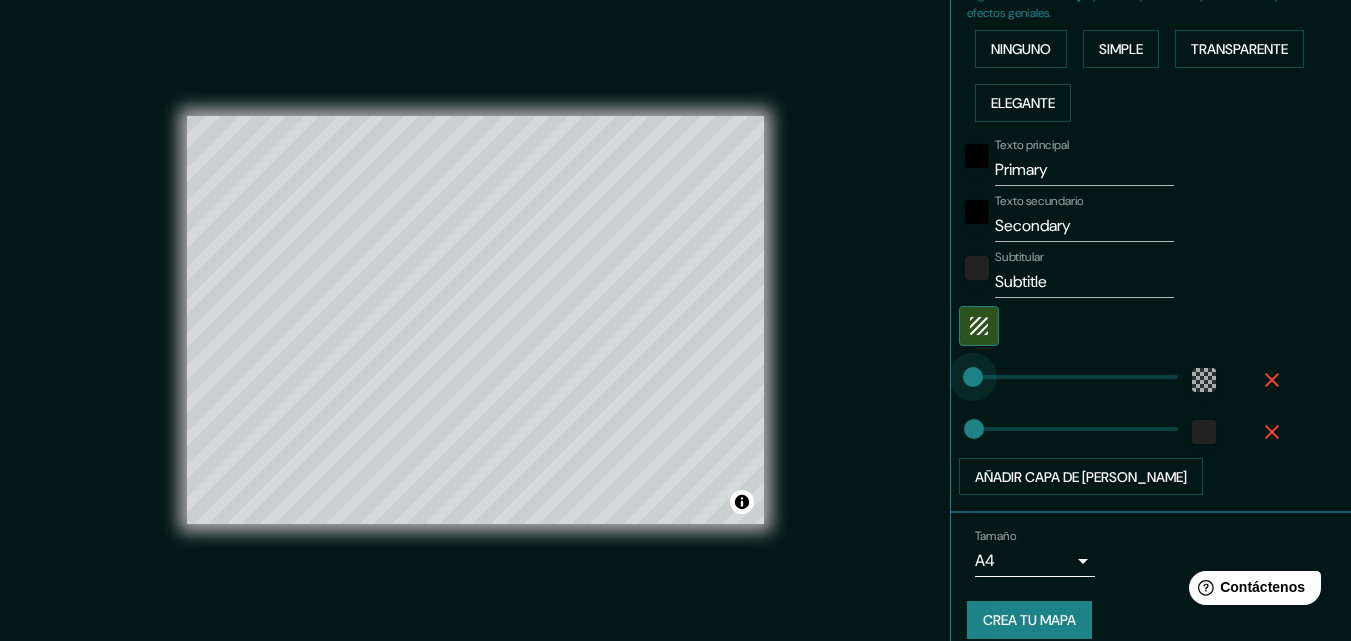 type on "282" 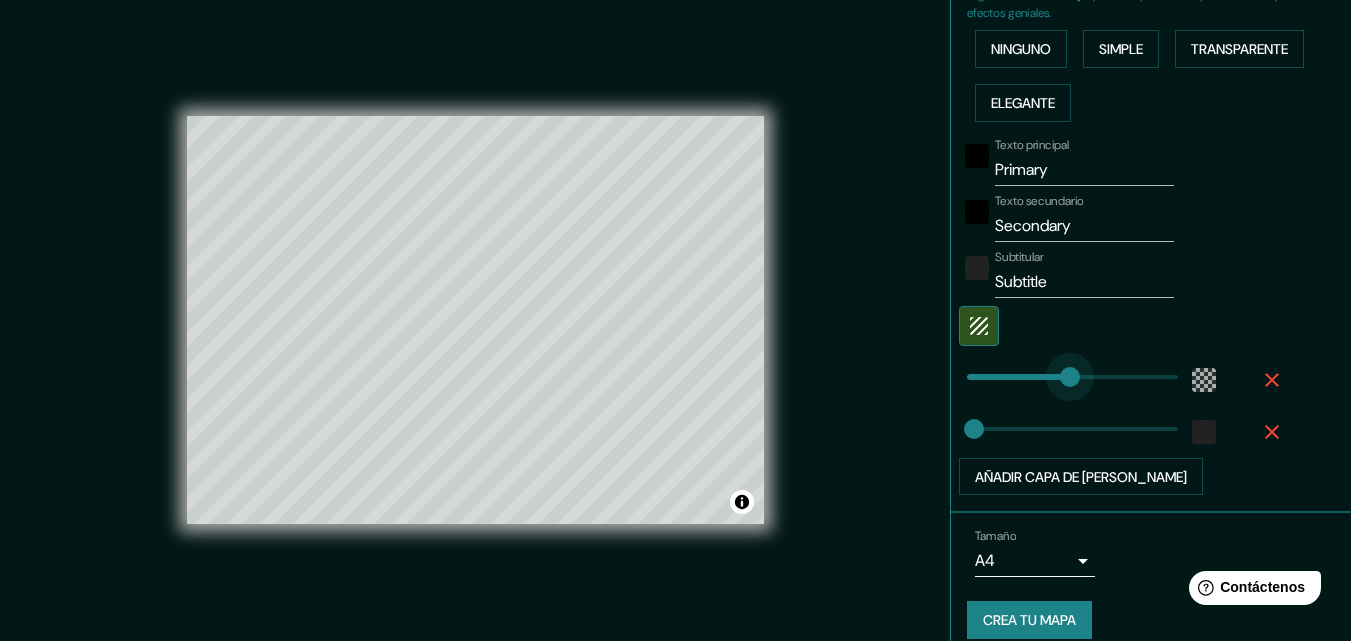 drag, startPoint x: 955, startPoint y: 380, endPoint x: 1055, endPoint y: 382, distance: 100.02 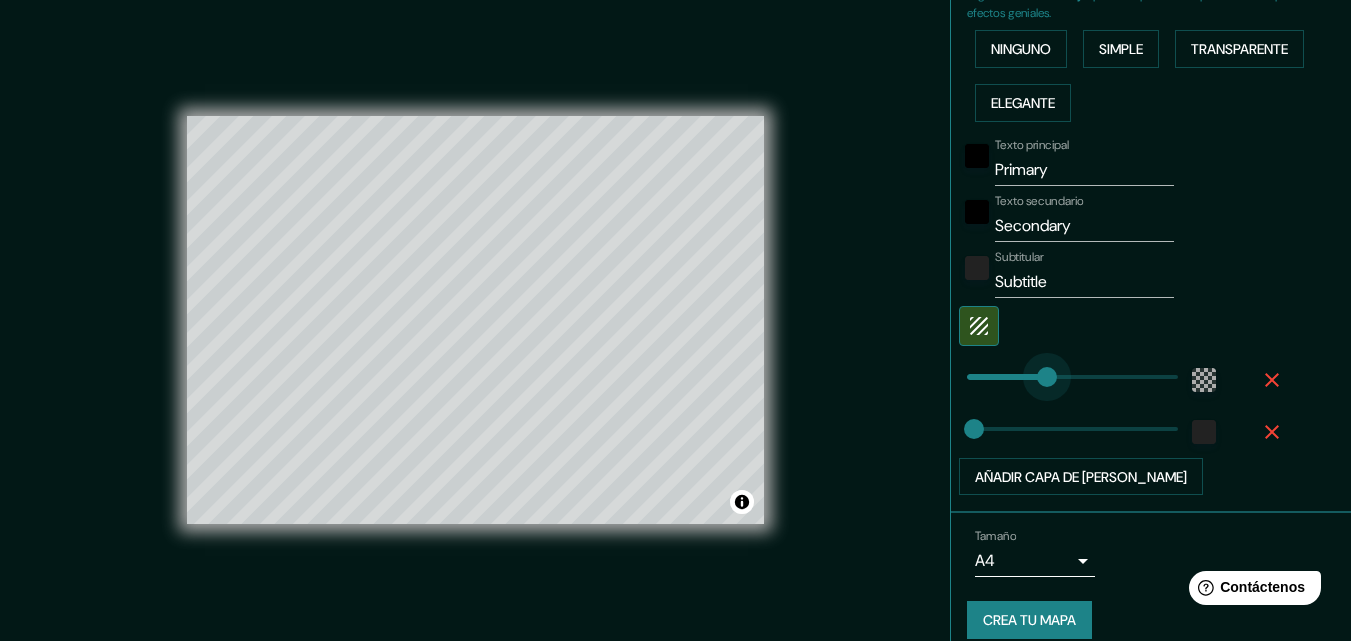 type on "216" 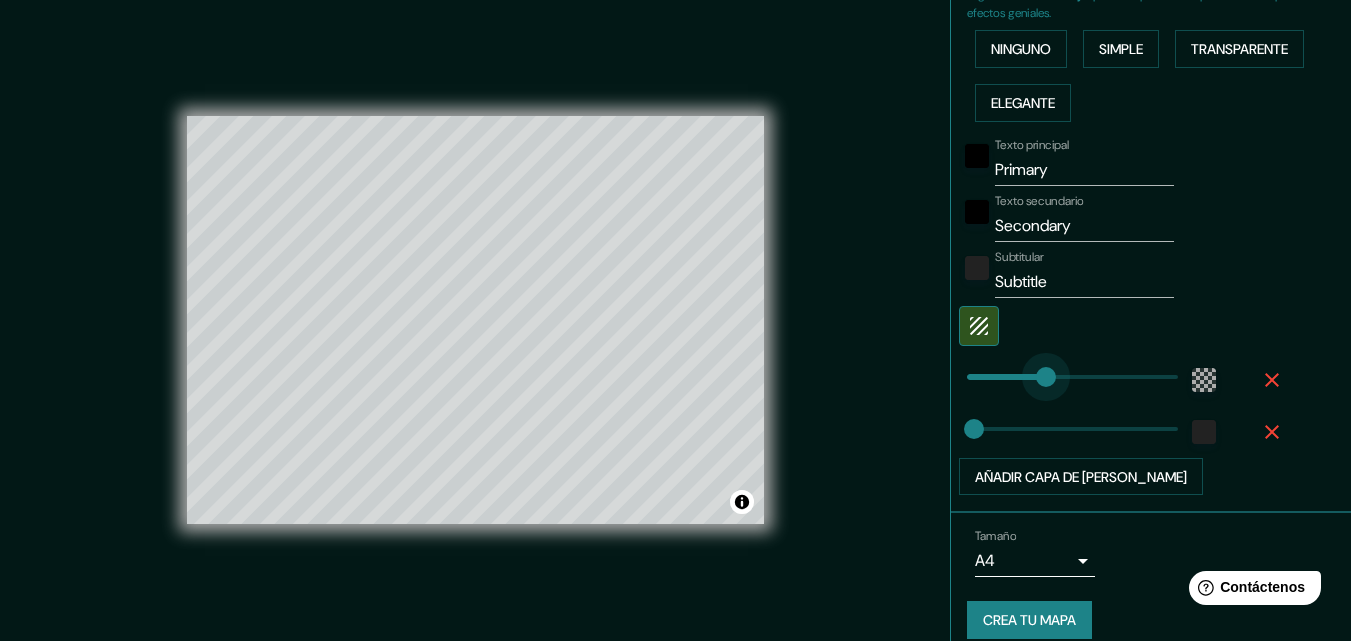 drag, startPoint x: 1055, startPoint y: 382, endPoint x: 1031, endPoint y: 383, distance: 24.020824 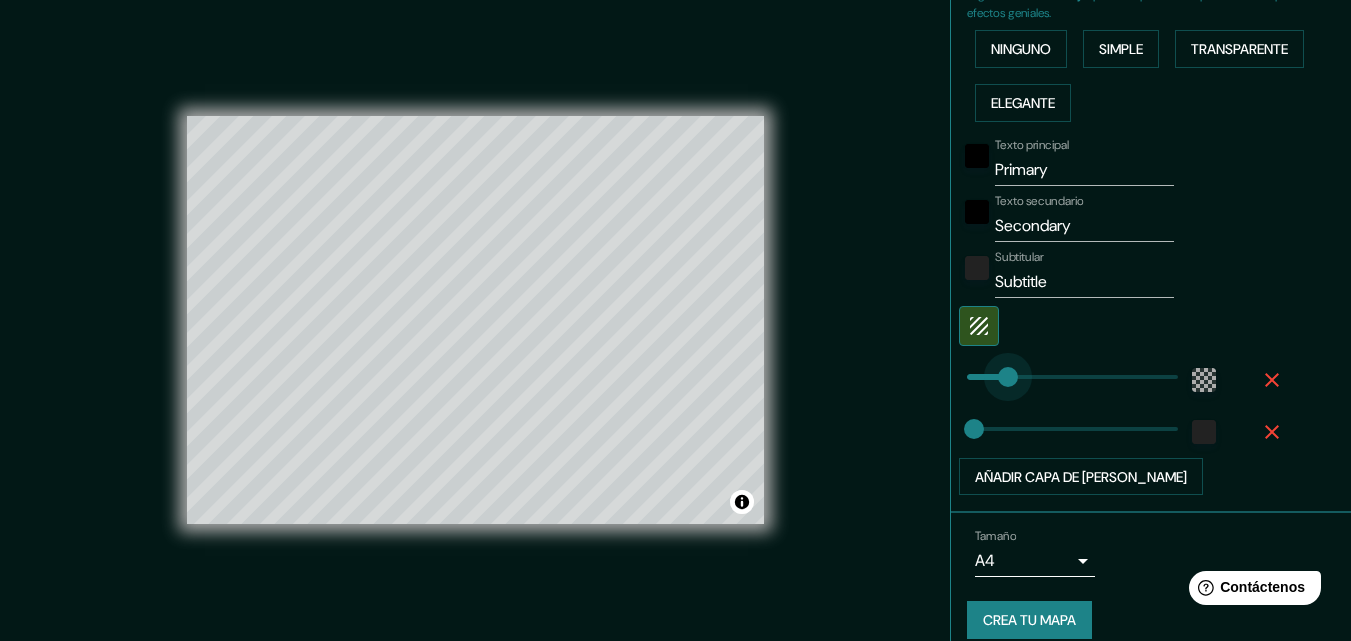 type on "110" 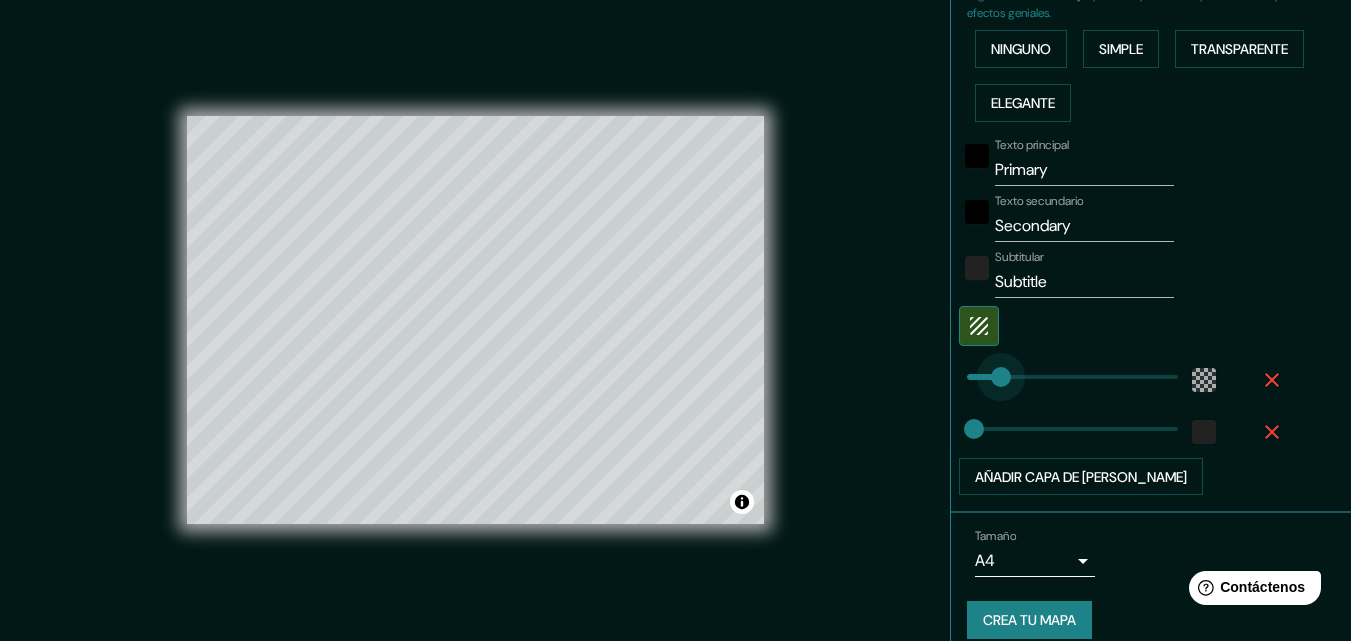 type on "79" 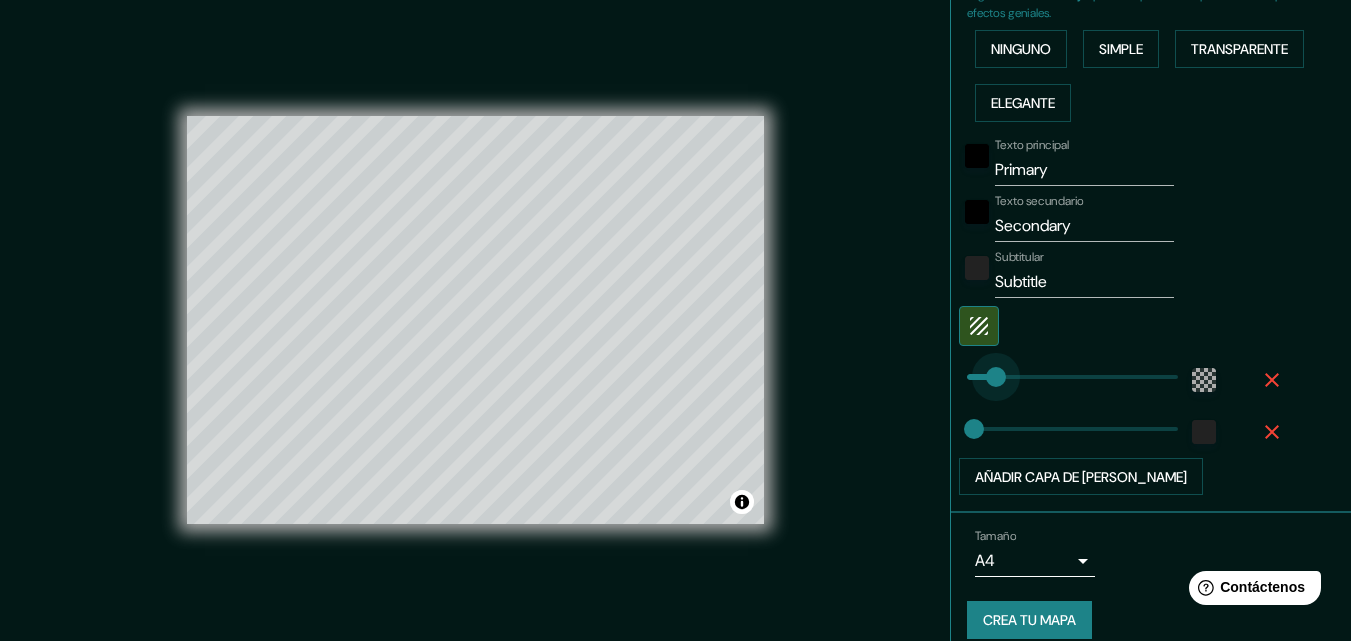 drag, startPoint x: 992, startPoint y: 380, endPoint x: 981, endPoint y: 380, distance: 11 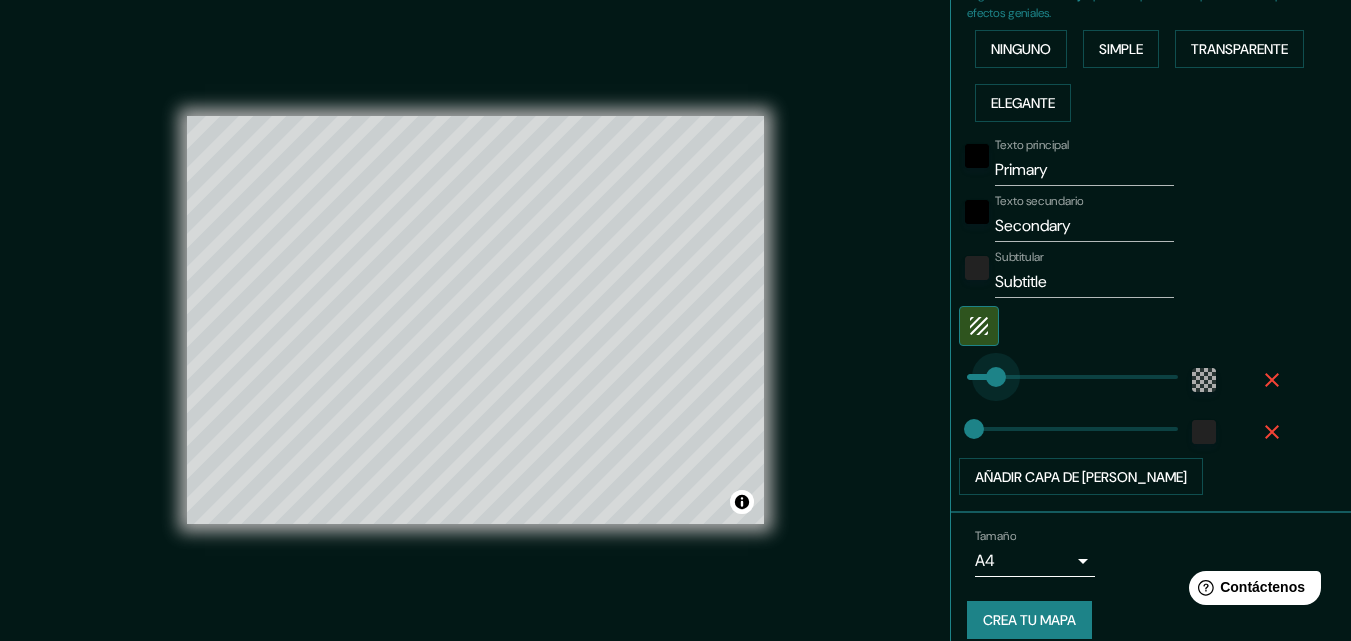 type on "66" 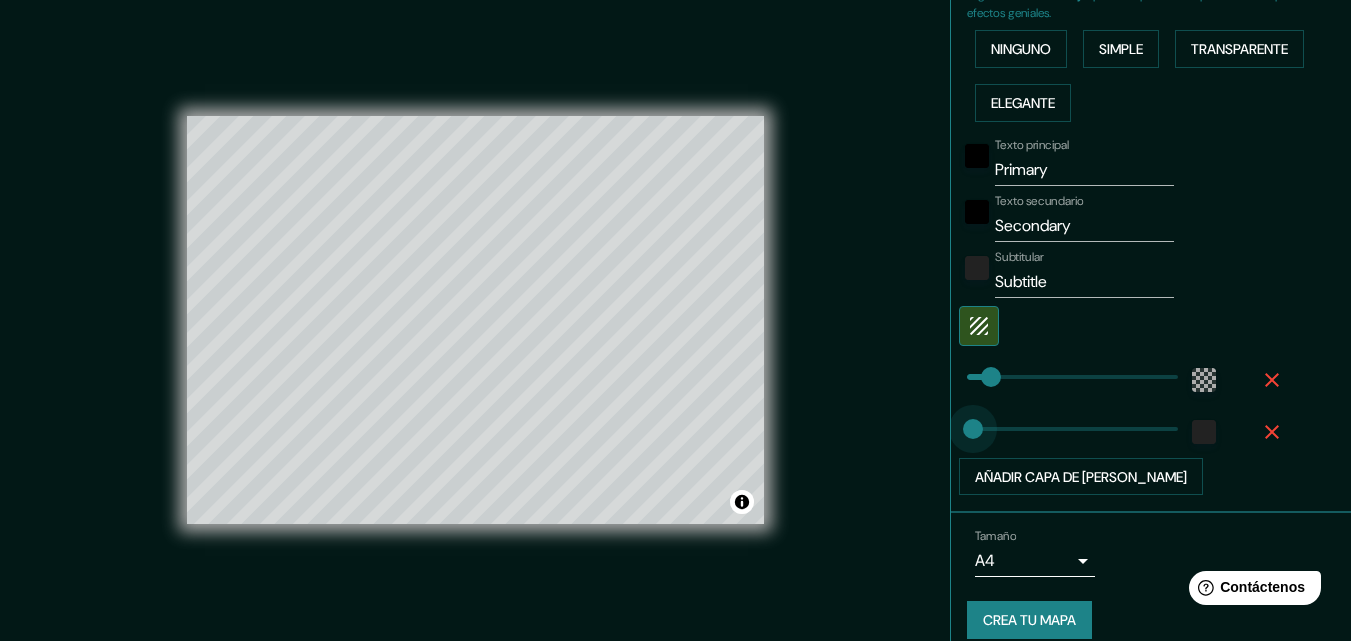 type on "36" 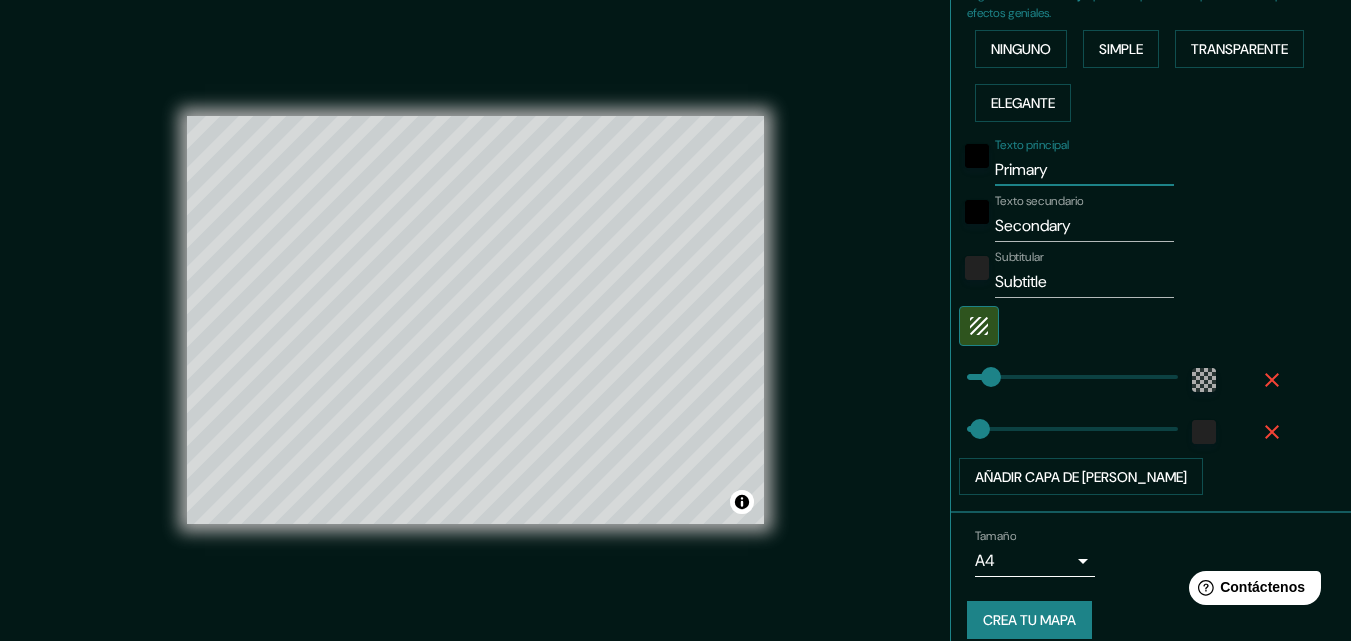 click on "Primary" at bounding box center (1084, 170) 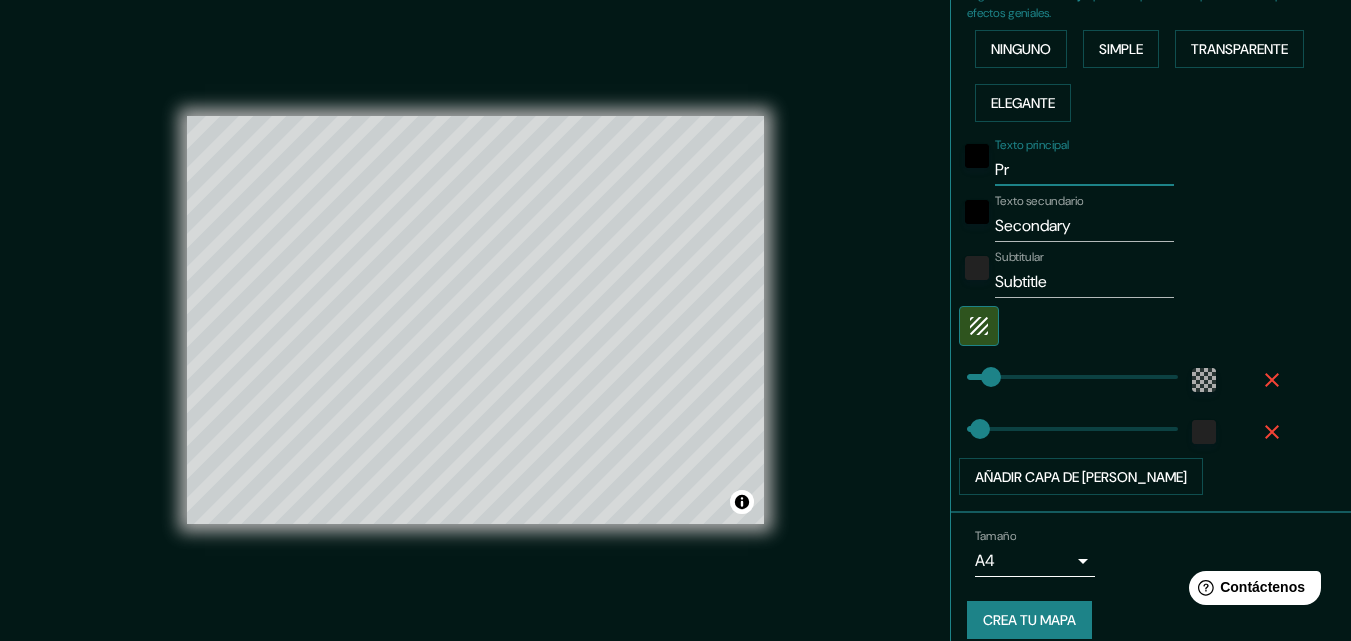 type on "P" 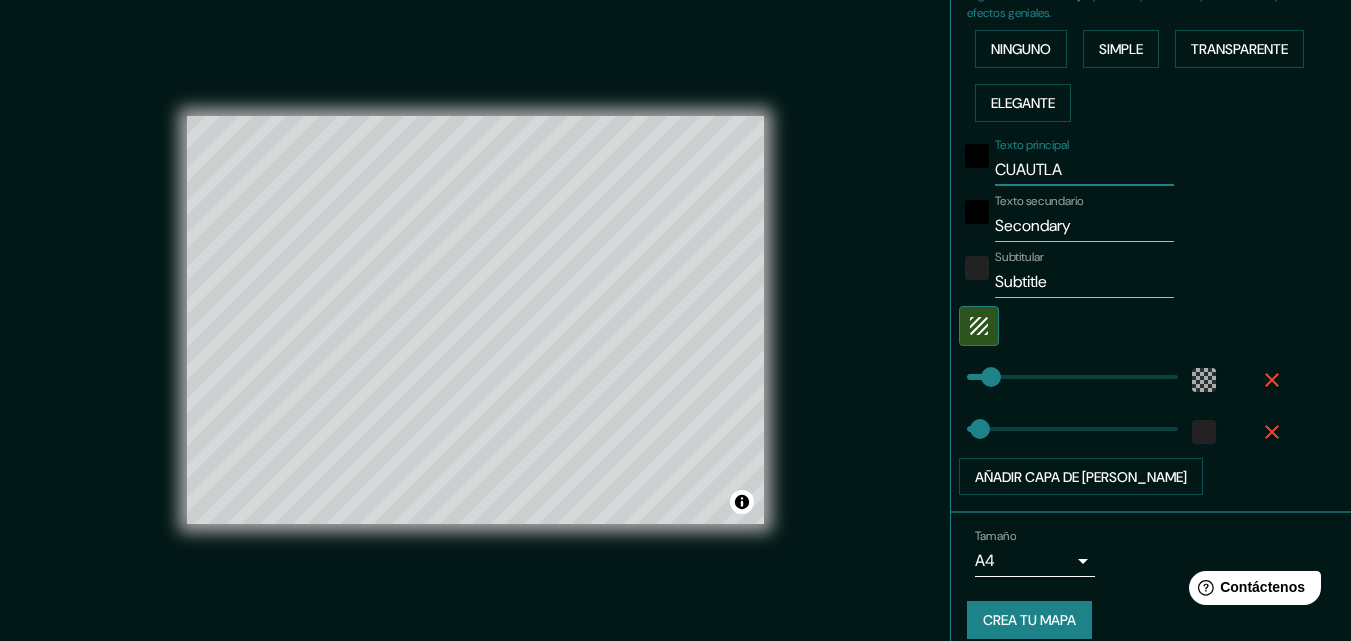 type on "CUAUTLA" 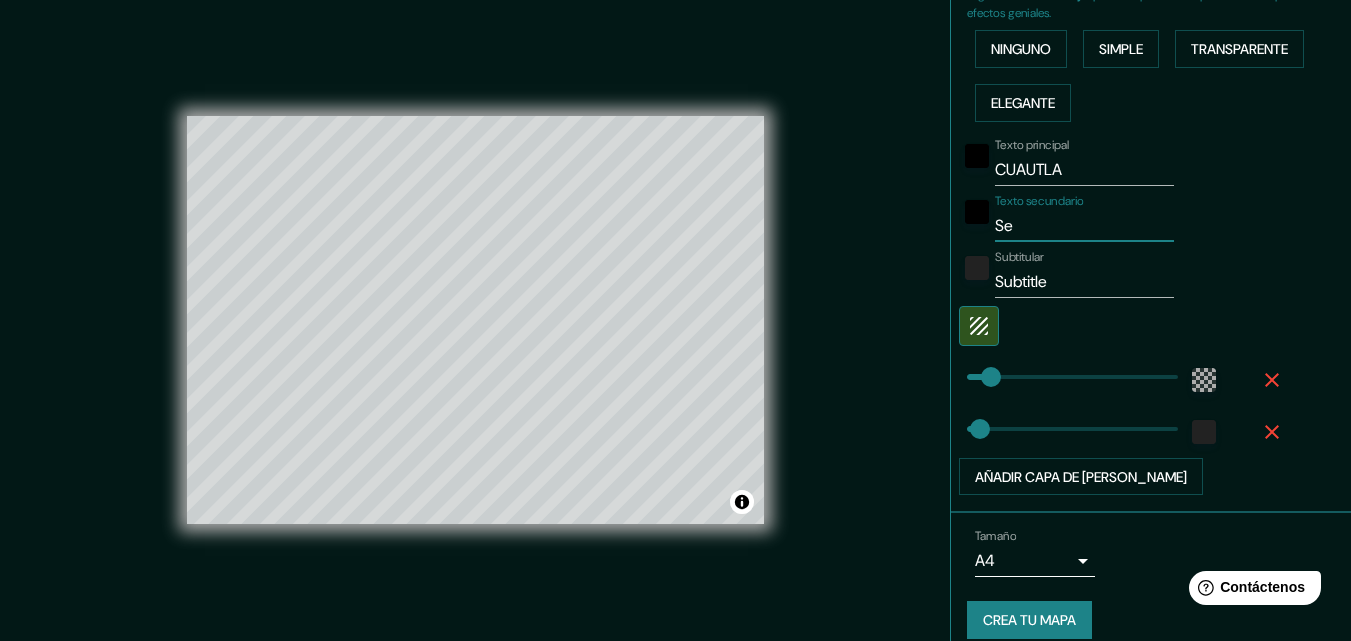type on "S" 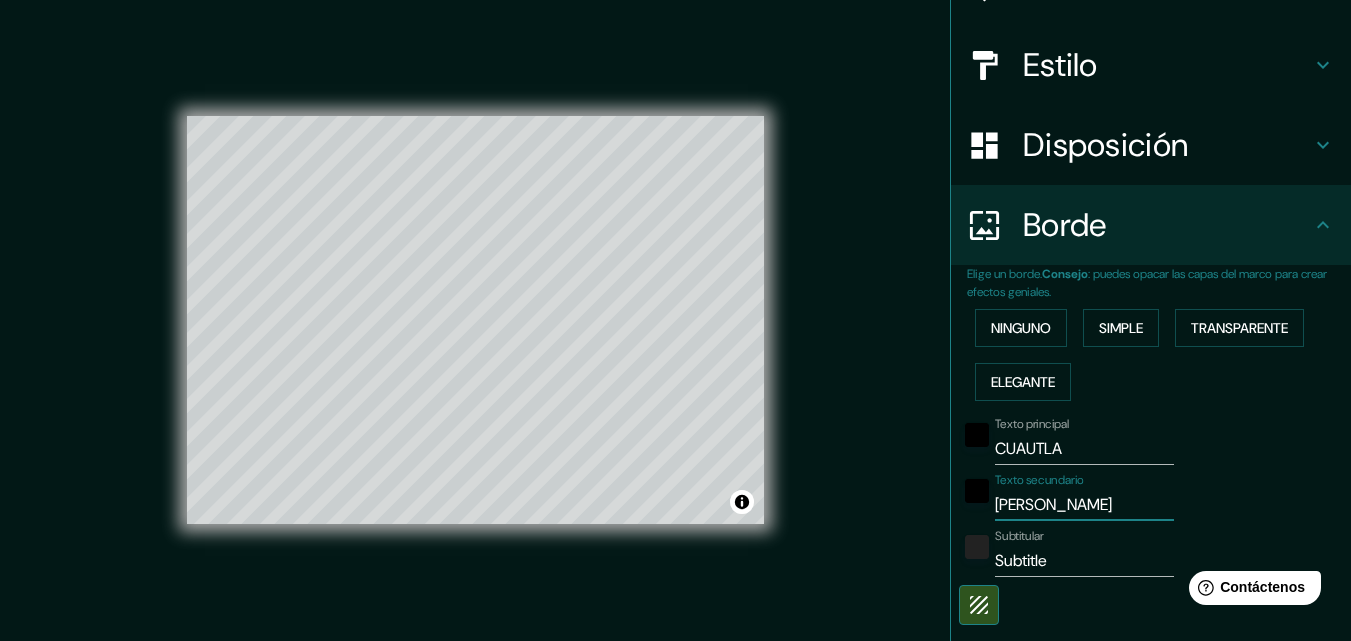 scroll, scrollTop: 200, scrollLeft: 0, axis: vertical 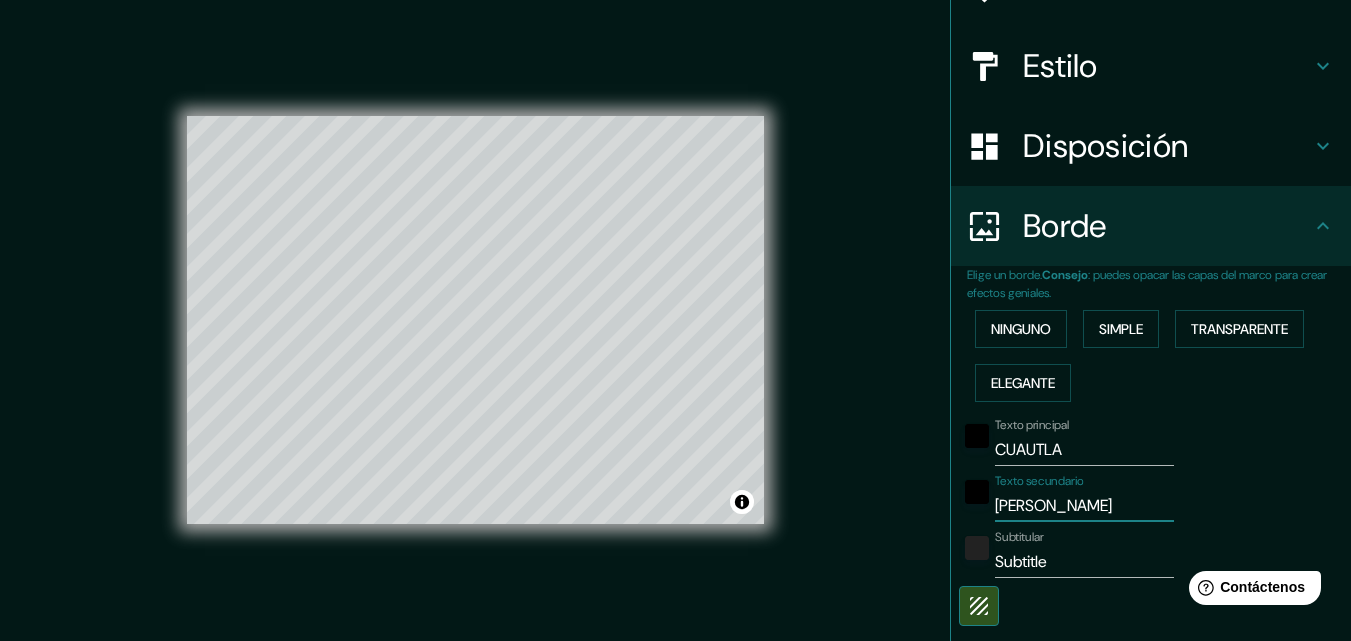 type on "[PERSON_NAME]" 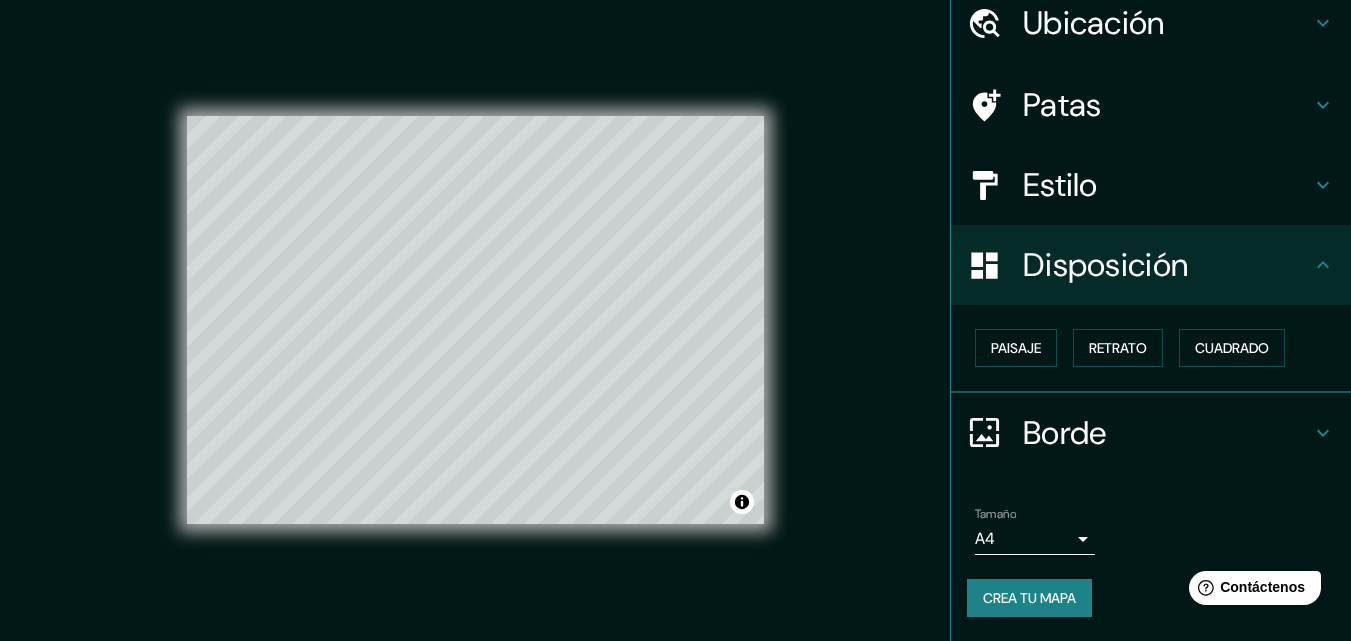 scroll, scrollTop: 80, scrollLeft: 0, axis: vertical 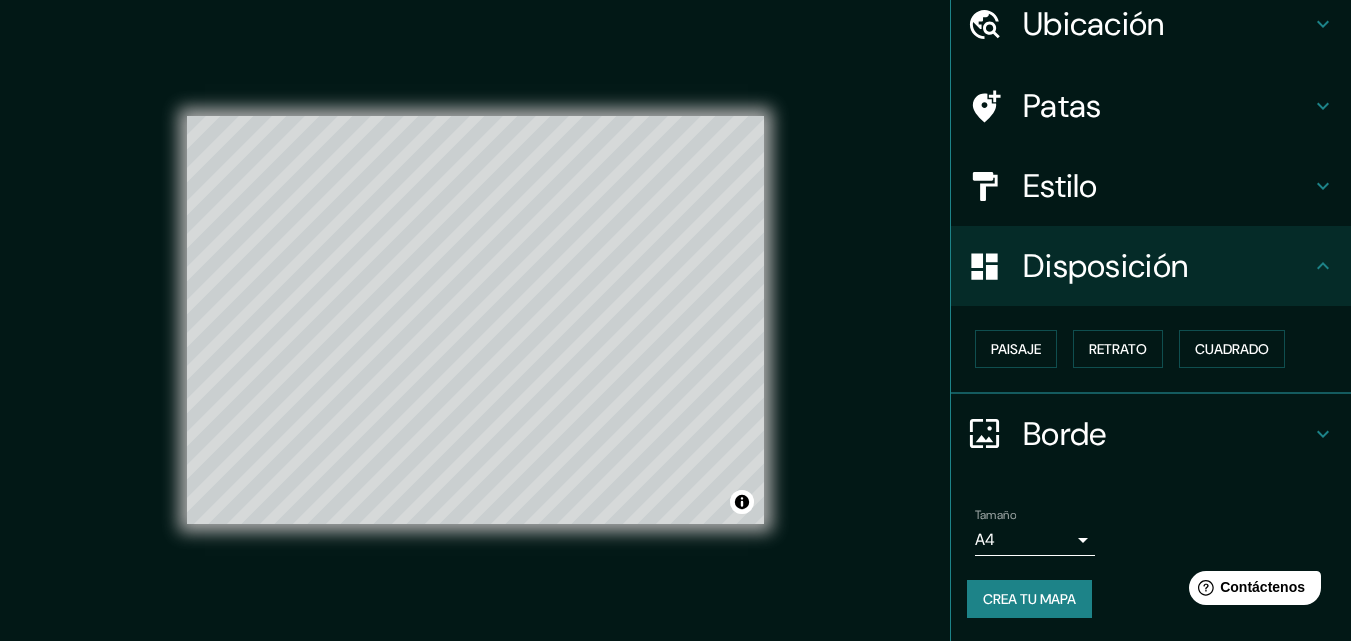 click on "Estilo" at bounding box center (1167, 186) 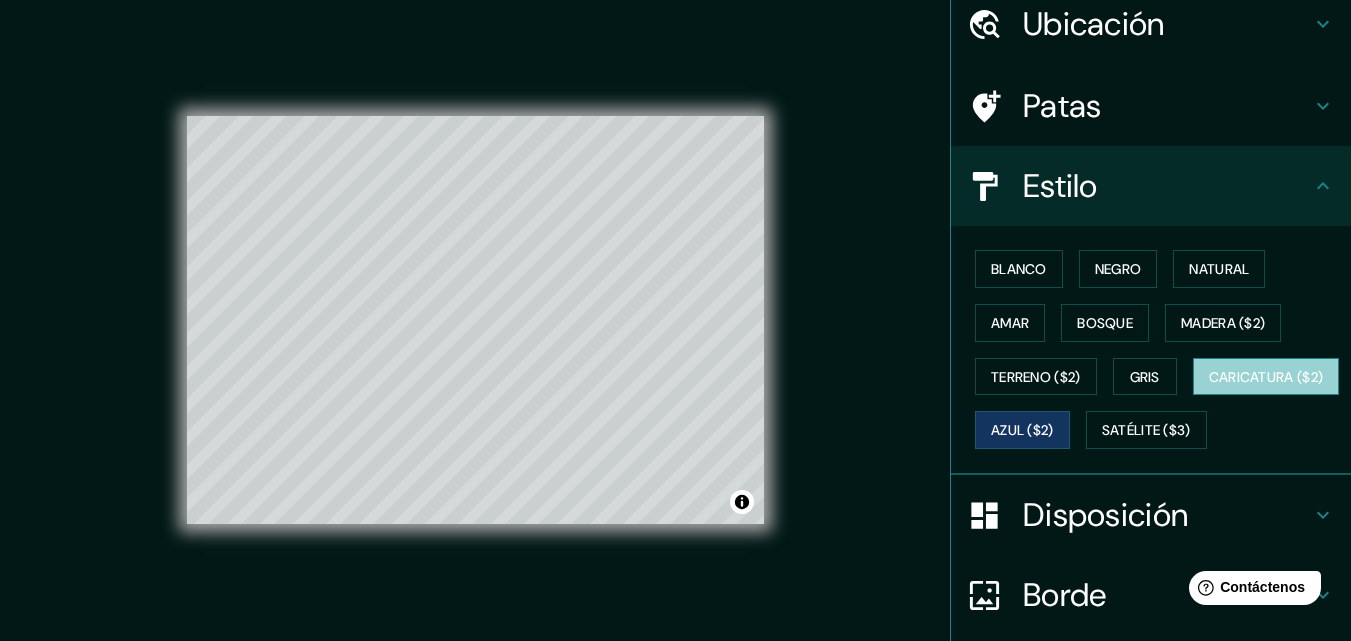 click on "Caricatura ($2)" at bounding box center [1266, 377] 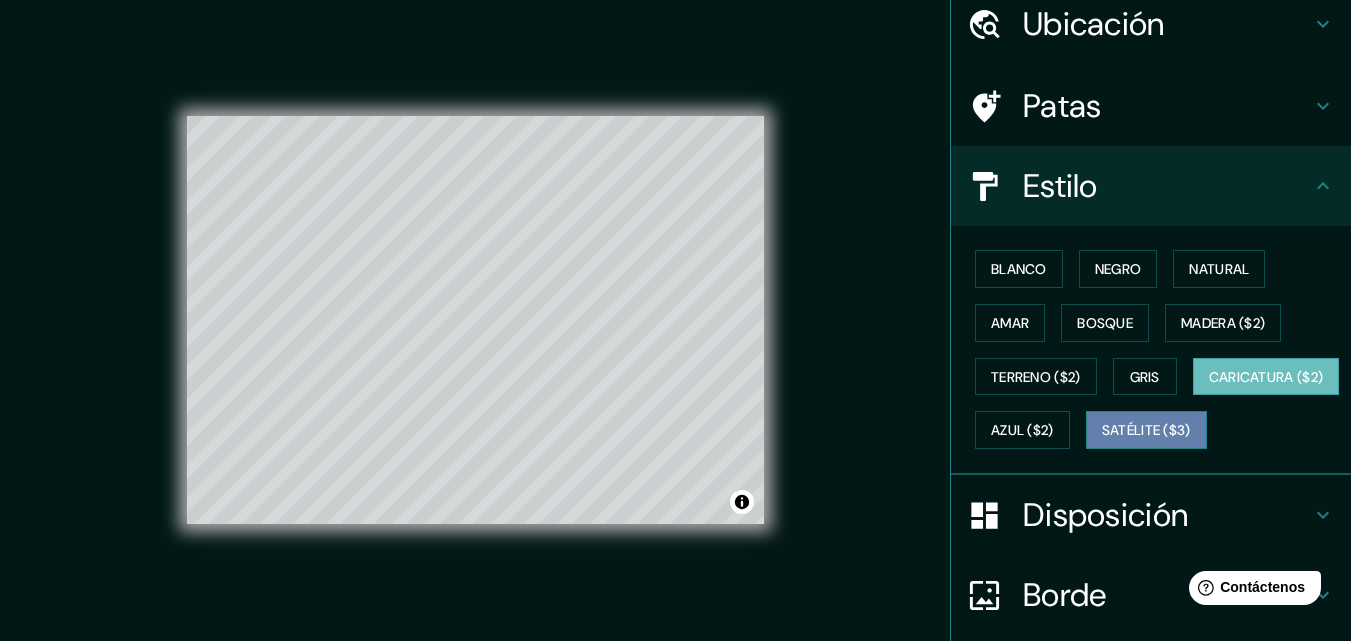 click on "Satélite ($3)" at bounding box center [1146, 430] 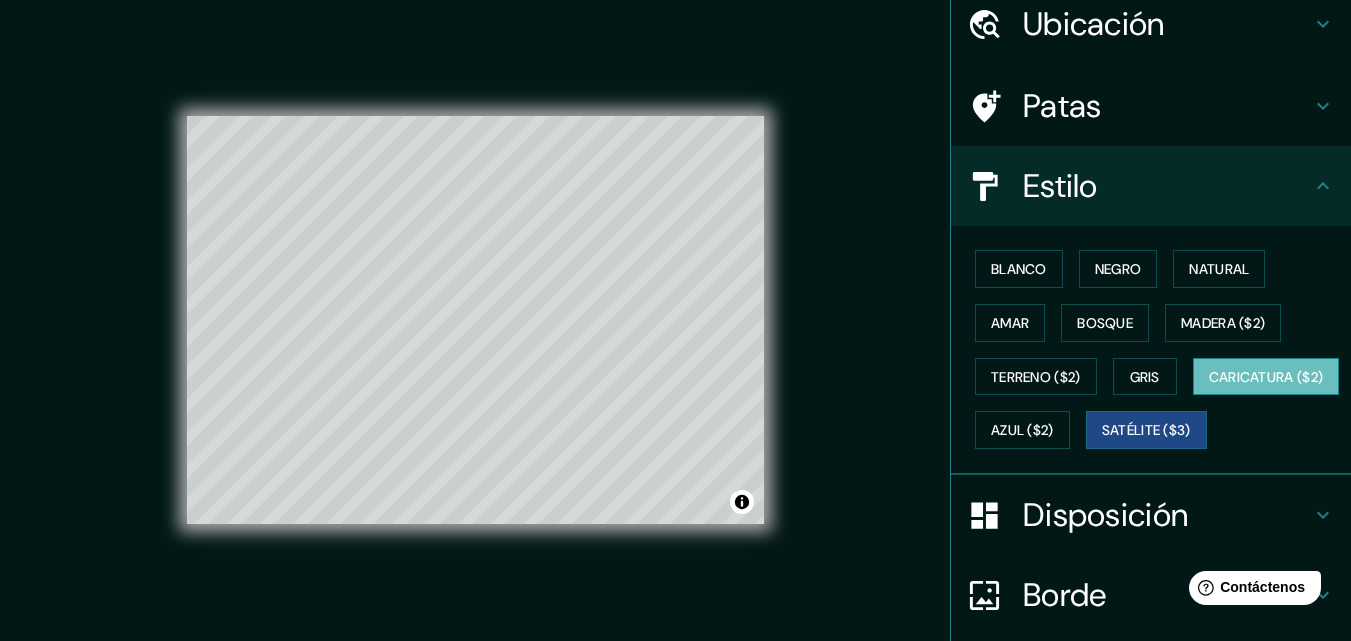 click on "Caricatura ($2)" at bounding box center [1266, 377] 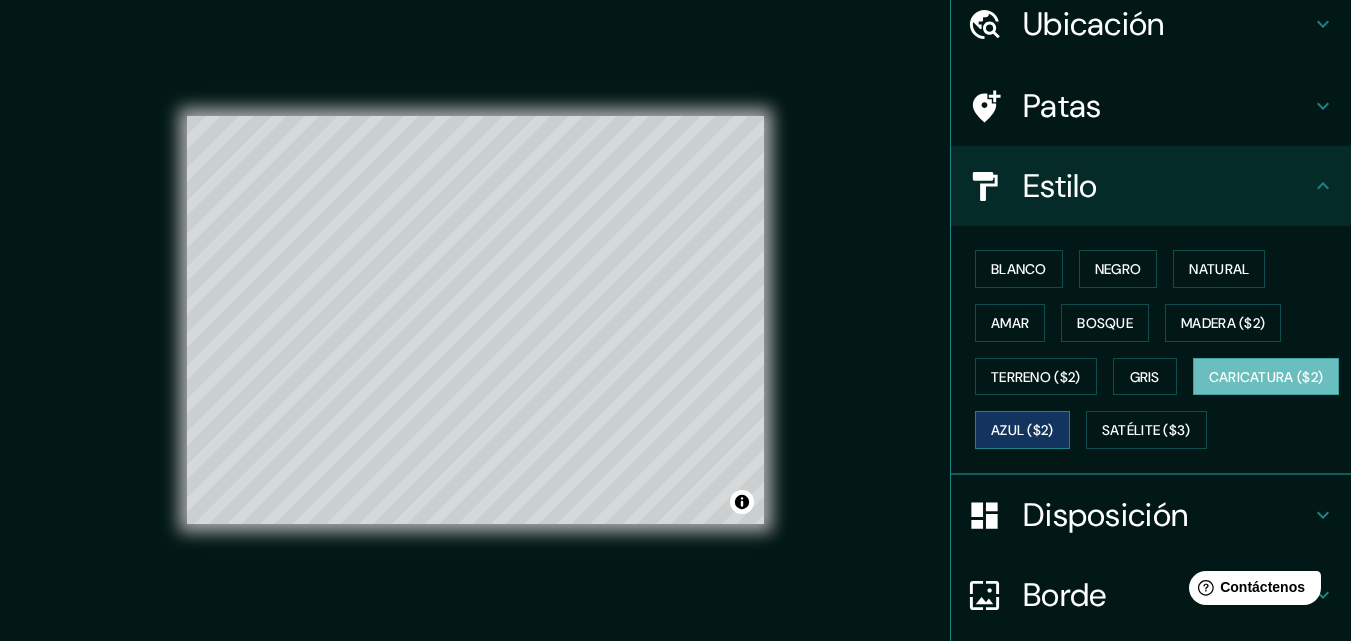 click on "Azul ($2)" at bounding box center [1022, 431] 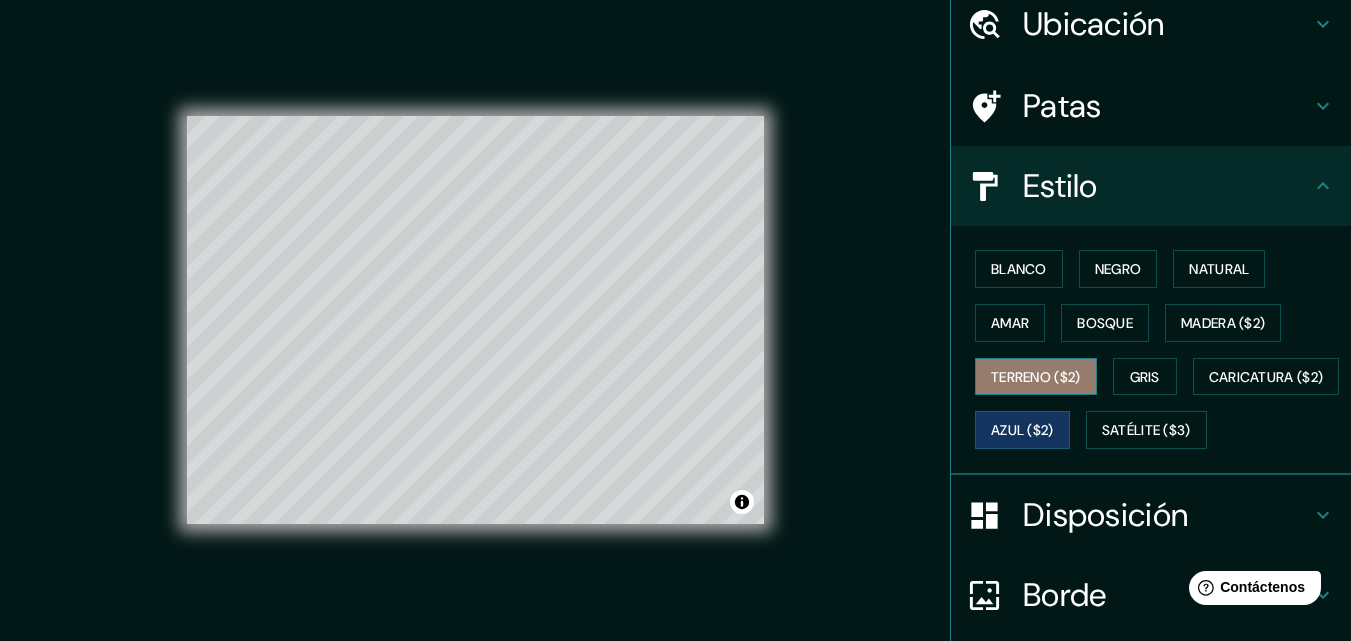 click on "Terreno ($2)" at bounding box center (1036, 377) 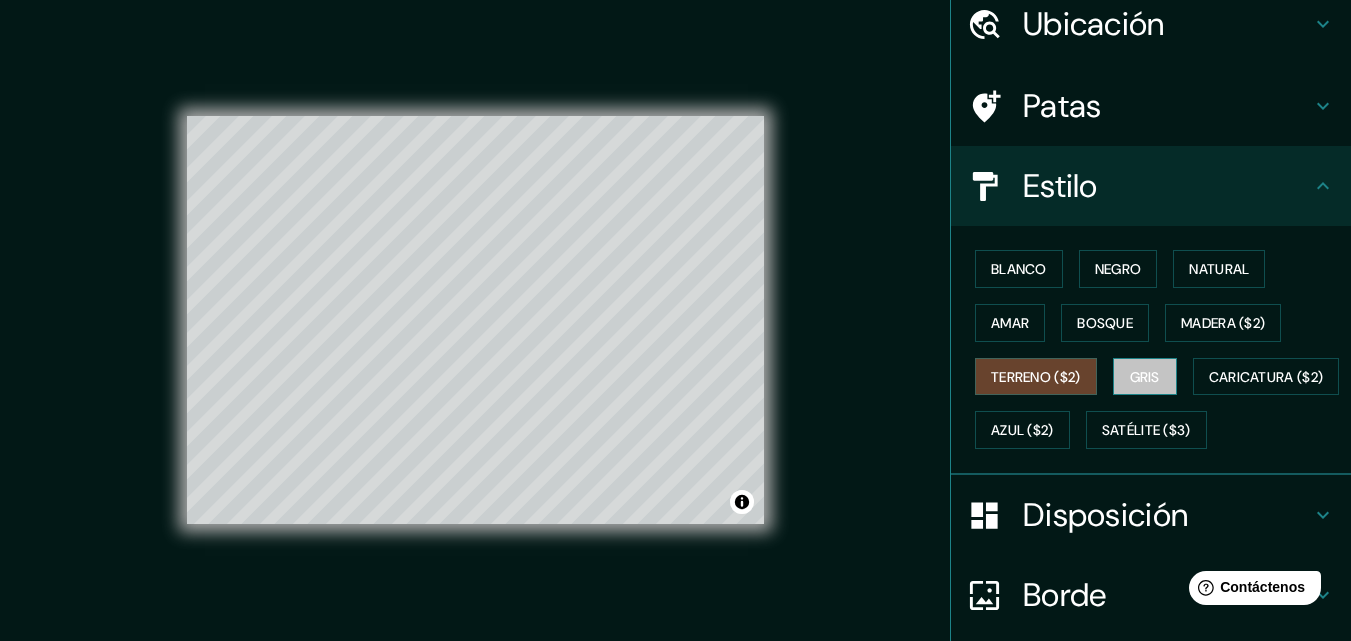 click on "Gris" at bounding box center (1145, 377) 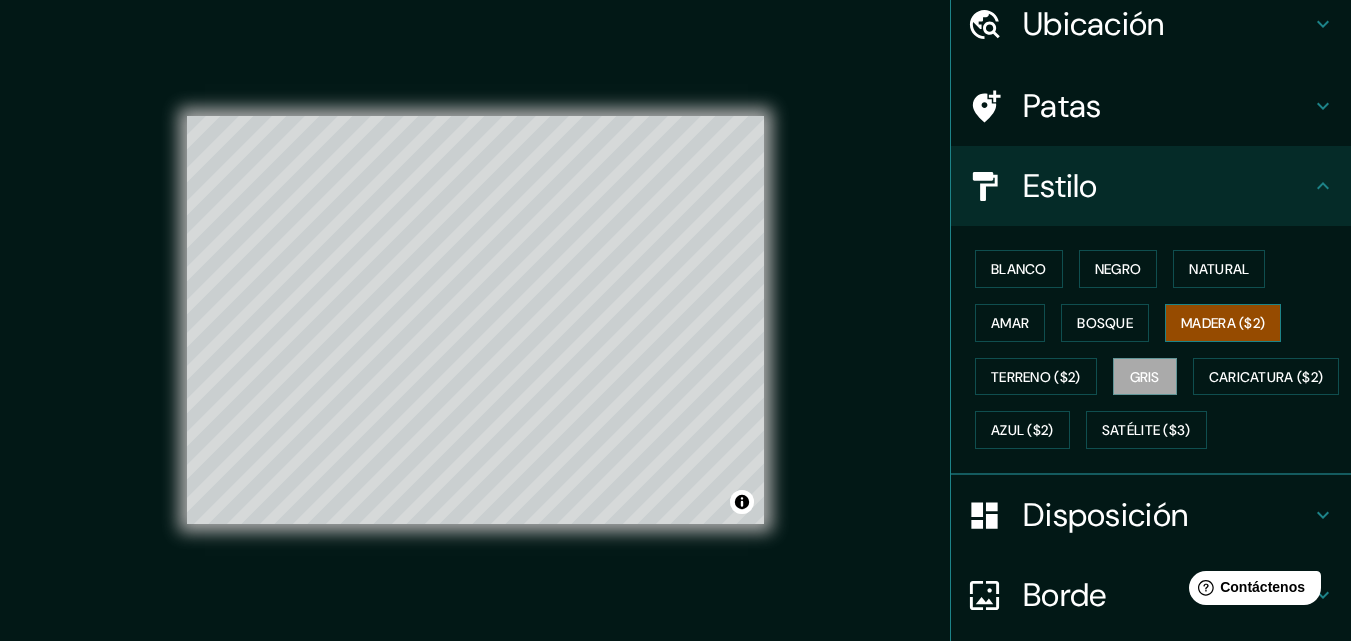 click on "Madera ($2)" at bounding box center [1223, 323] 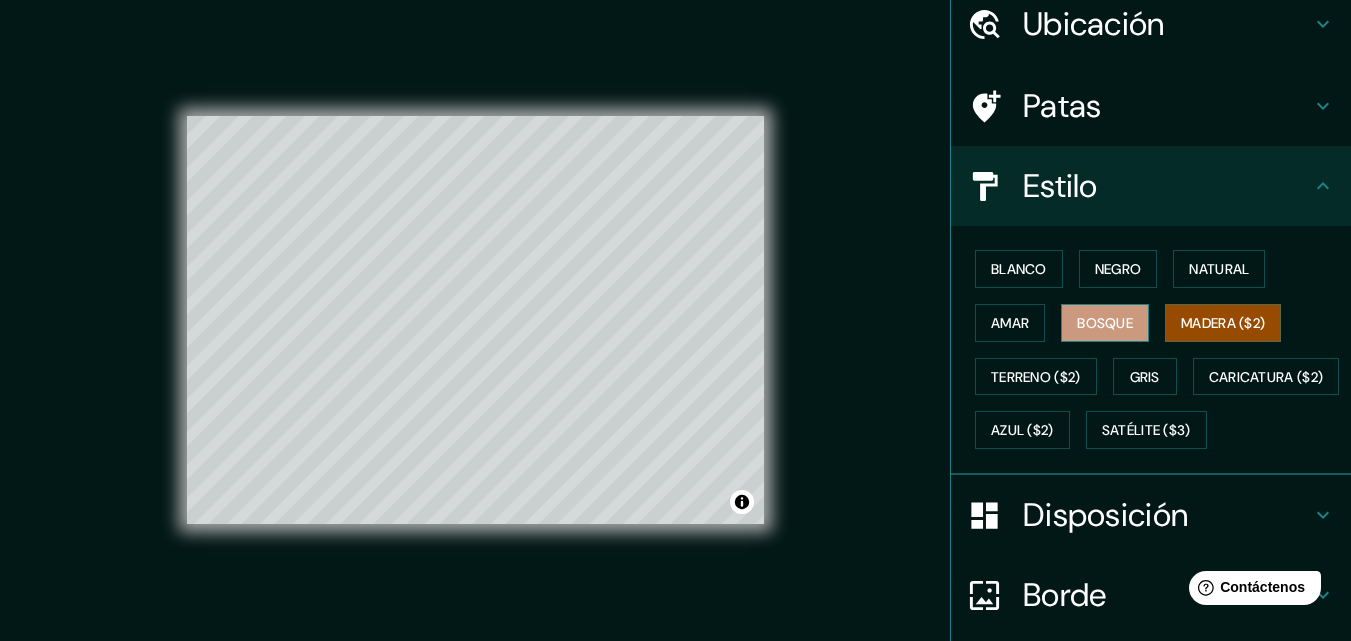 click on "Bosque" at bounding box center (1105, 323) 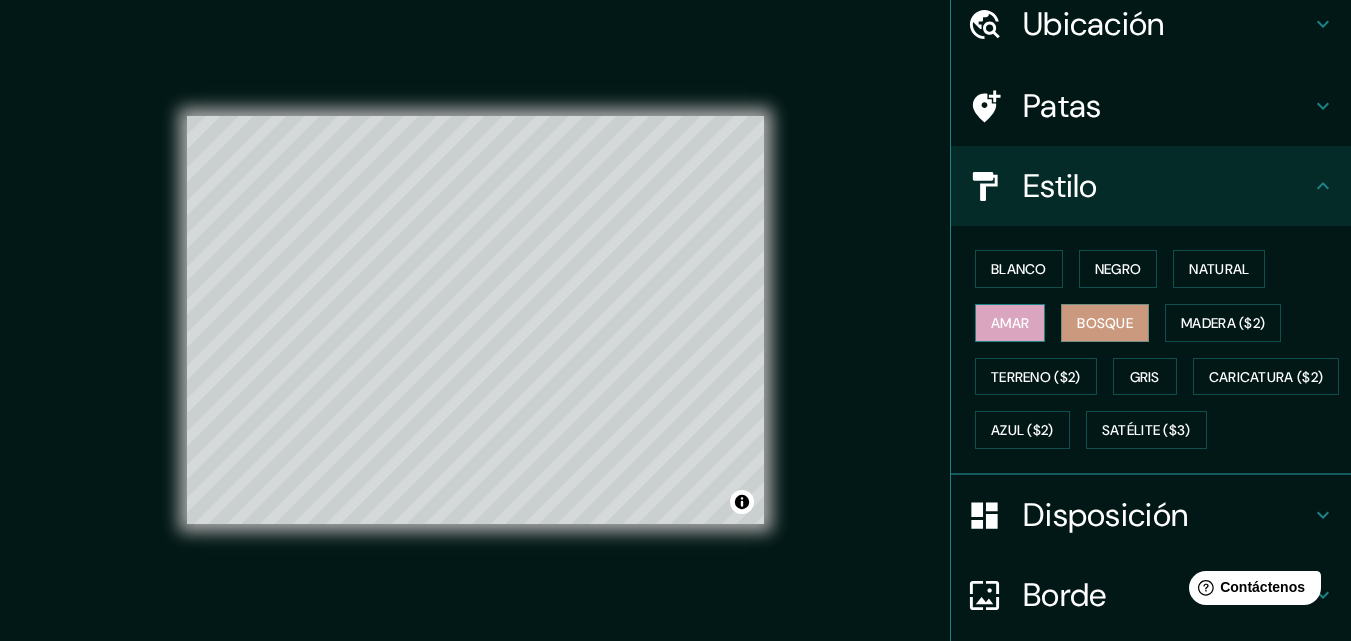 click on "Amar" at bounding box center (1010, 323) 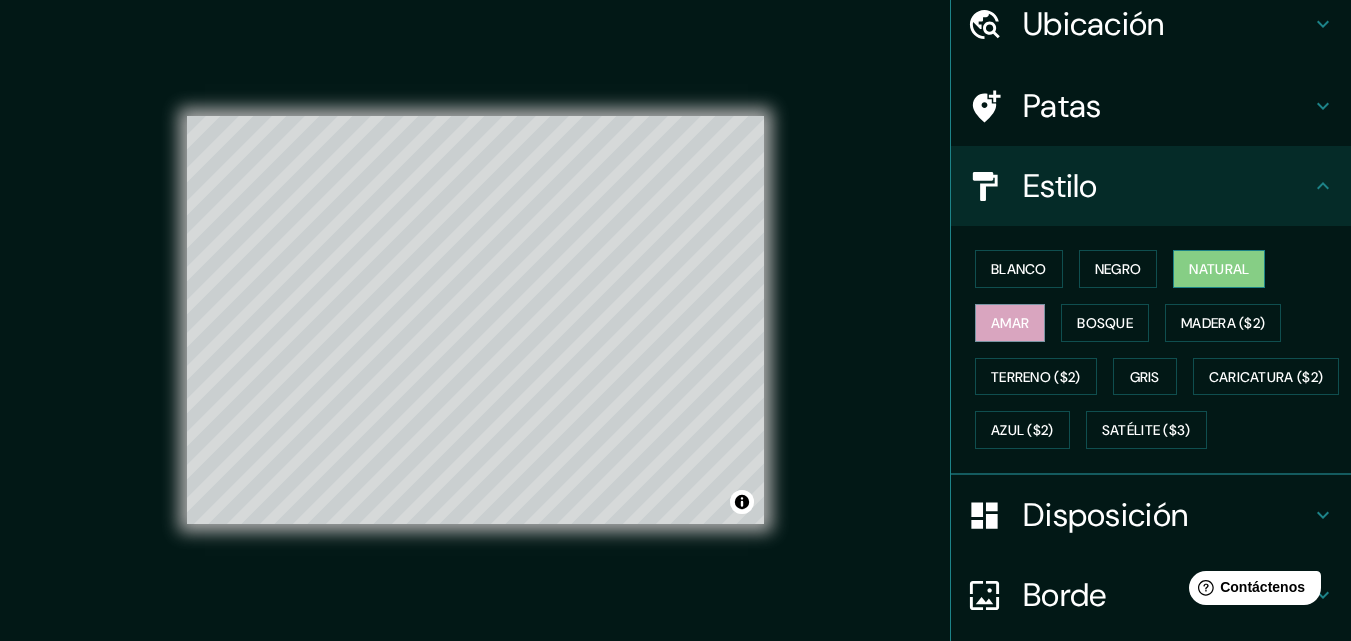 click on "Natural" at bounding box center [1219, 269] 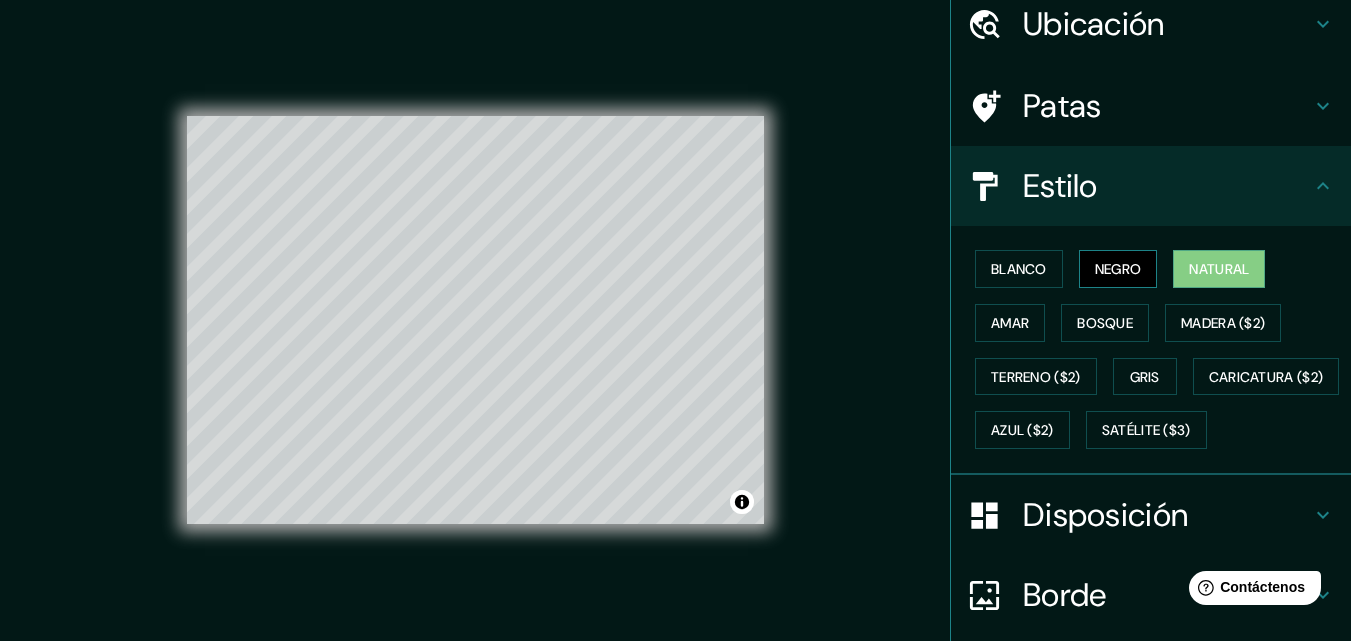 click on "Negro" at bounding box center (1118, 269) 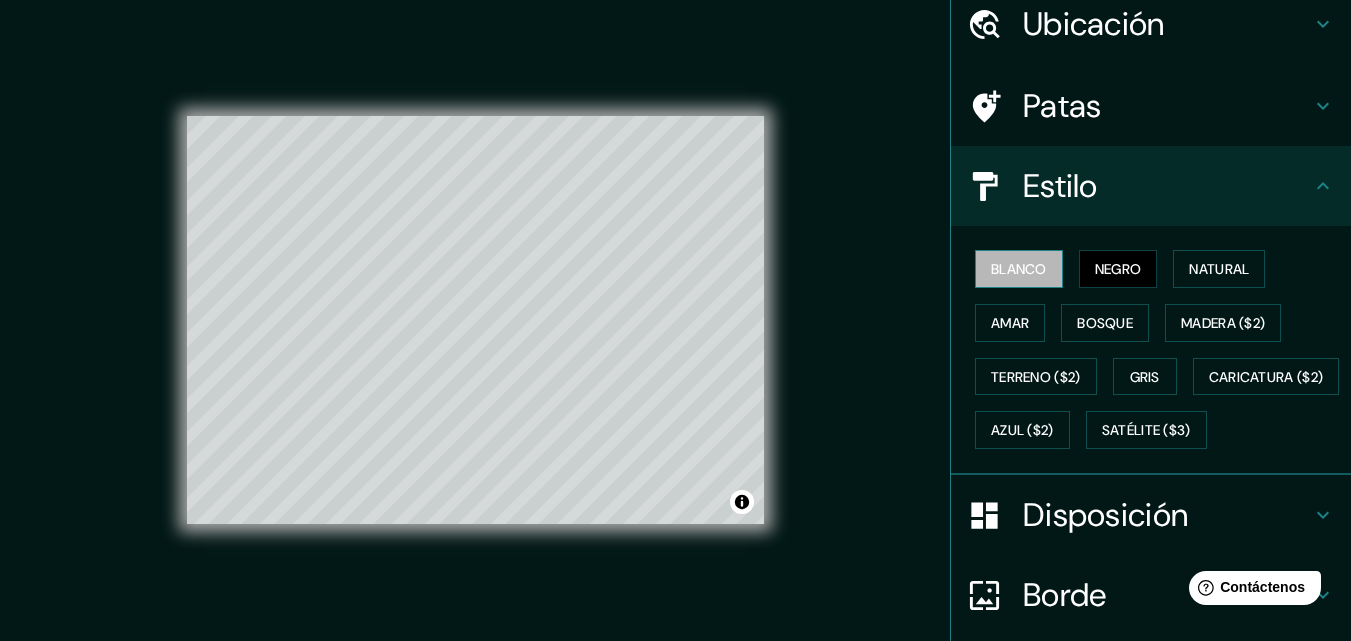 click on "Blanco" at bounding box center (1019, 269) 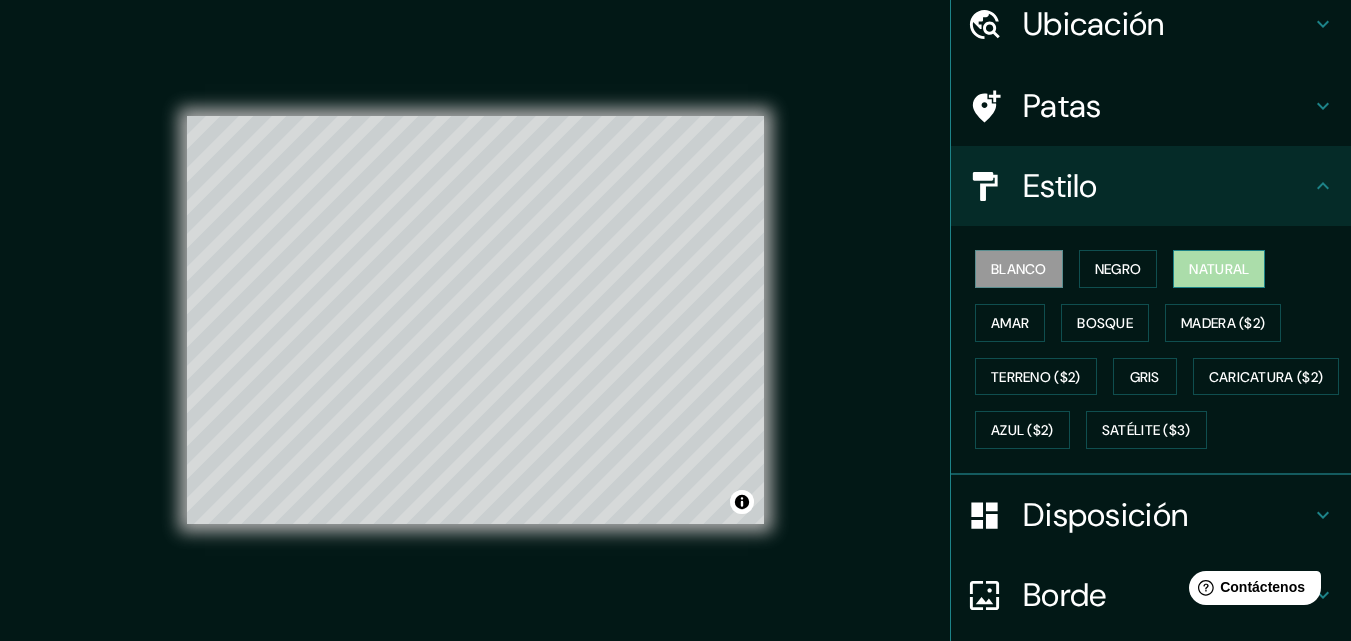 click on "Natural" at bounding box center [1219, 269] 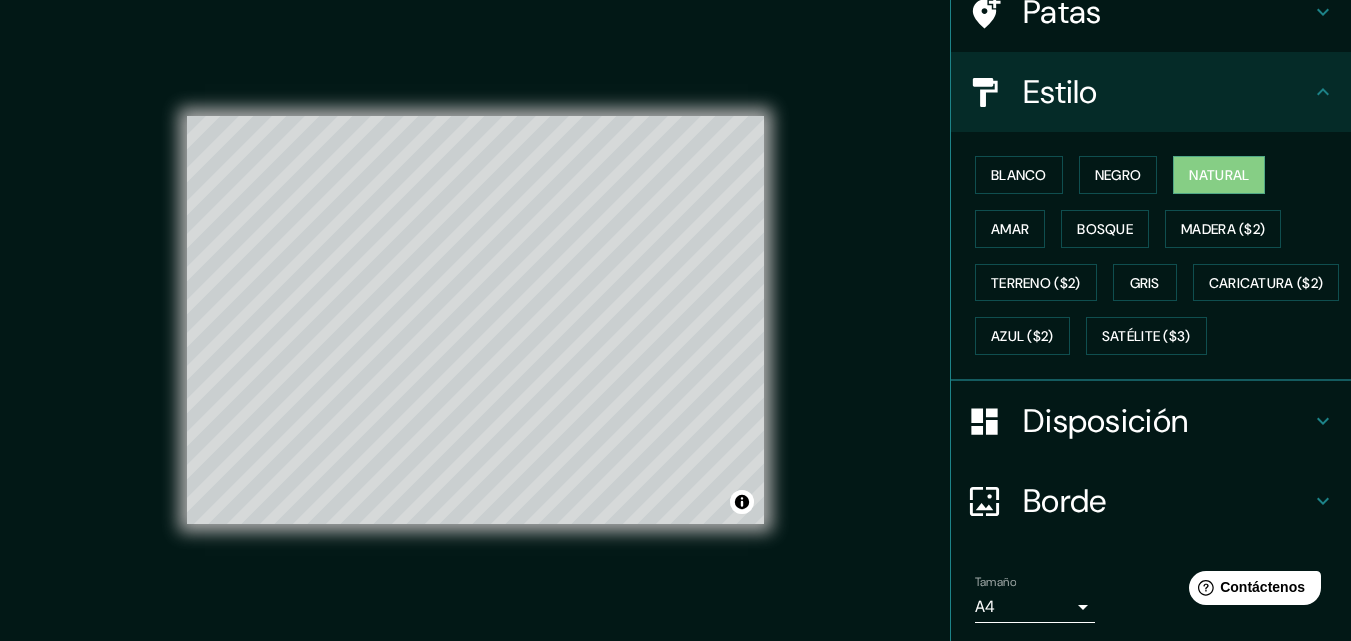 scroll, scrollTop: 295, scrollLeft: 0, axis: vertical 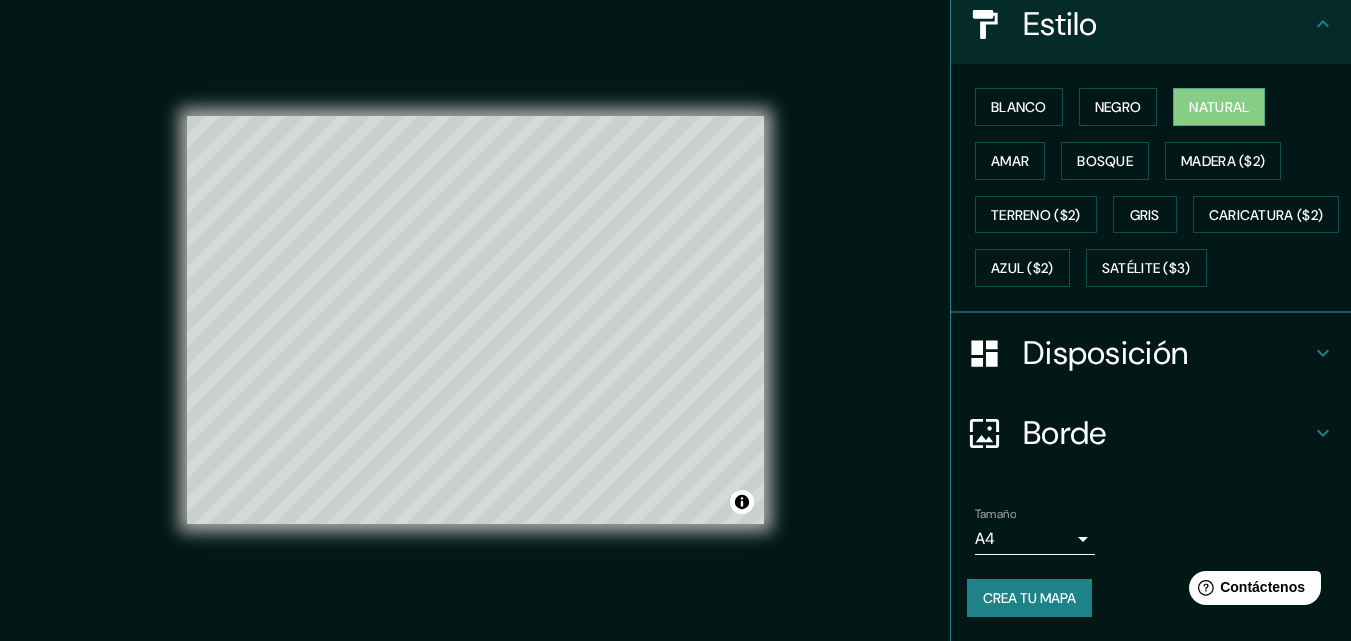 click on "Borde" at bounding box center [1065, 433] 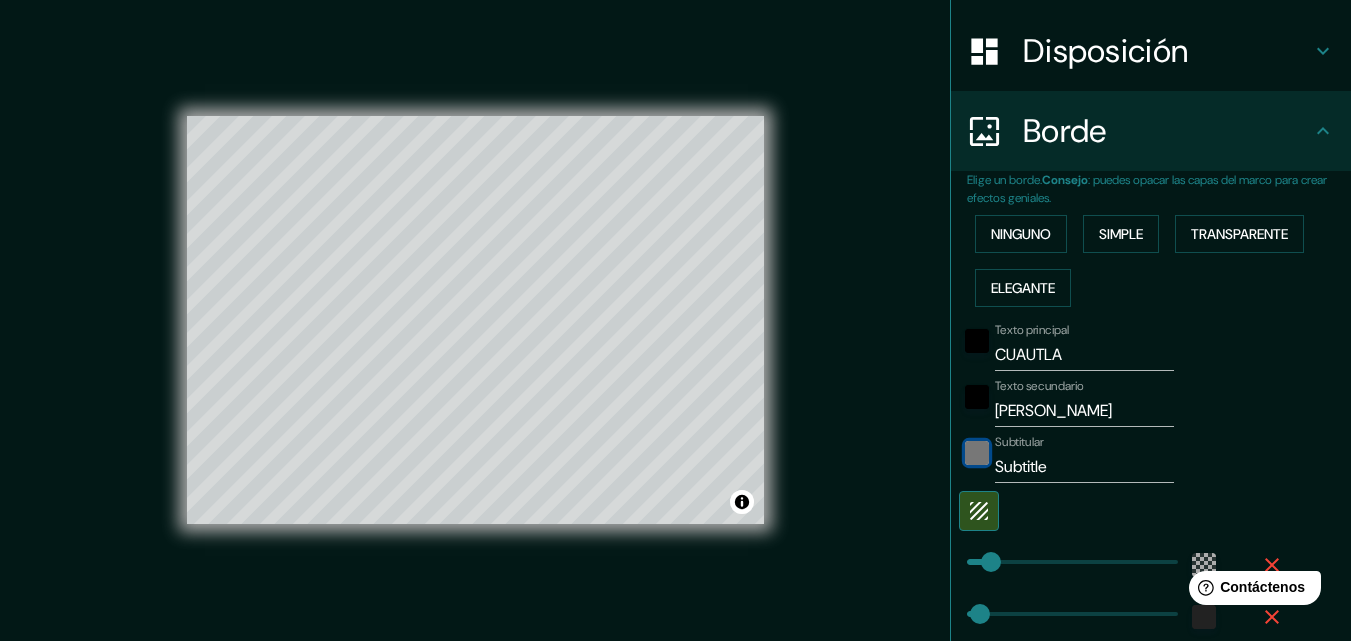 click at bounding box center [977, 453] 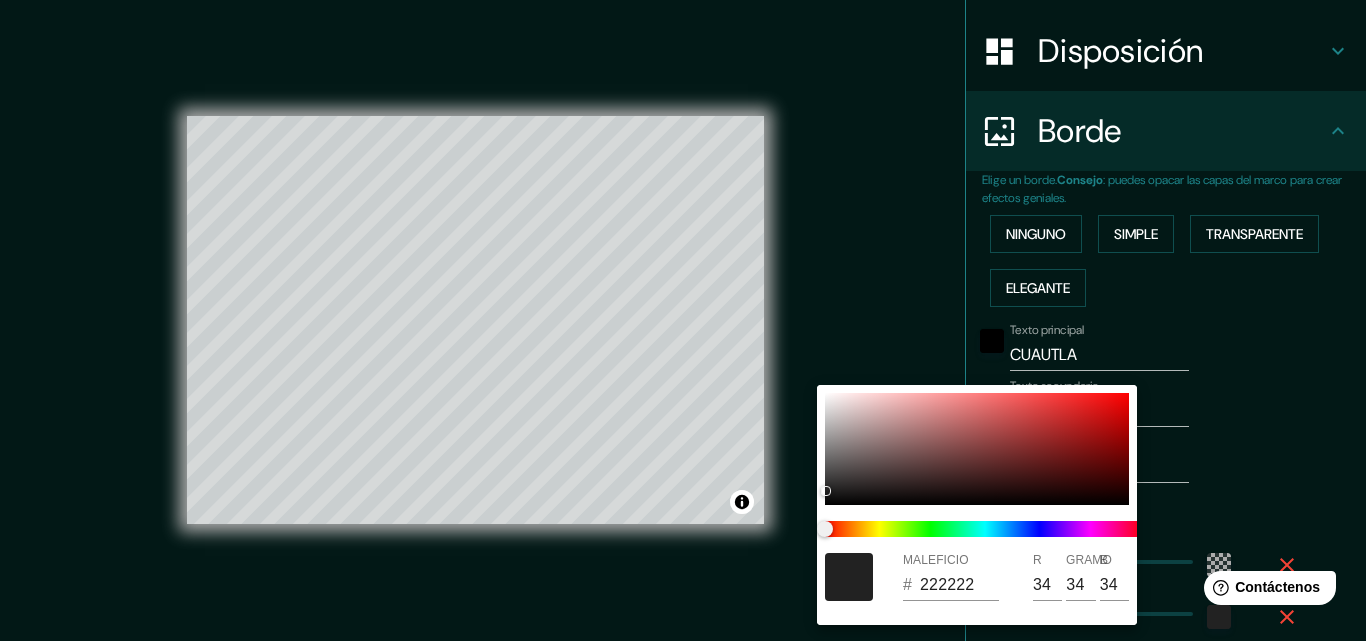 click at bounding box center [683, 320] 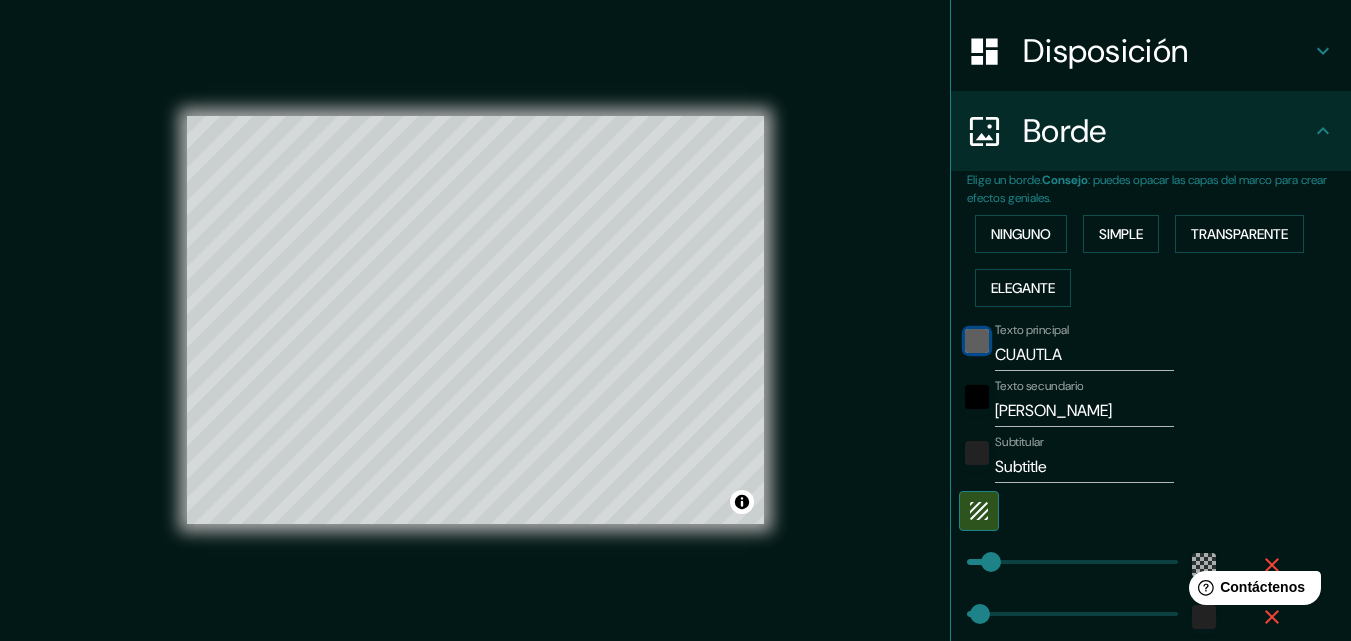 click at bounding box center (977, 341) 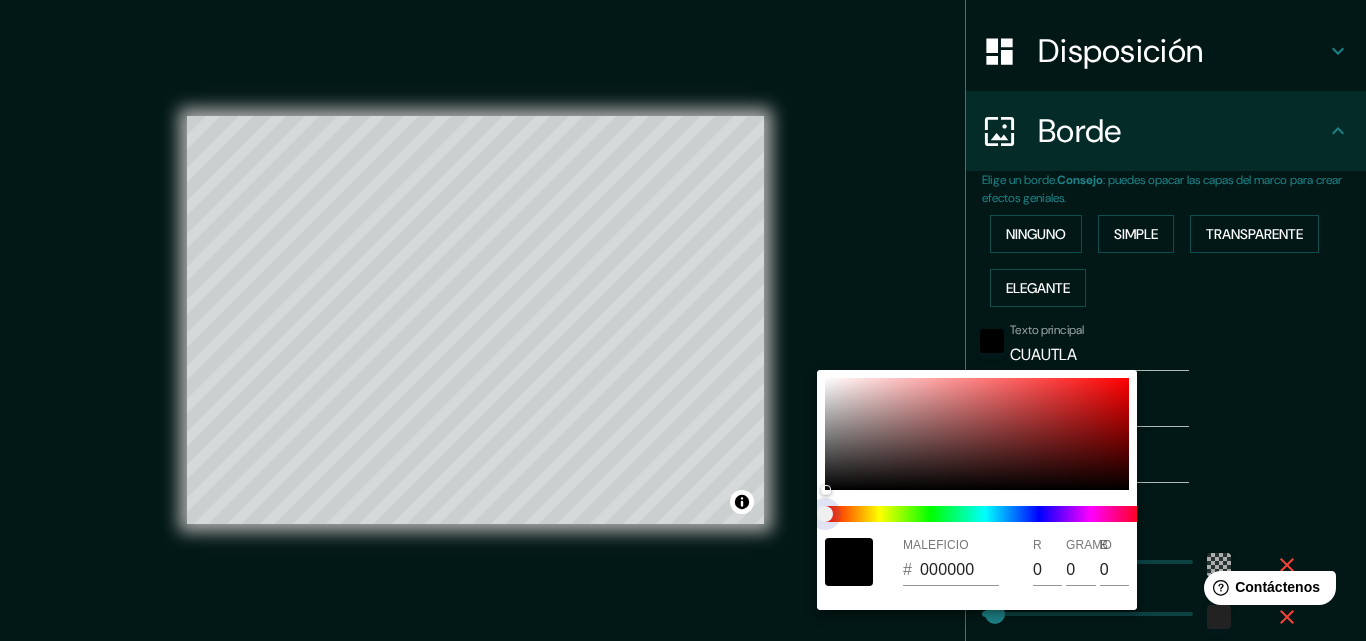 drag, startPoint x: 1202, startPoint y: 528, endPoint x: 1006, endPoint y: 468, distance: 204.97804 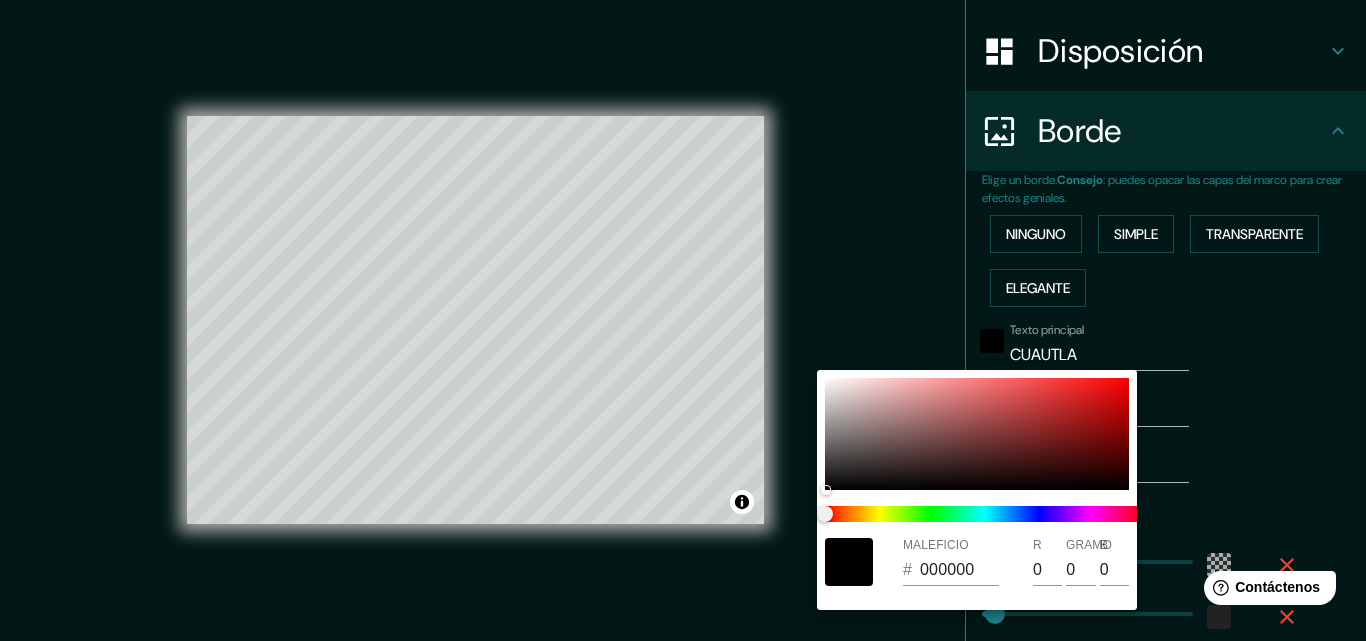 click on "MALEFICIO # 000000 R 0 GRAMO 0 B 0" at bounding box center (683, 320) 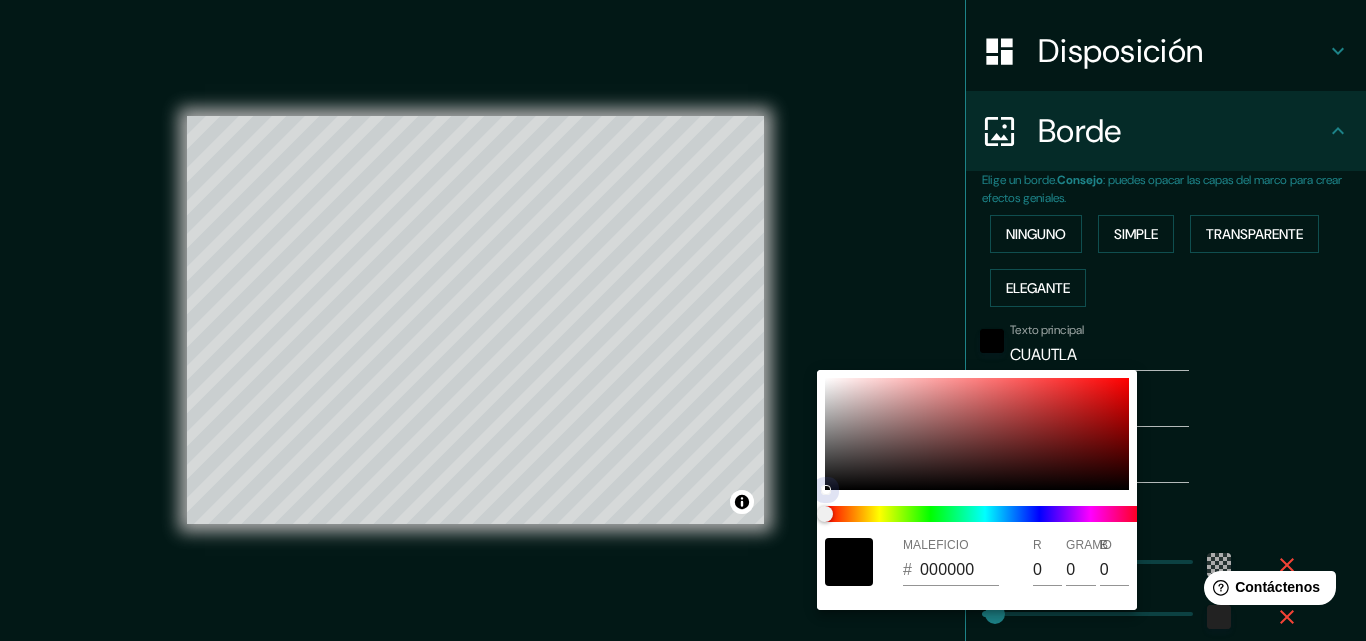 click at bounding box center [977, 434] 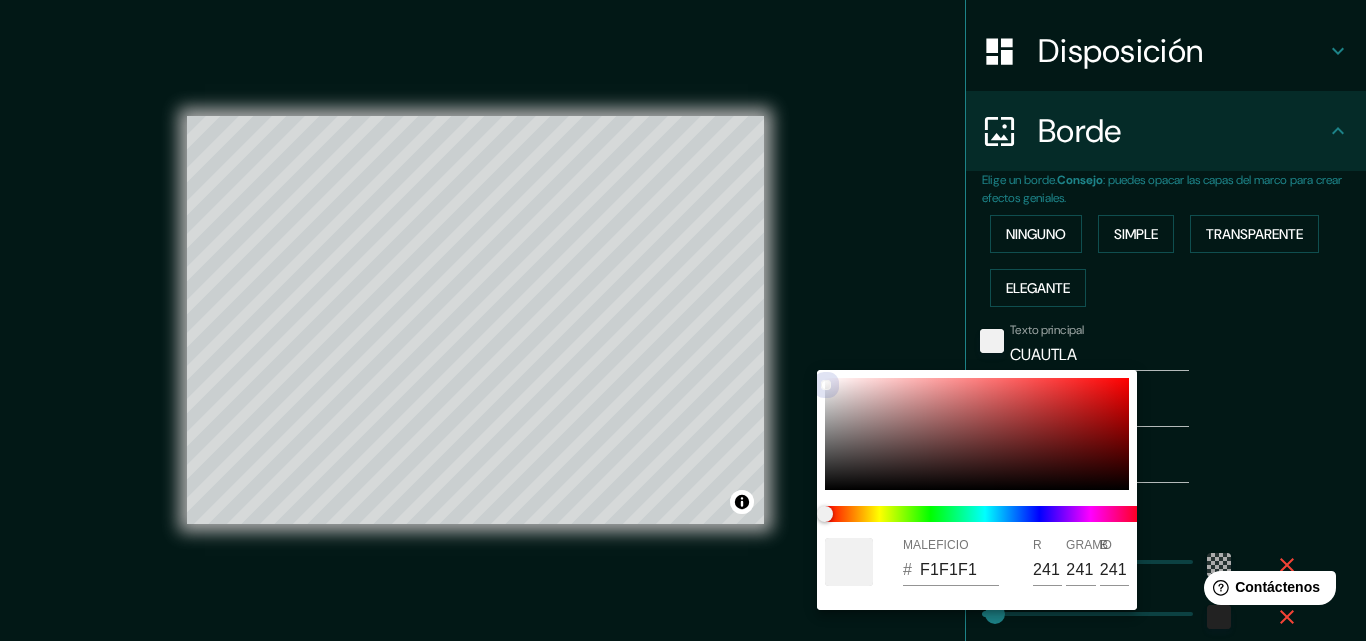 click at bounding box center (977, 434) 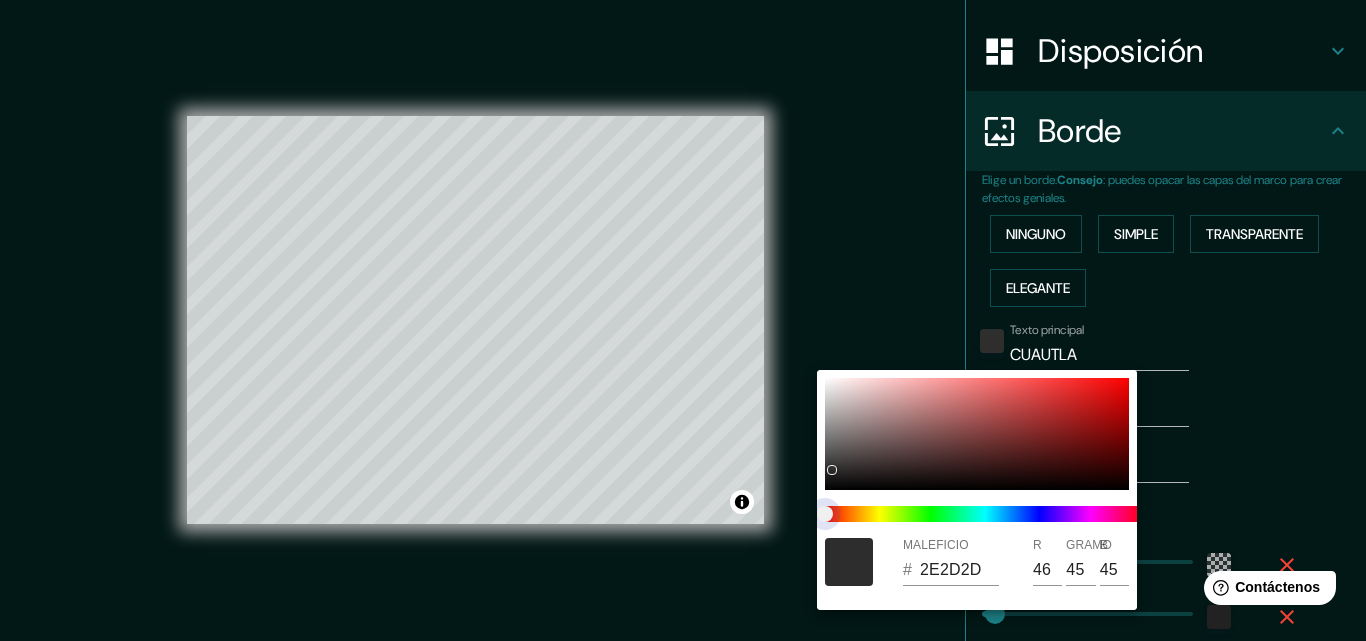 type on "2E2E2D" 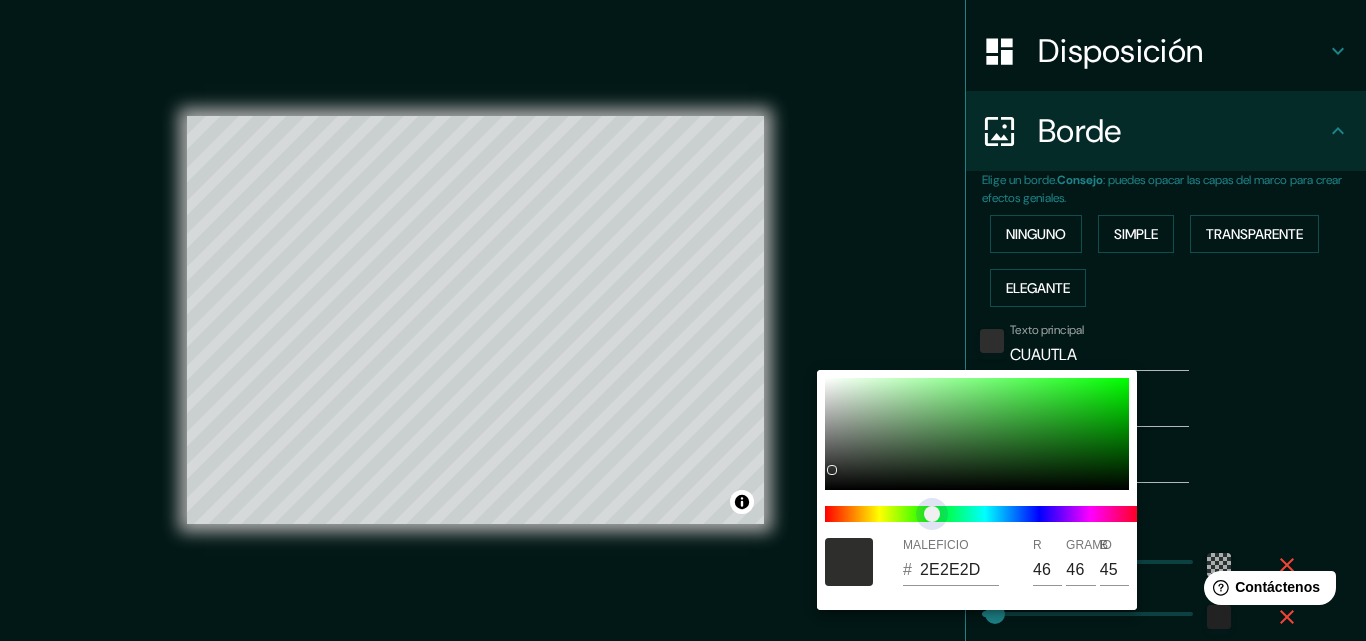 type on "2D2E2D" 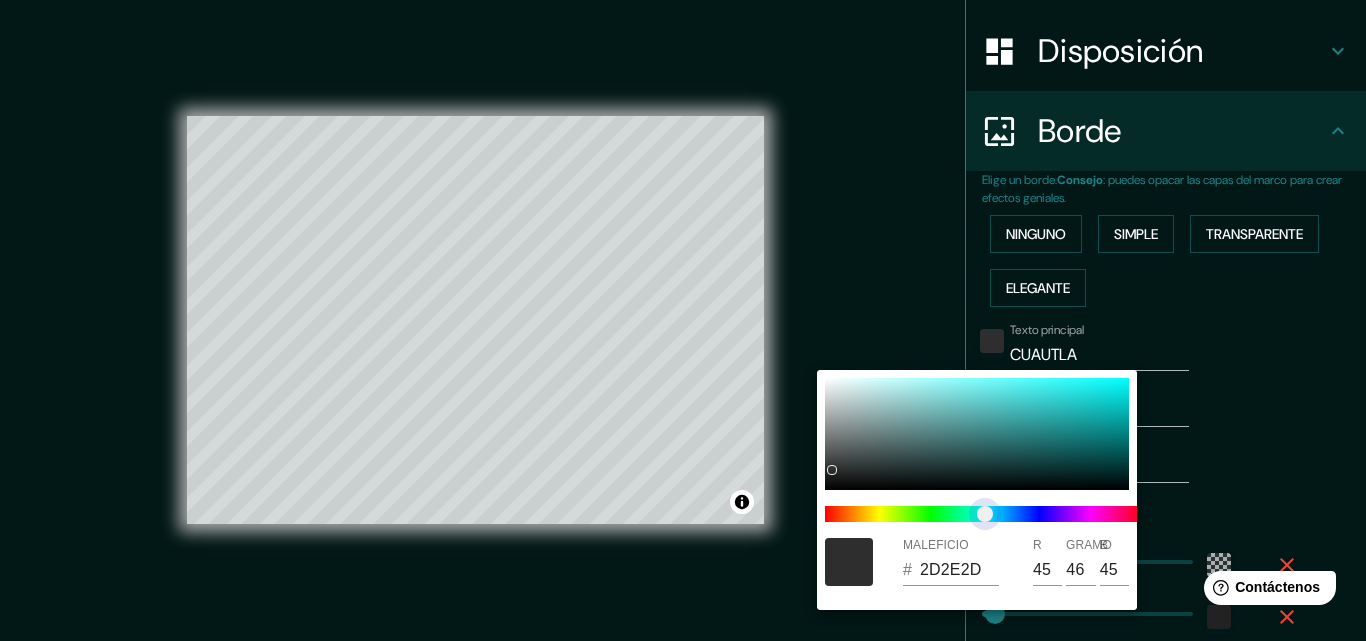 type on "2D2E2E" 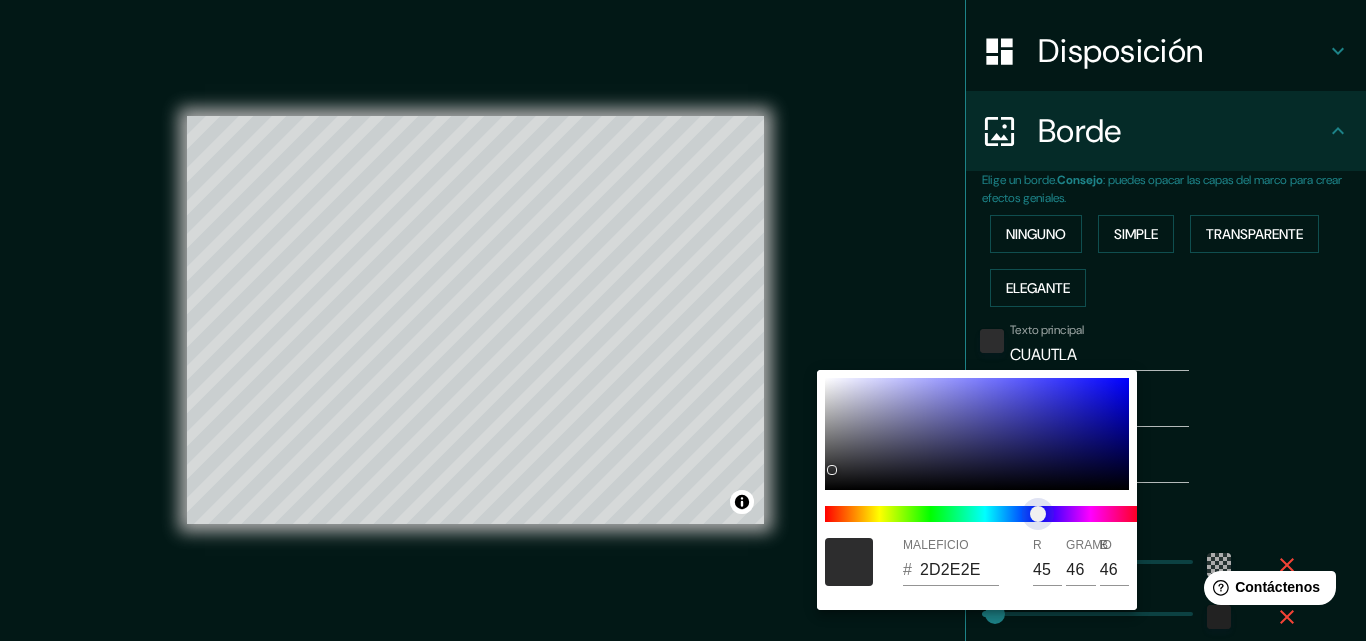 type on "2D2D2E" 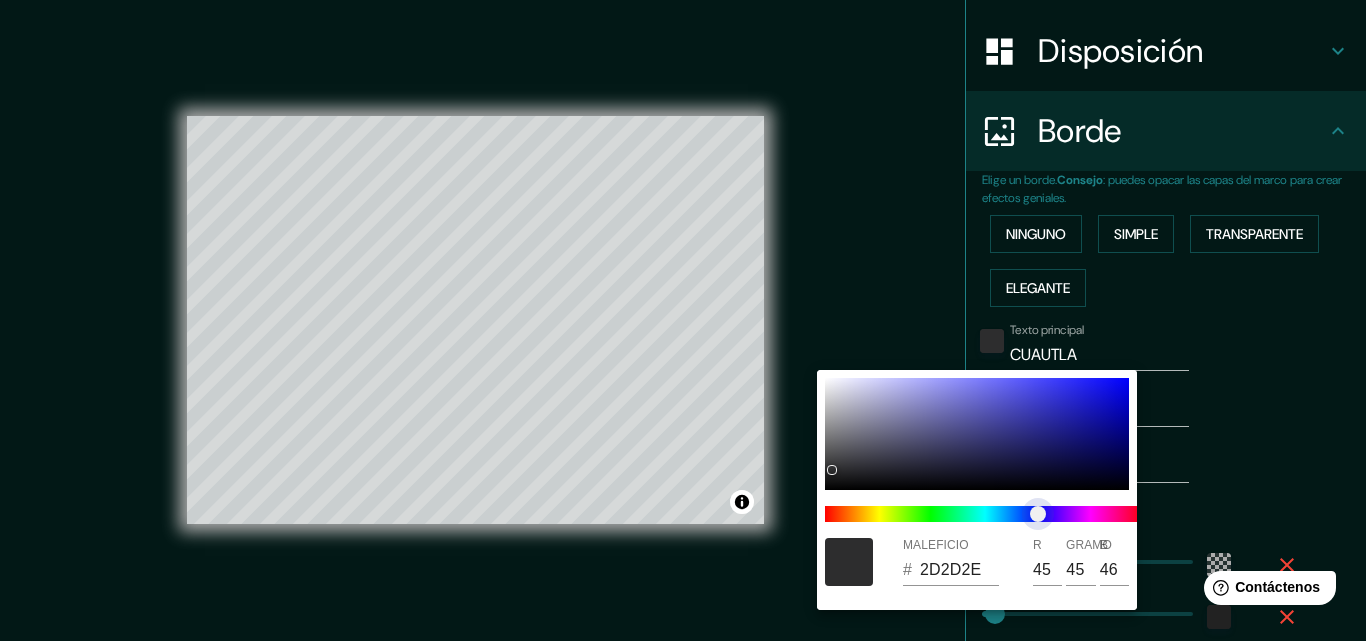 drag, startPoint x: 867, startPoint y: 512, endPoint x: 1099, endPoint y: 408, distance: 254.24397 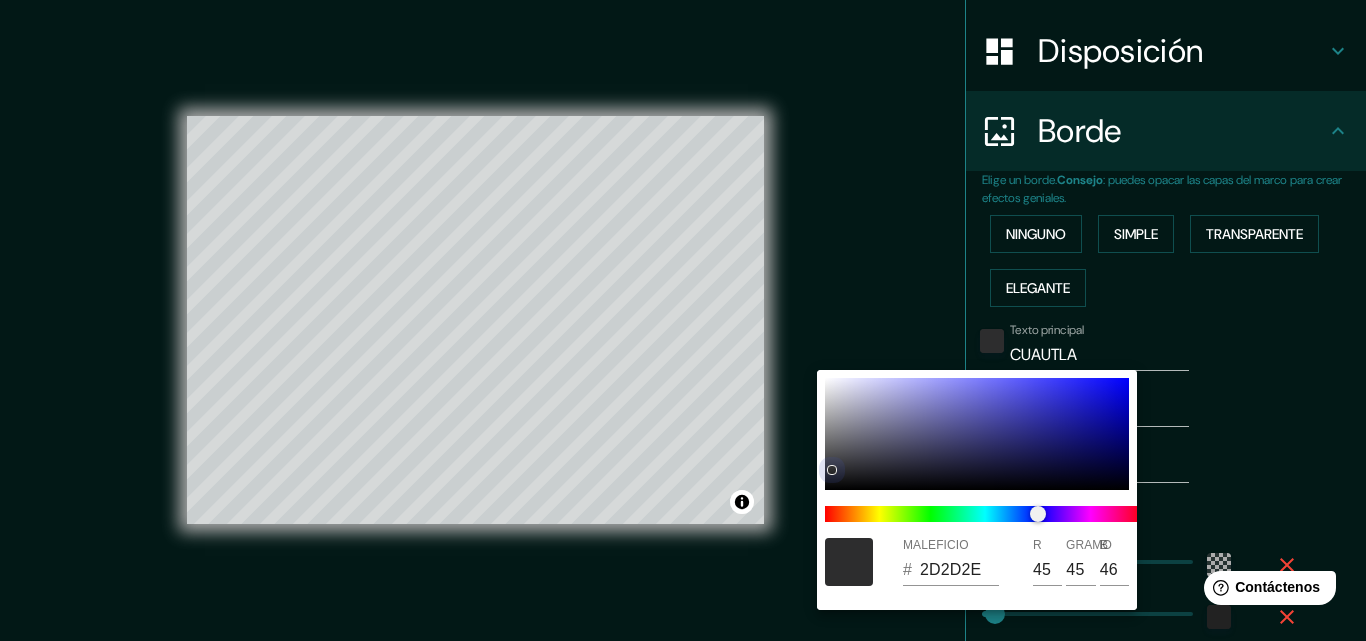 click at bounding box center [977, 434] 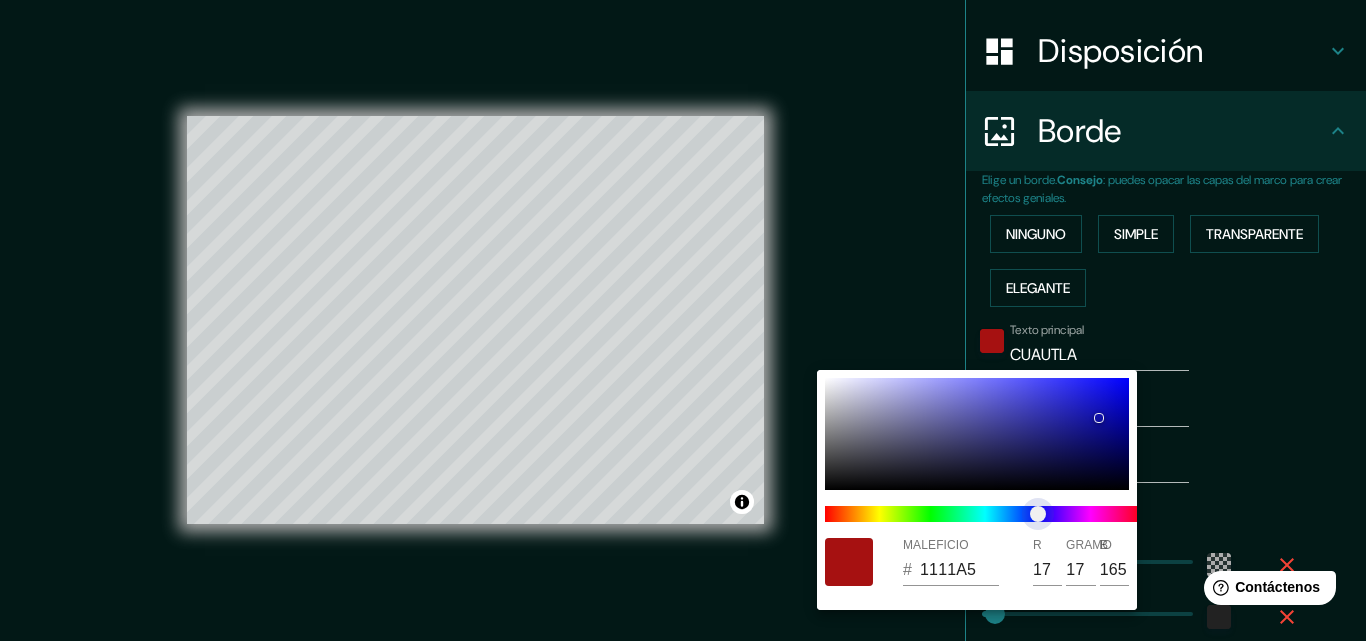 type on "A61111" 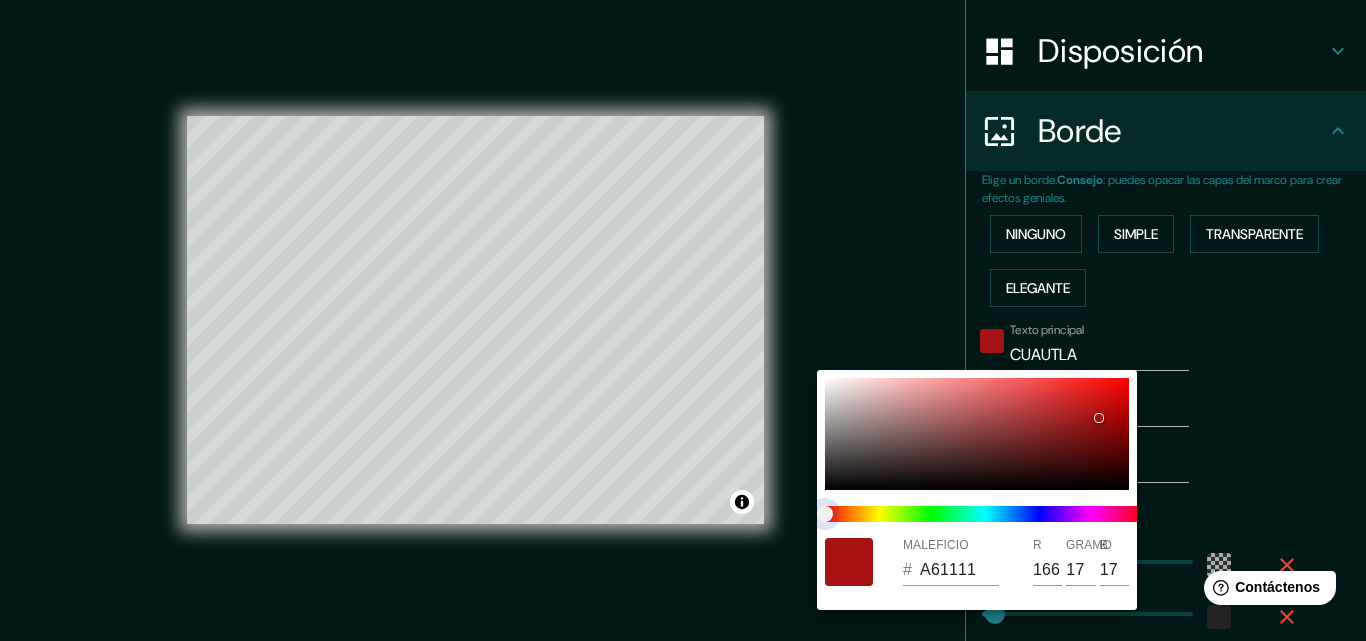 click on "MALEFICIO # A61111 R 166 GRAMO 17 B 17" at bounding box center (683, 320) 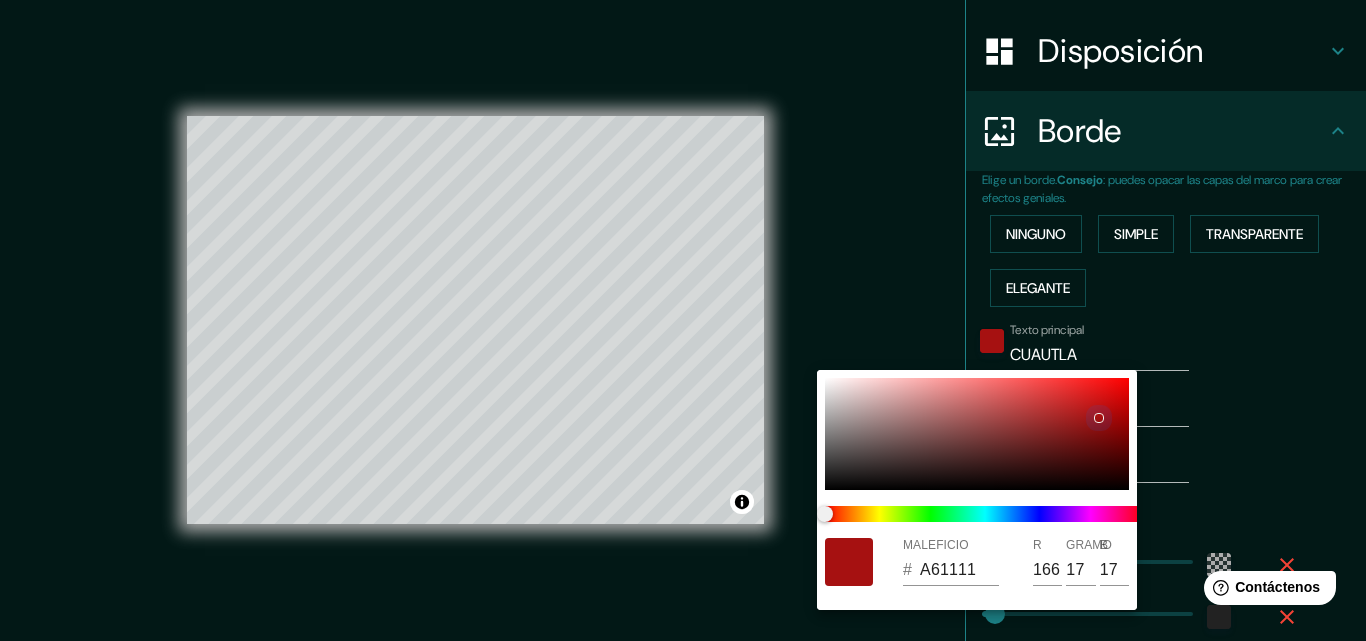 click at bounding box center (977, 434) 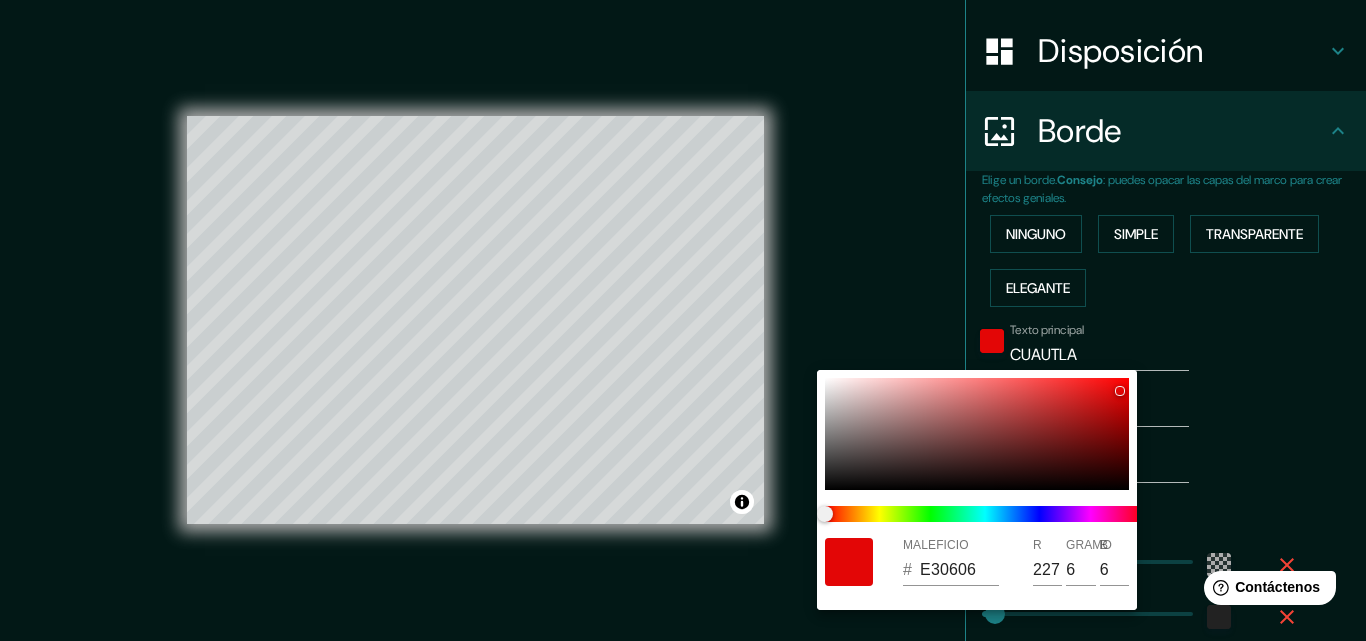 click at bounding box center [683, 320] 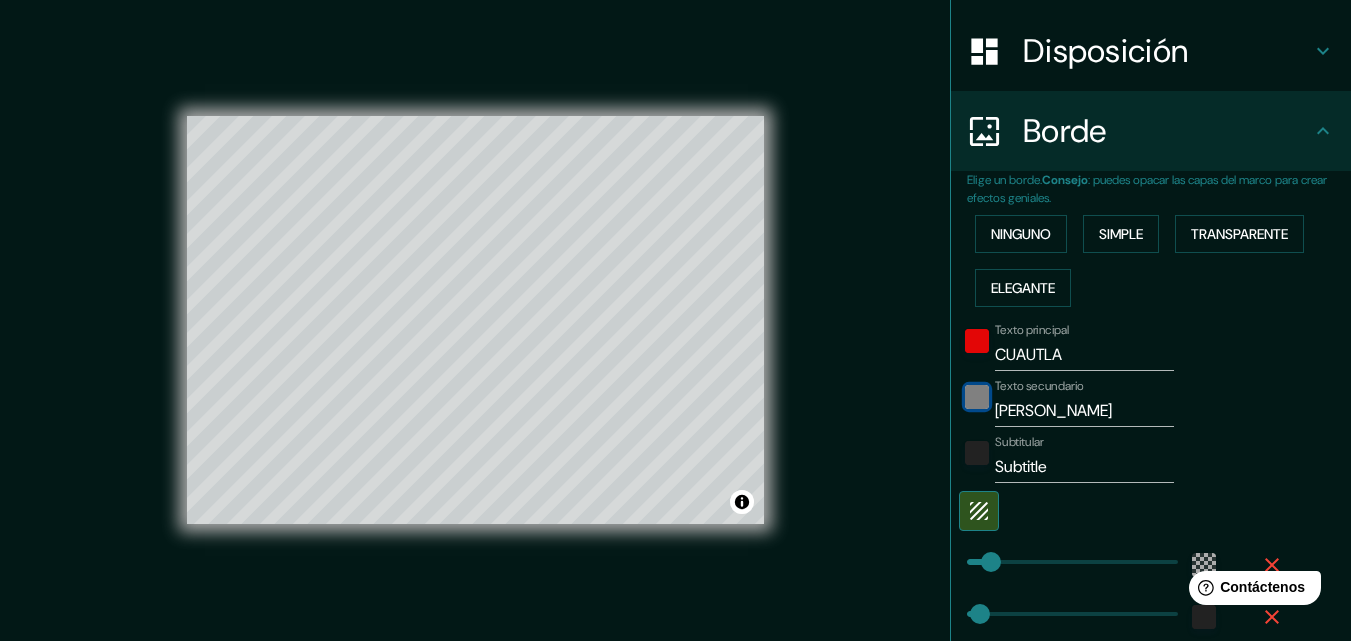 click at bounding box center (977, 397) 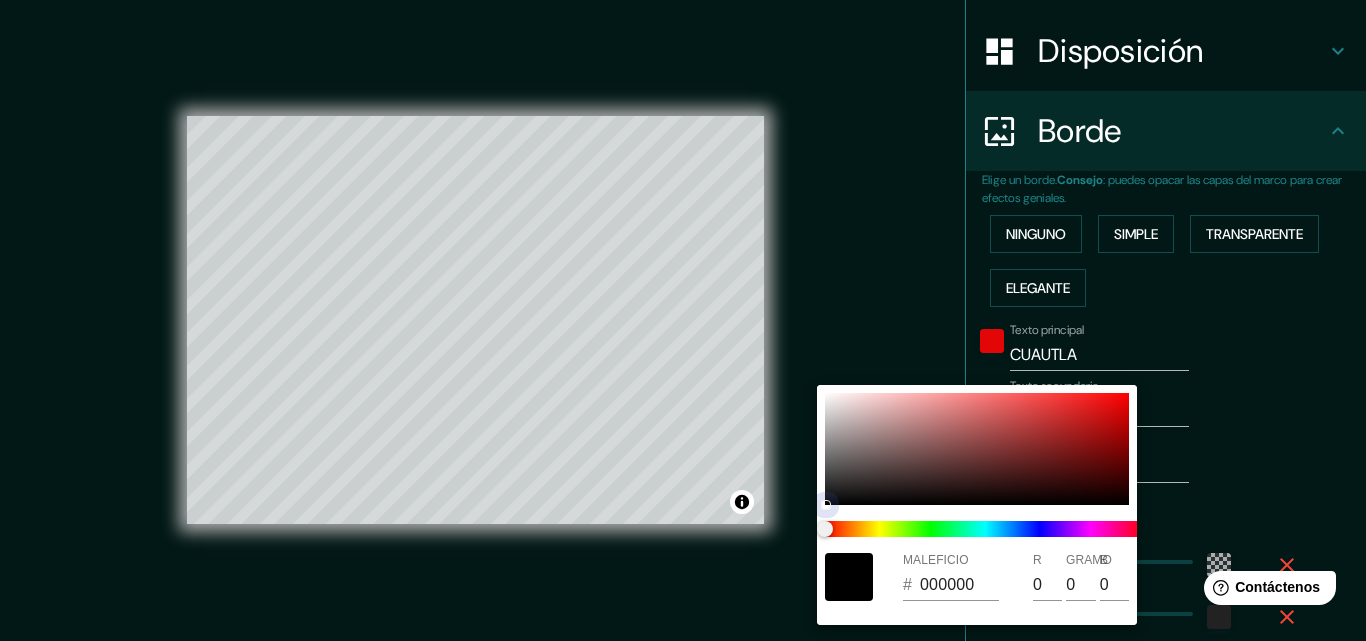 click at bounding box center [977, 449] 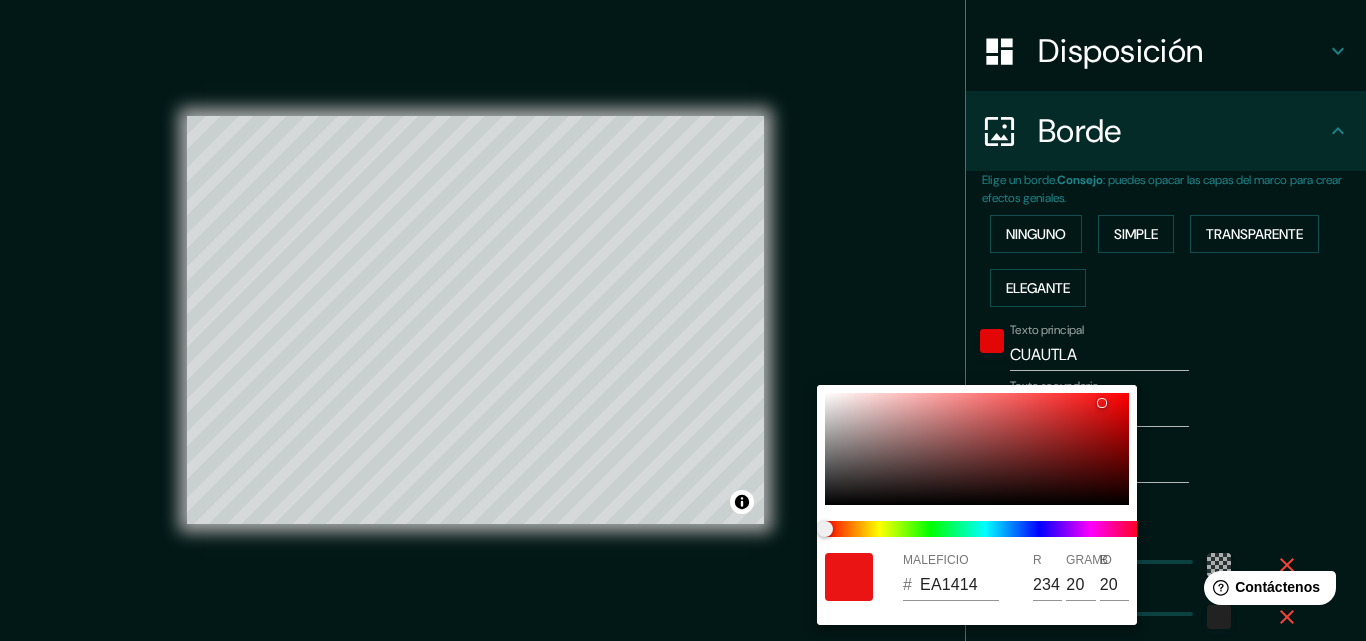 click at bounding box center [683, 320] 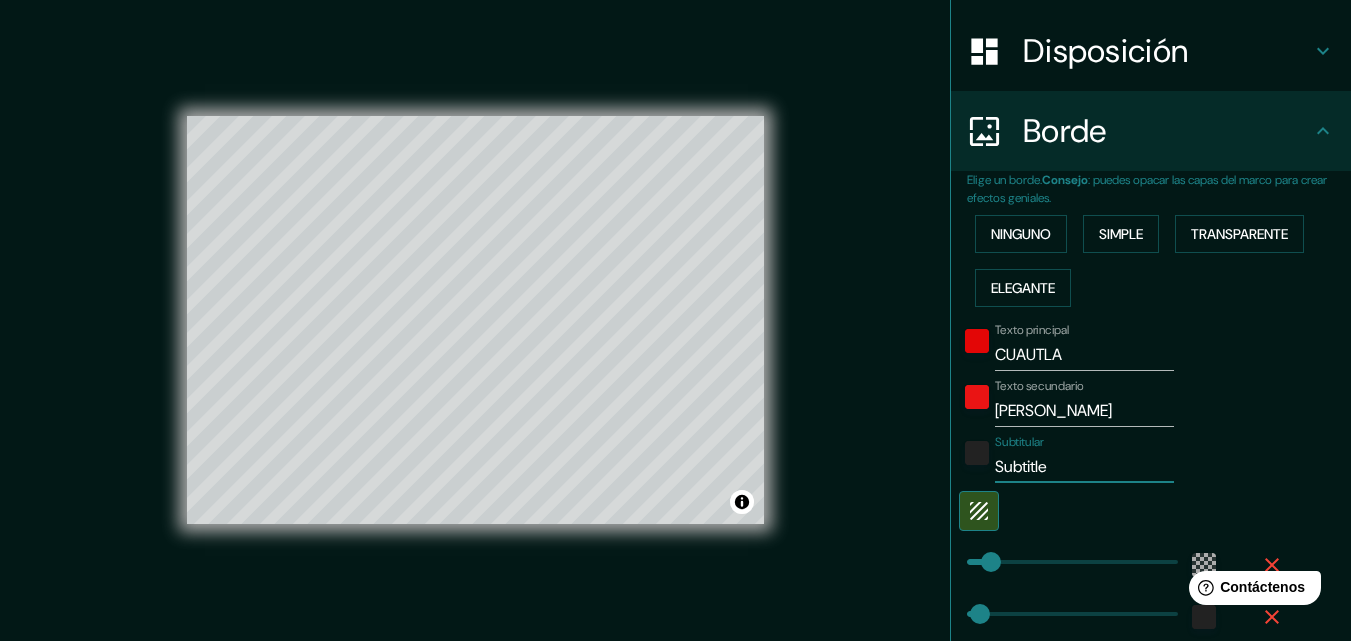 click on "Subtitle" at bounding box center (1084, 467) 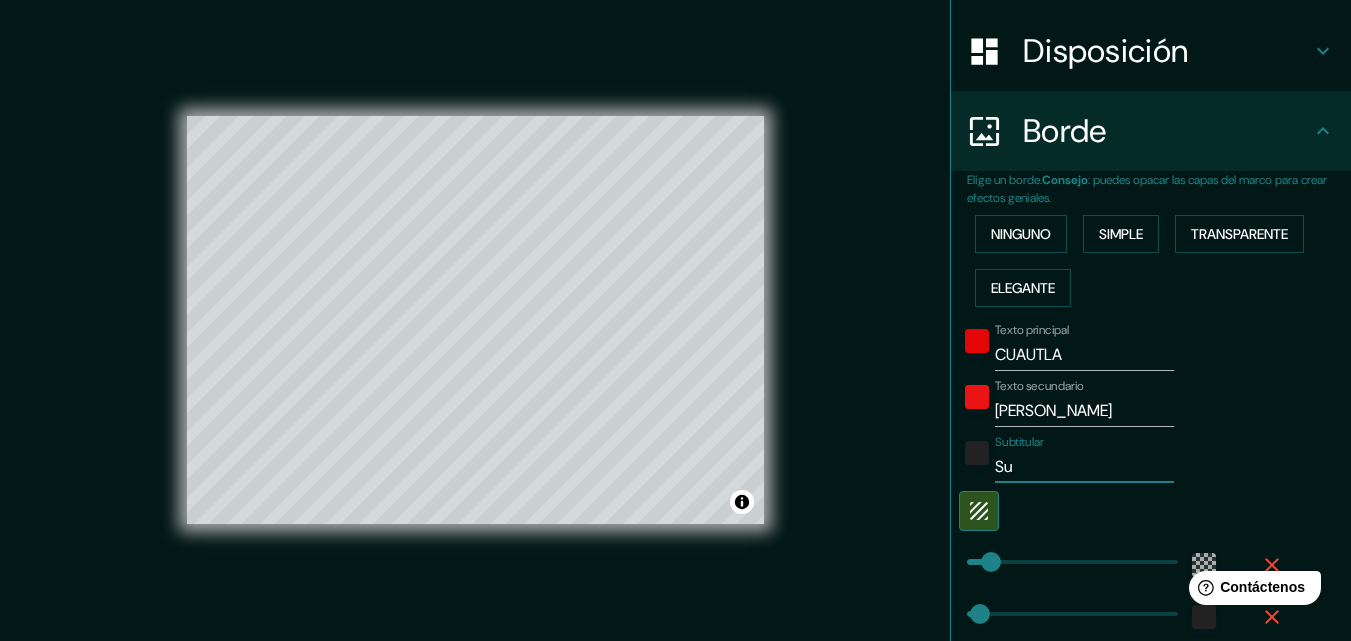 type on "S" 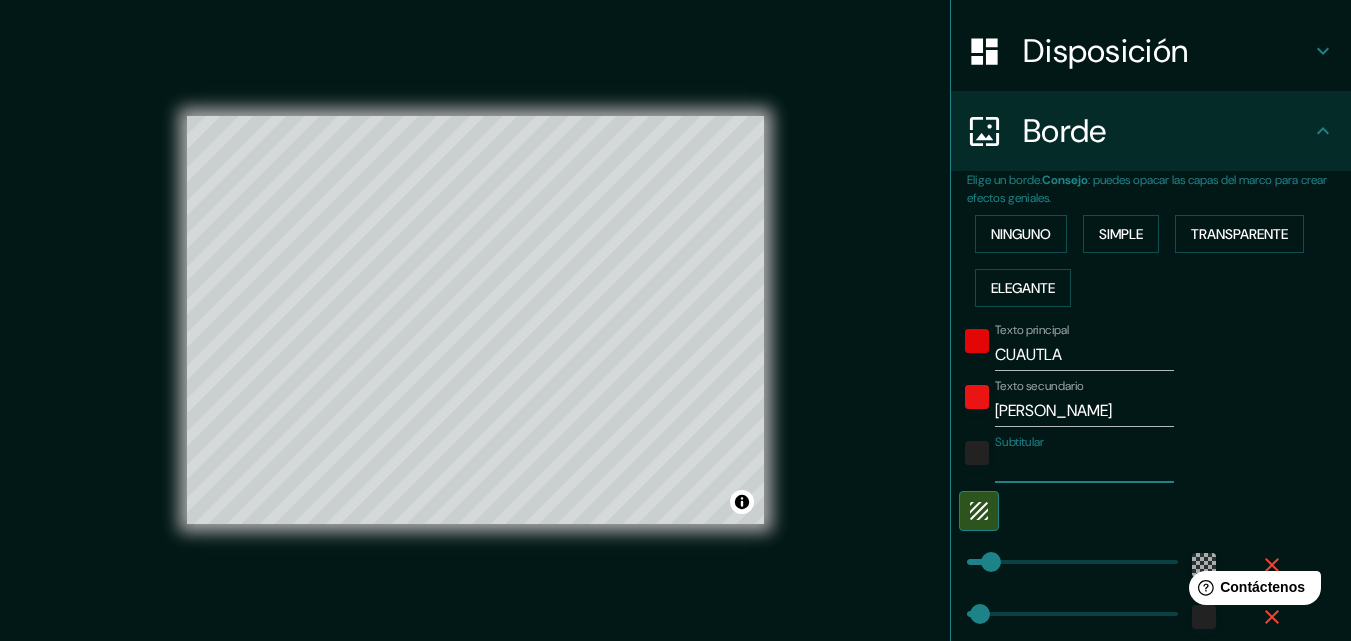 type 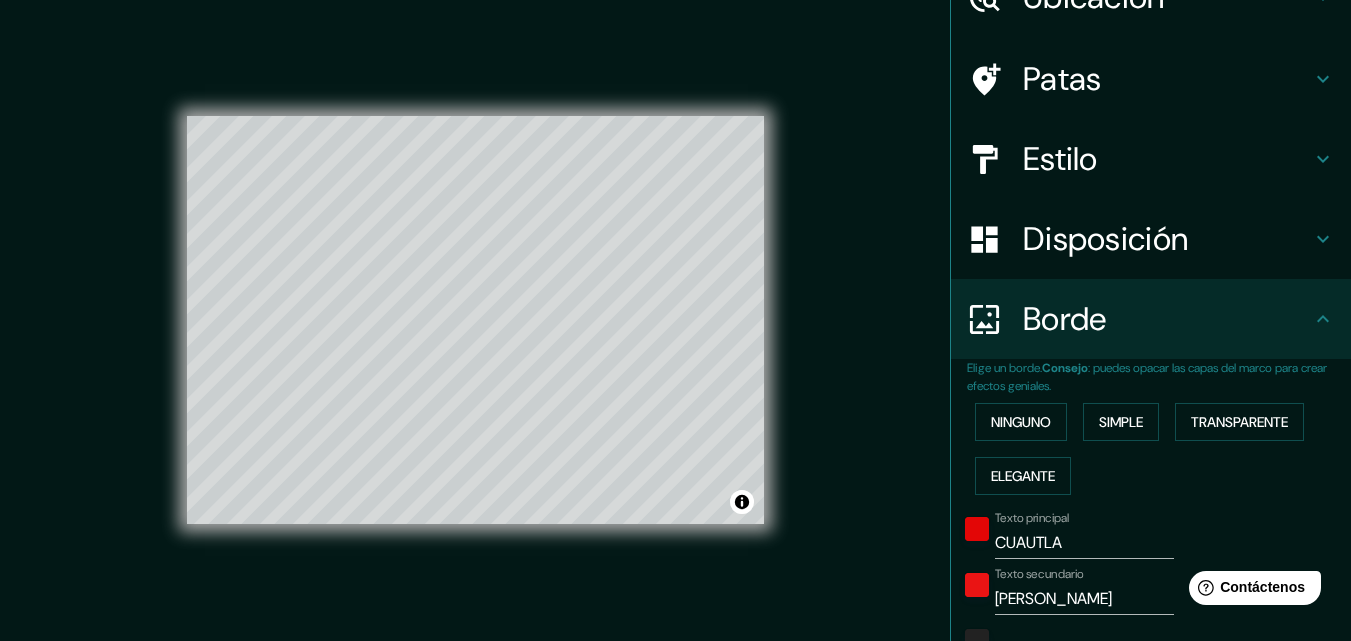 scroll, scrollTop: 95, scrollLeft: 0, axis: vertical 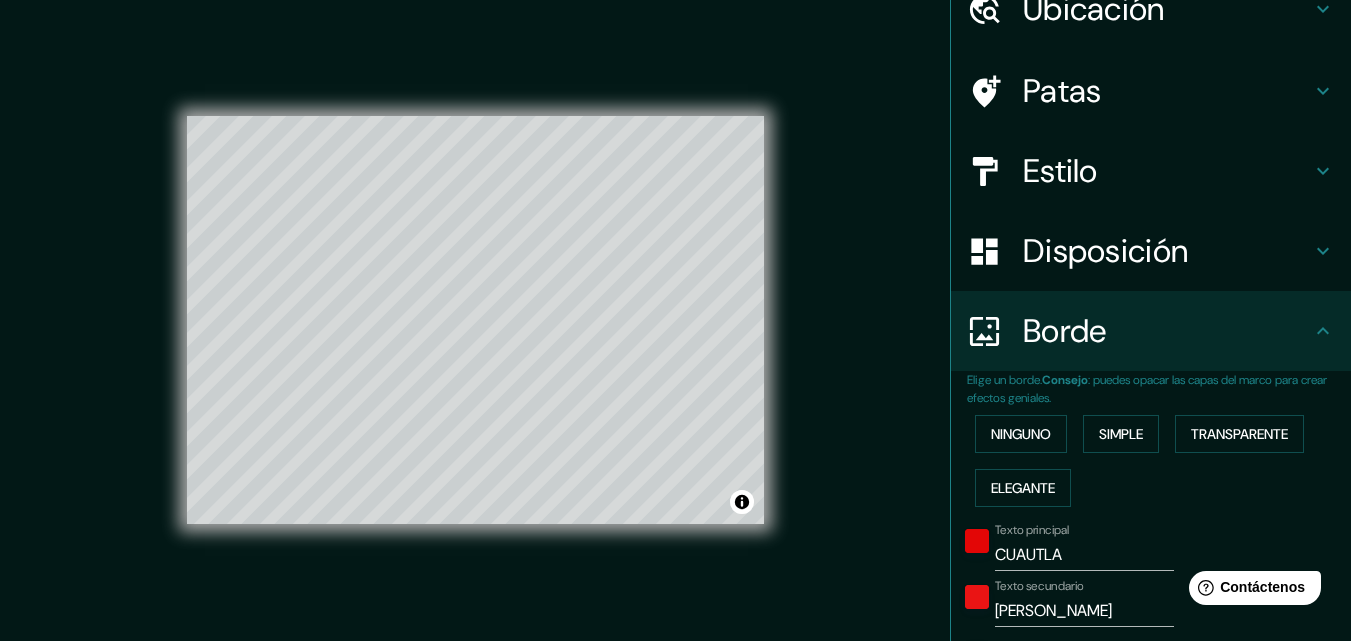 click on "Disposición" at bounding box center (1105, 251) 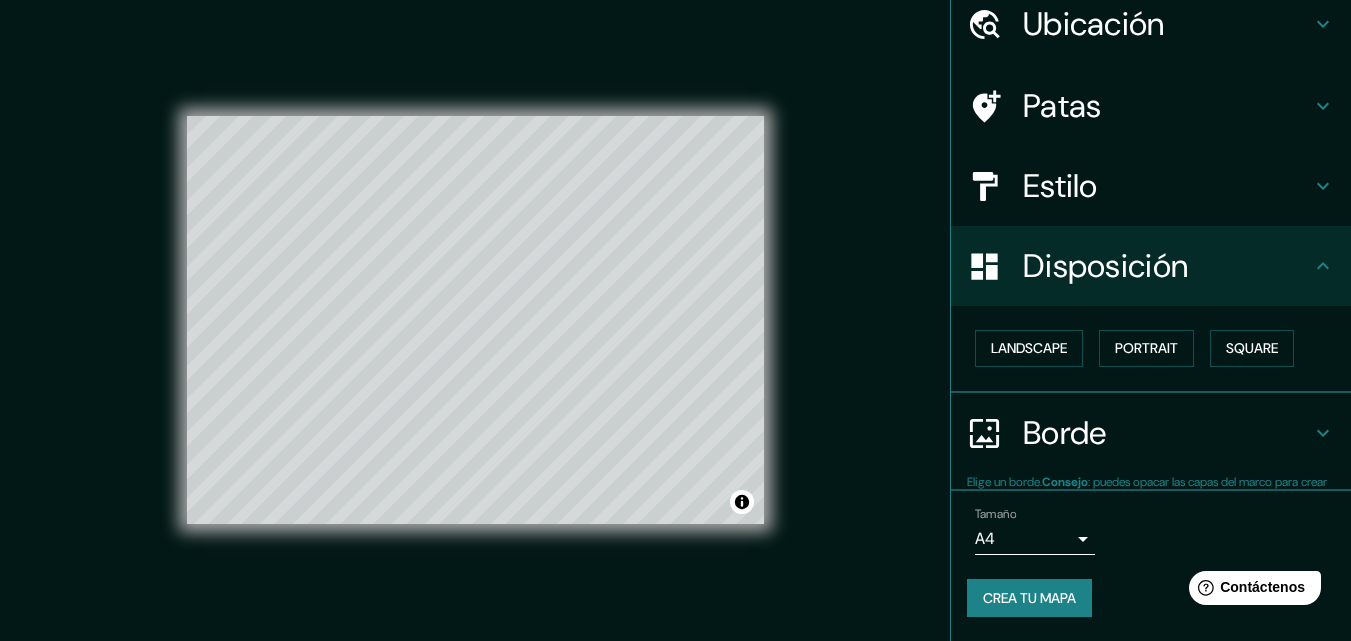 scroll, scrollTop: 80, scrollLeft: 0, axis: vertical 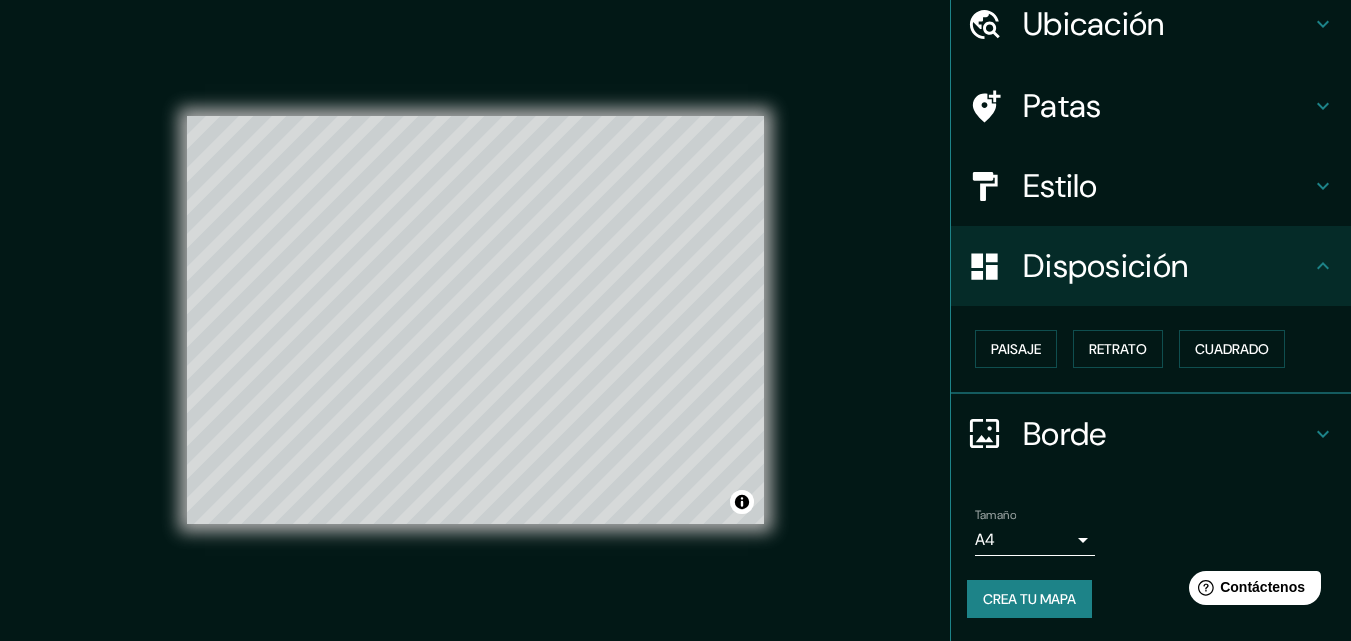 click on "Disposición" at bounding box center [1105, 266] 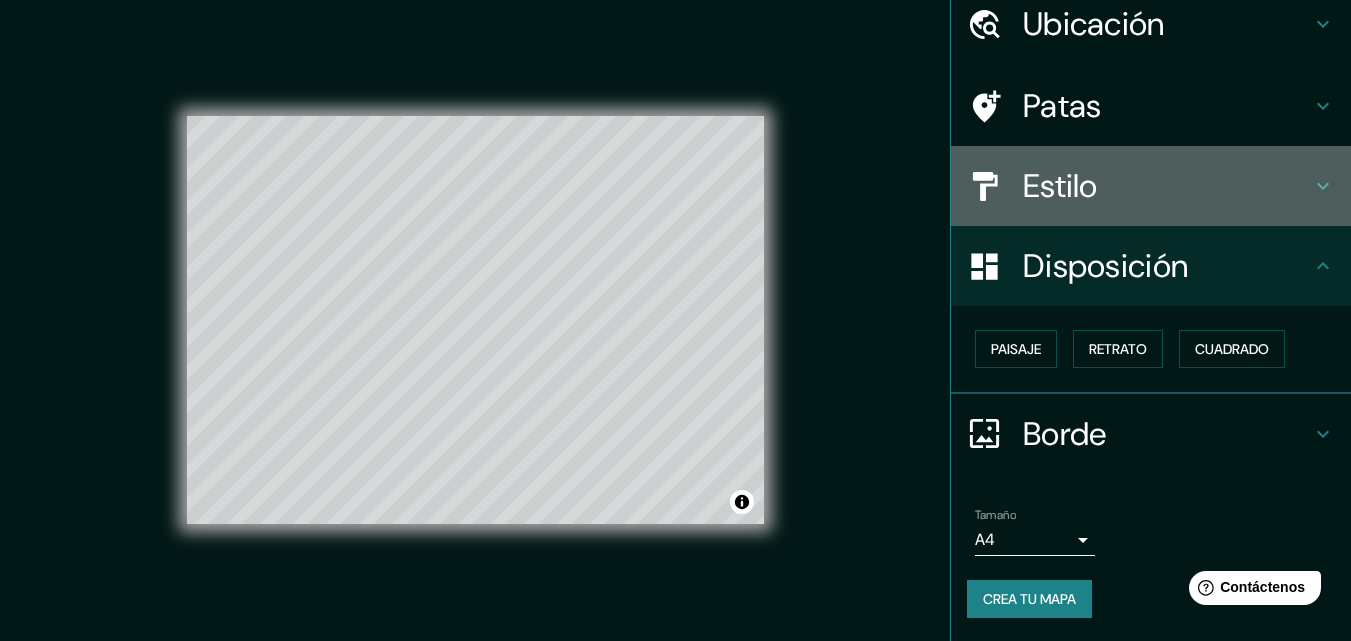 click on "Estilo" at bounding box center [1167, 186] 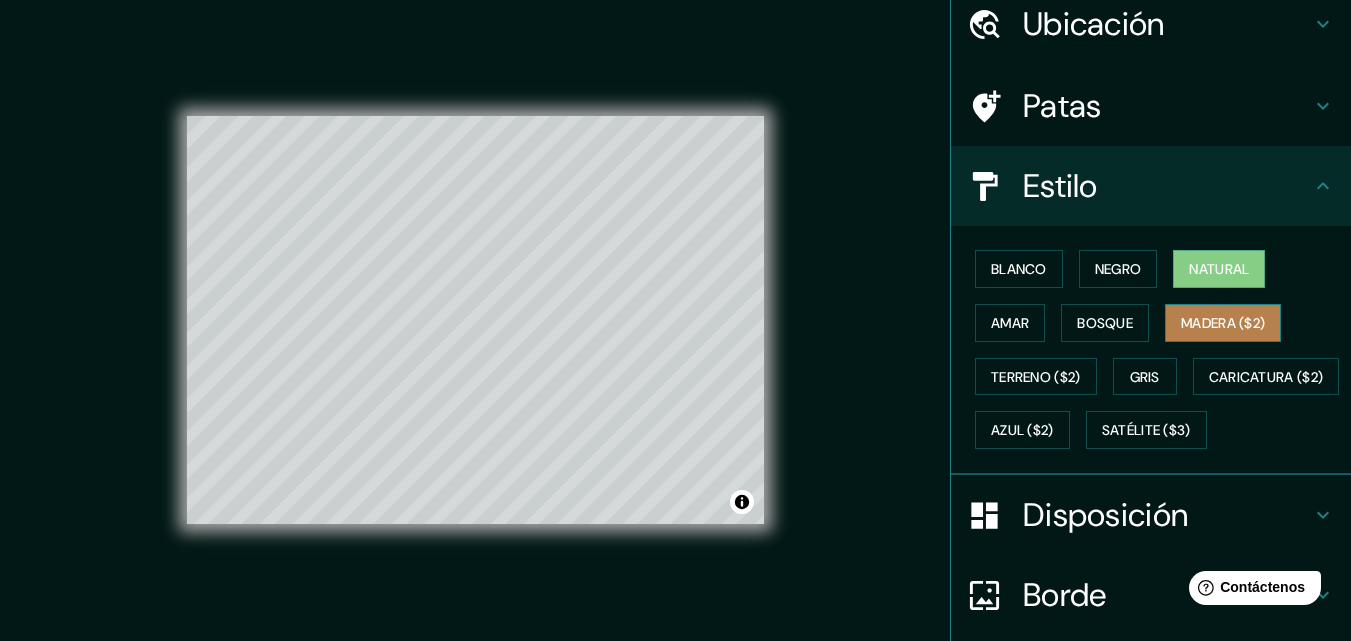 click on "Madera ($2)" at bounding box center [1223, 323] 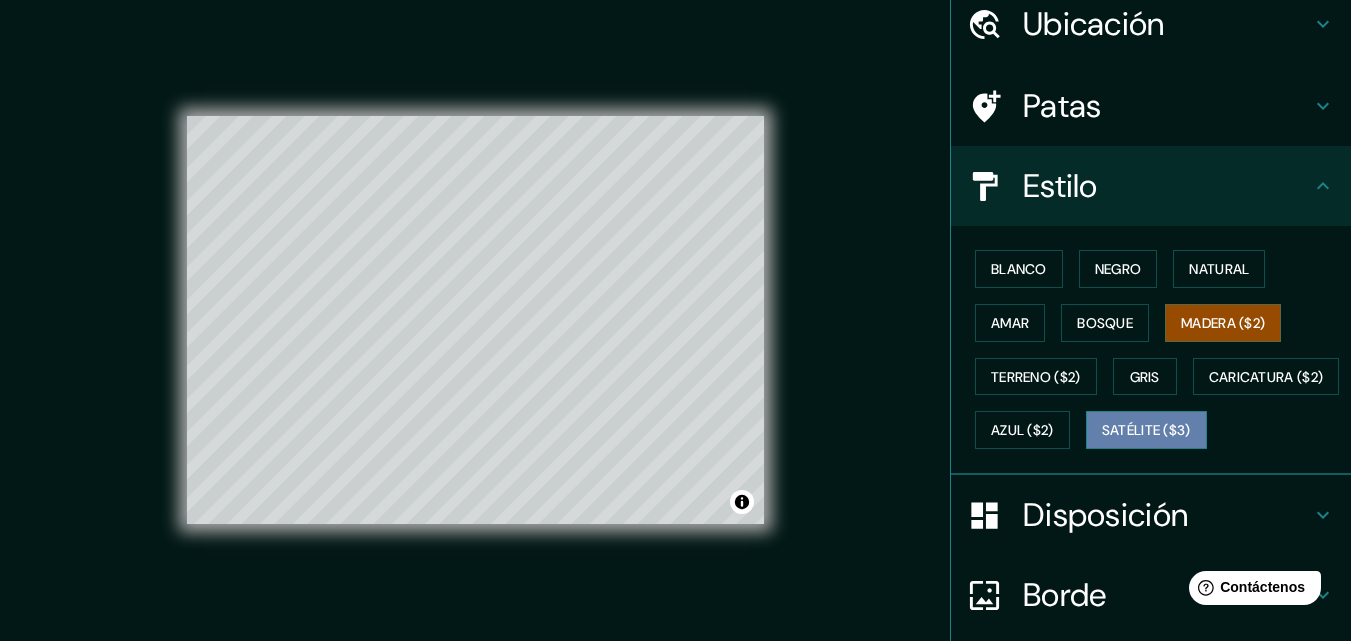 click on "Satélite ($3)" at bounding box center [1146, 430] 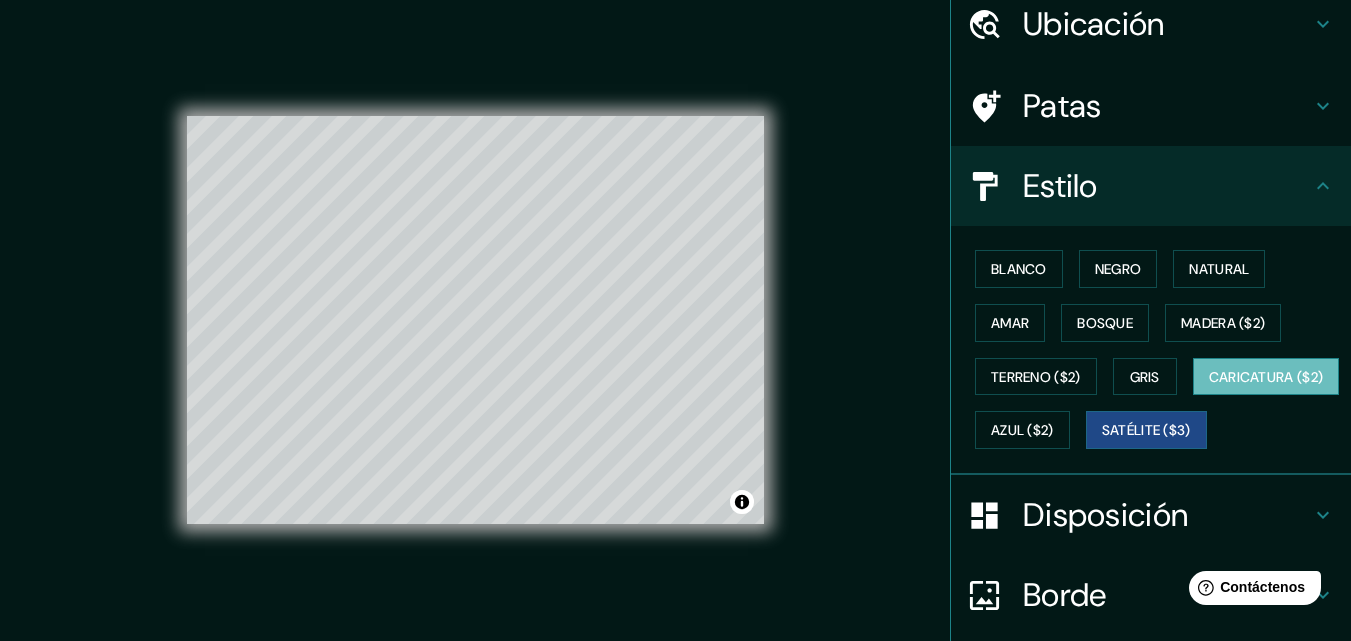 click on "Caricatura ($2)" at bounding box center [1266, 377] 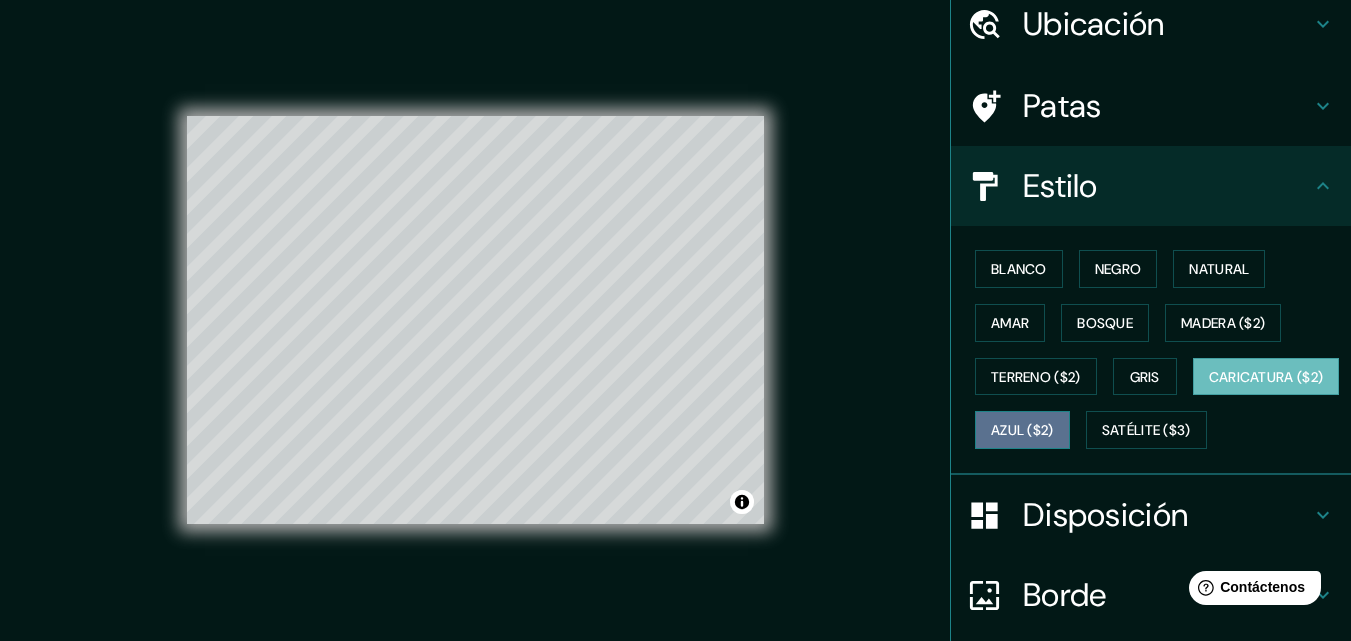 click on "Azul ($2)" at bounding box center (1022, 431) 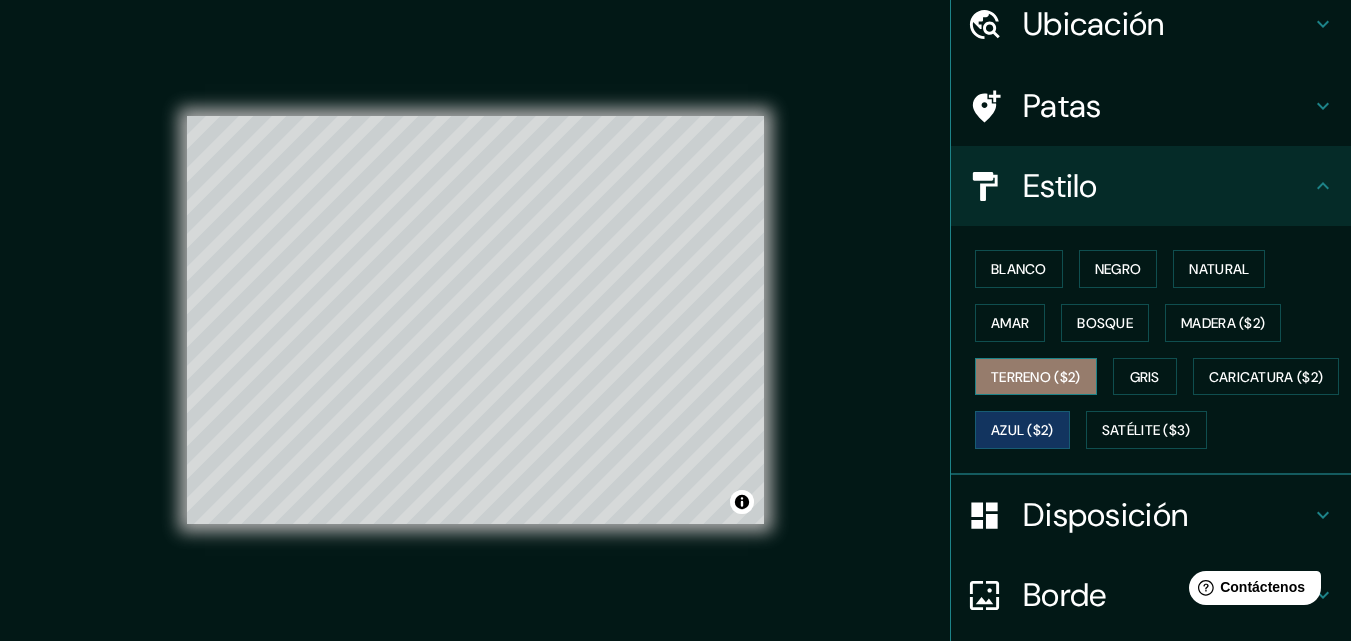 click on "Terreno ($2)" at bounding box center [1036, 377] 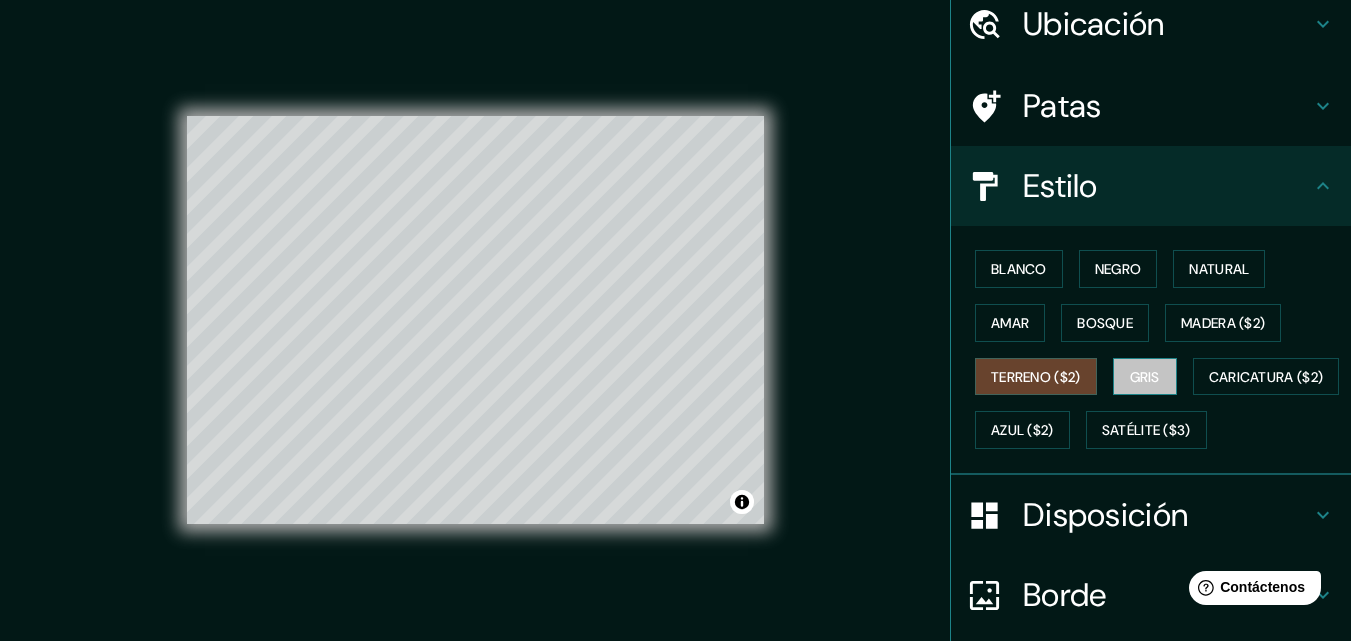 click on "Gris" at bounding box center [1145, 377] 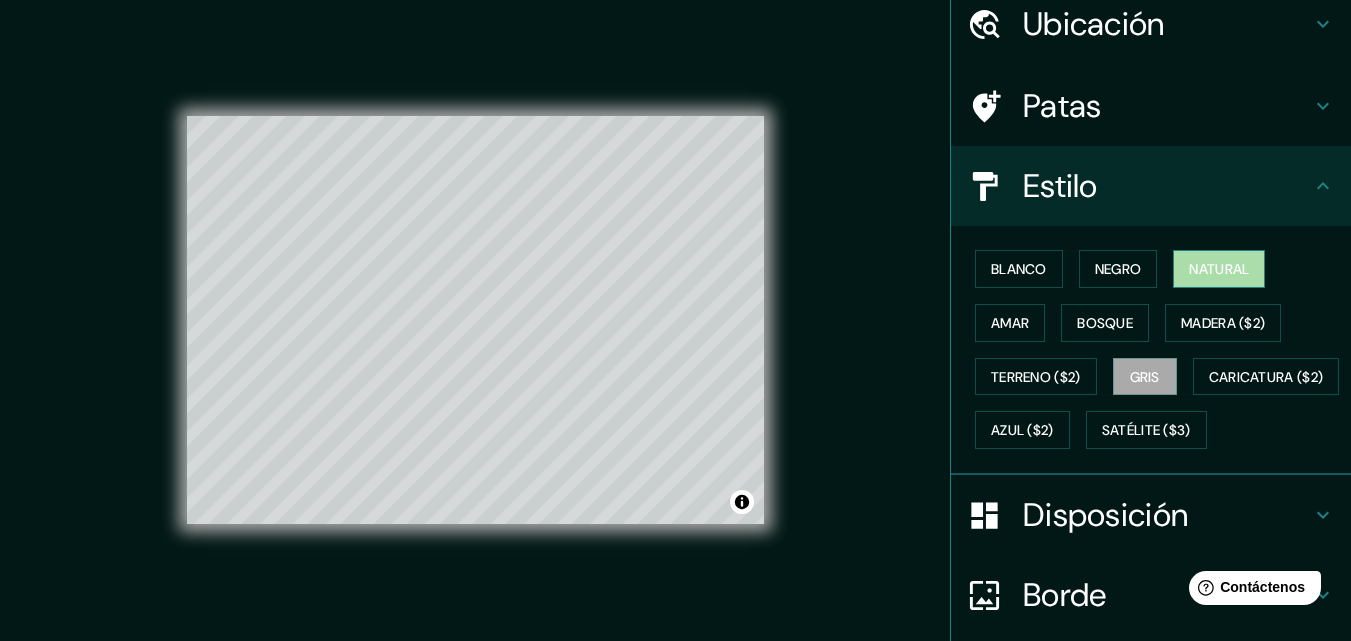 click on "Natural" at bounding box center [1219, 269] 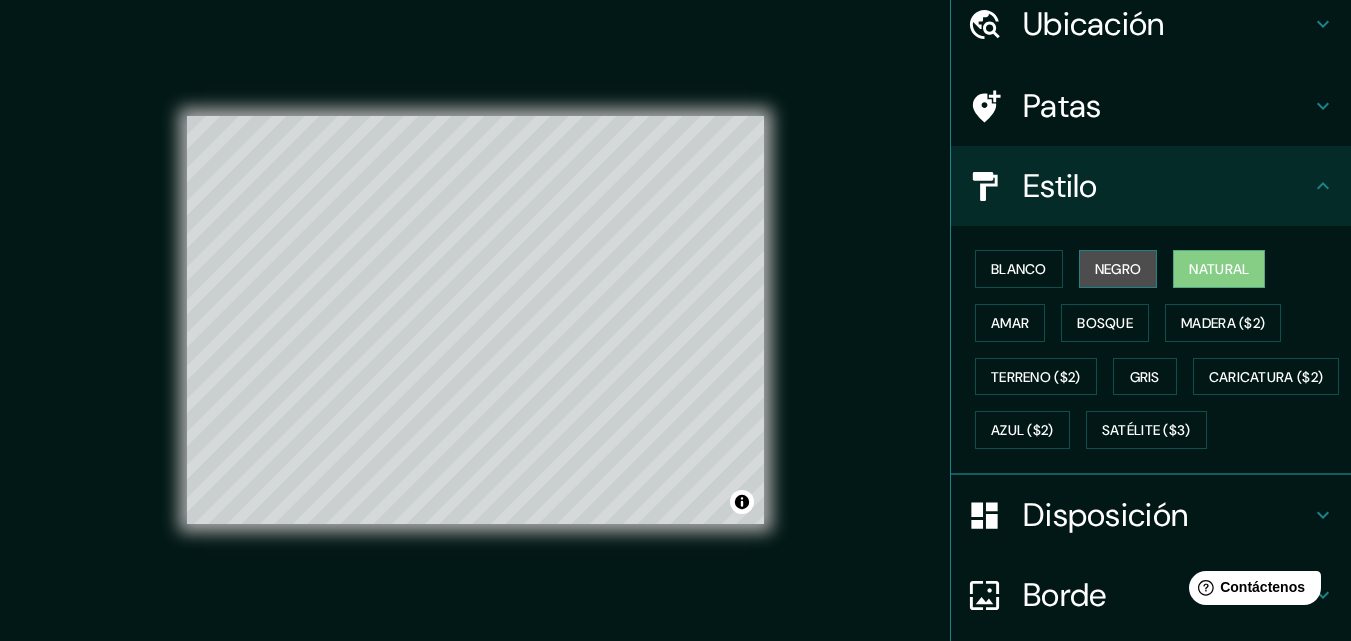 click on "Negro" at bounding box center [1118, 269] 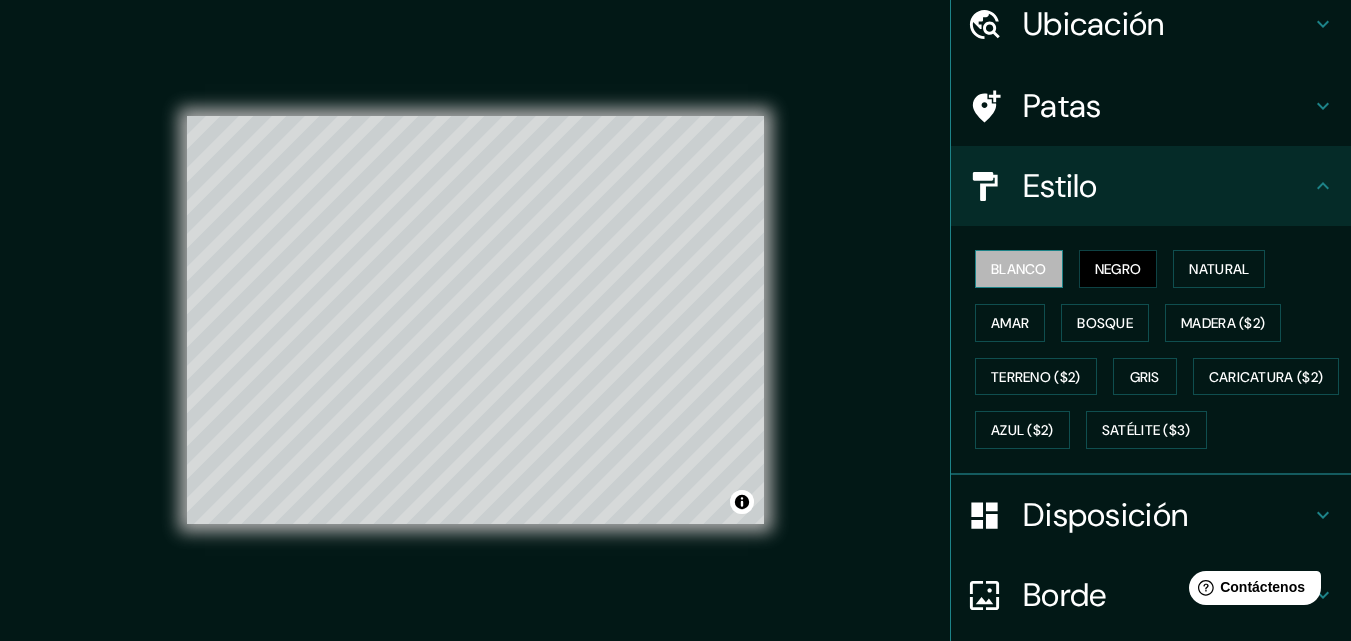 click on "Blanco" at bounding box center (1019, 269) 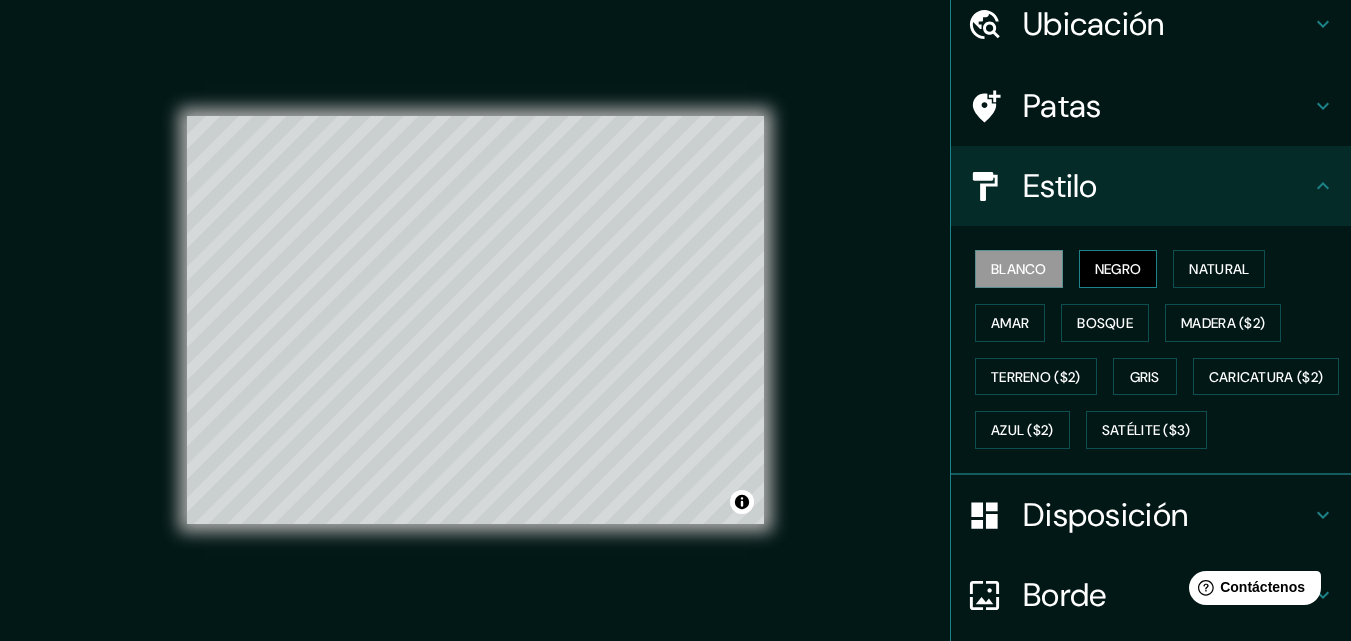 click on "Negro" at bounding box center [1118, 269] 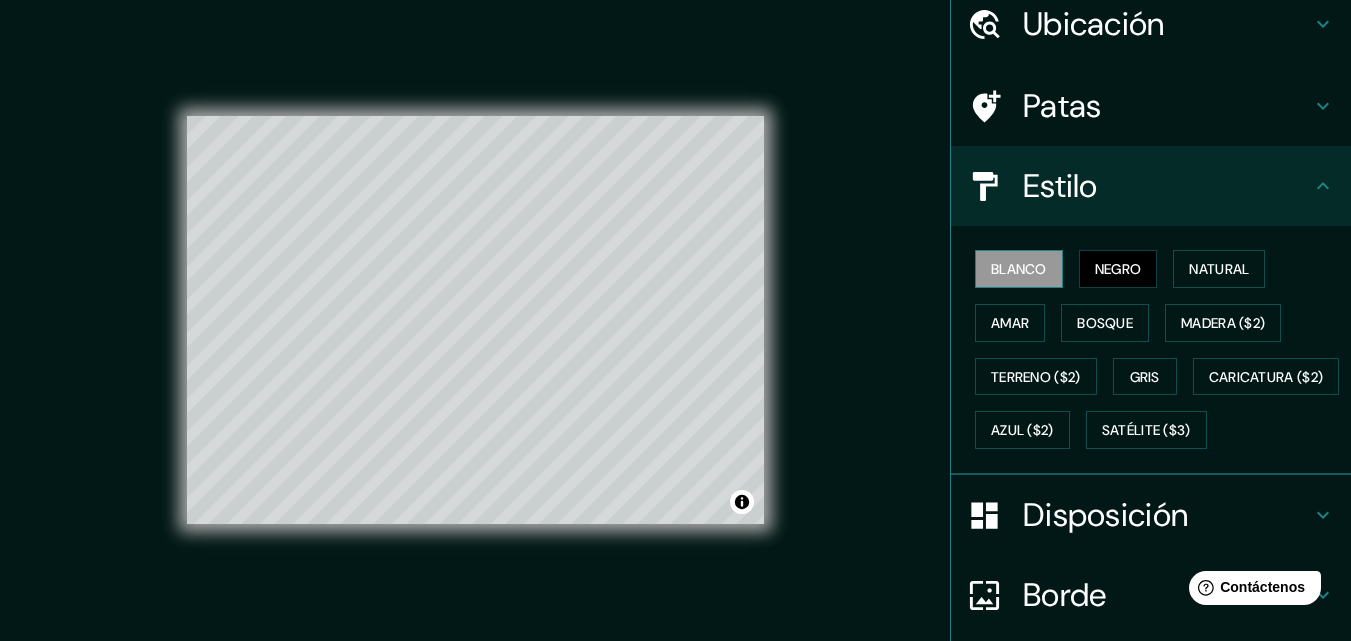 click on "Blanco" at bounding box center (1019, 269) 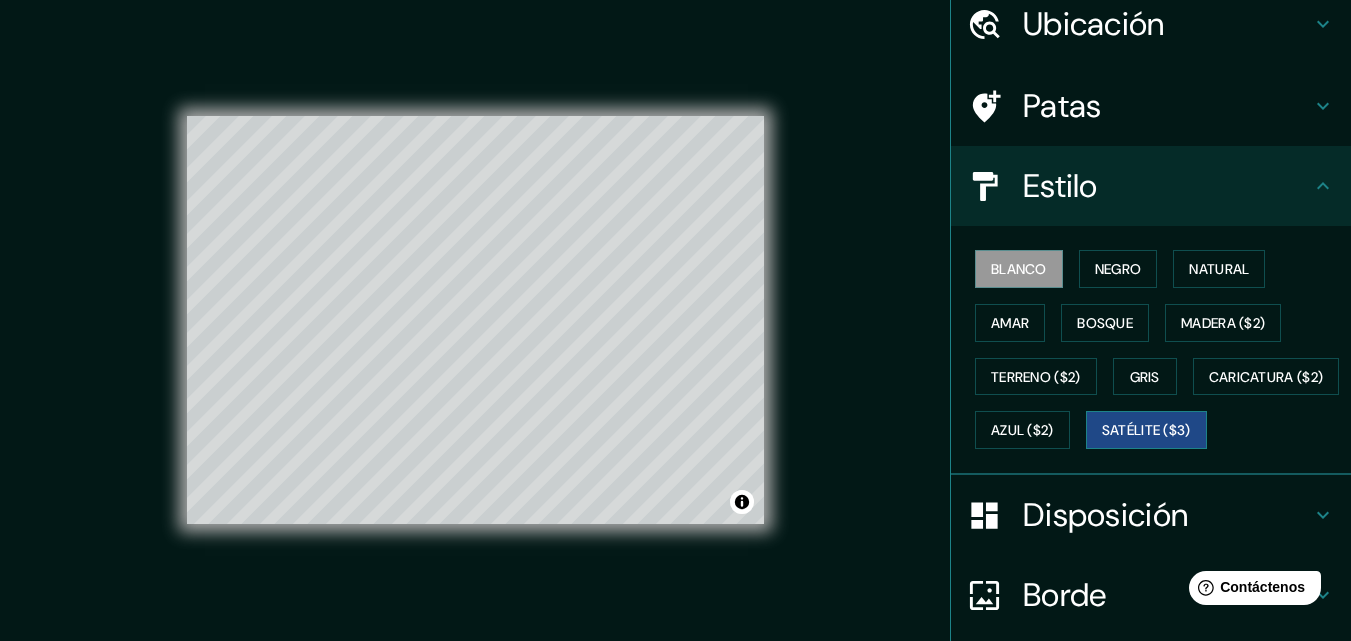 click on "Satélite ($3)" at bounding box center (1146, 431) 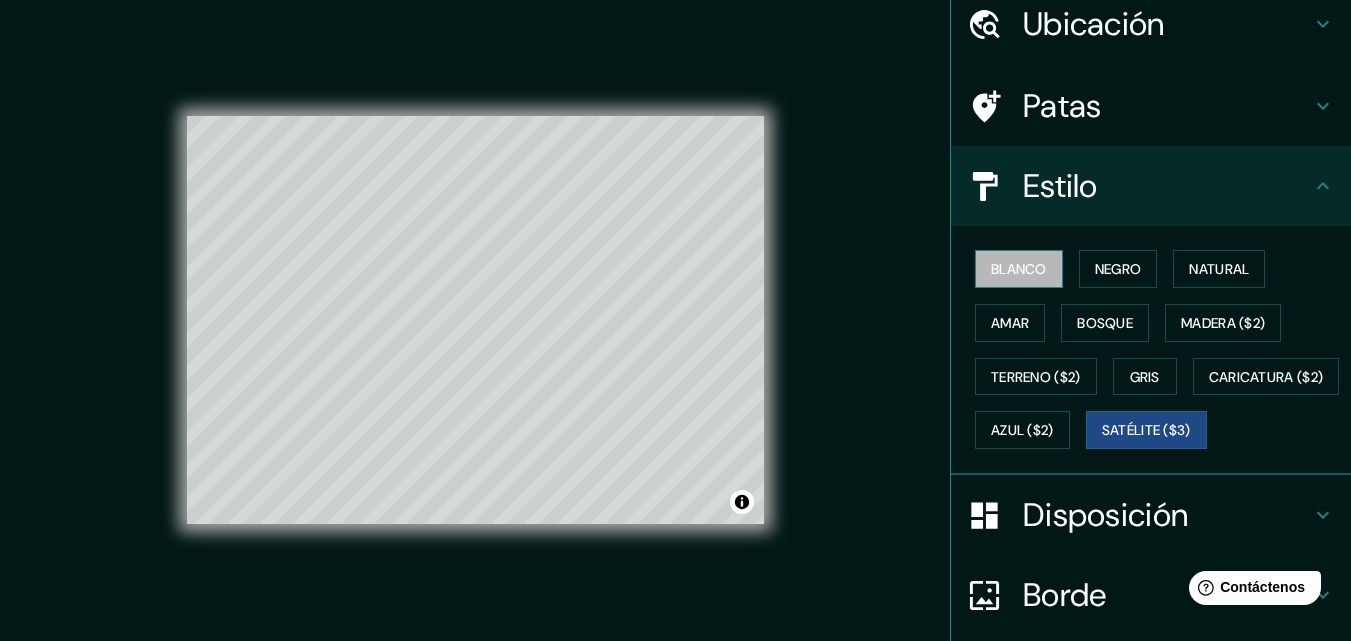 click on "Blanco" at bounding box center [1019, 269] 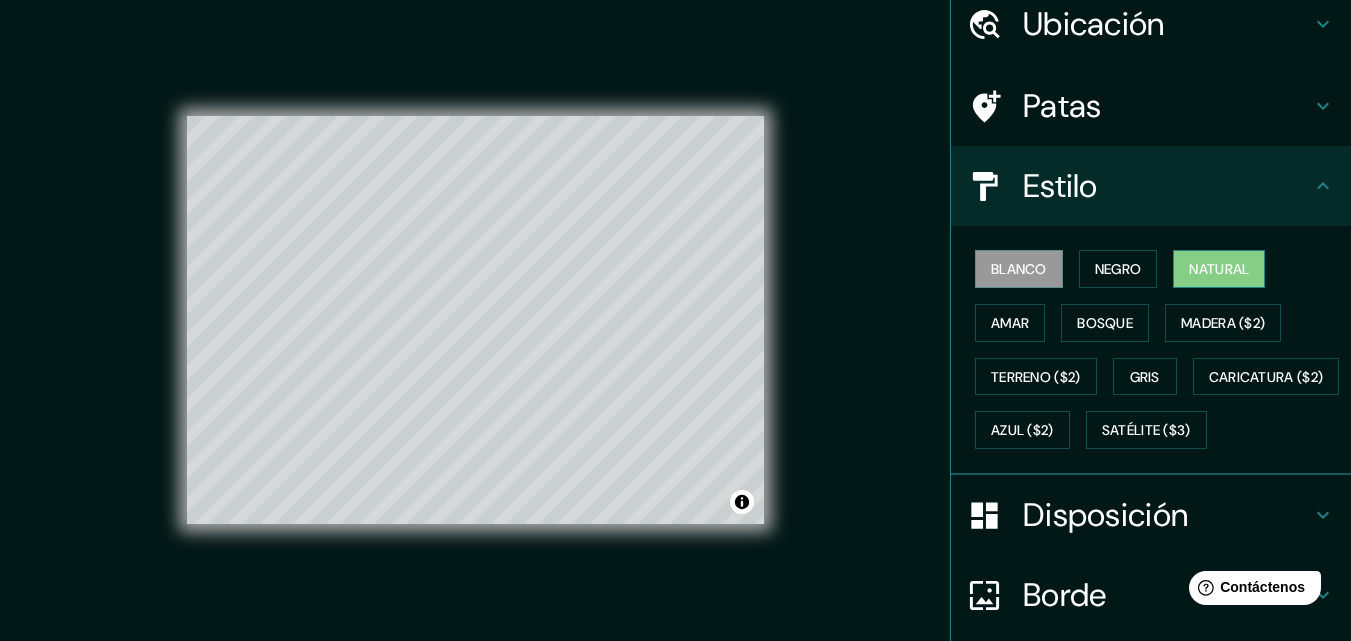click on "Natural" at bounding box center [1219, 269] 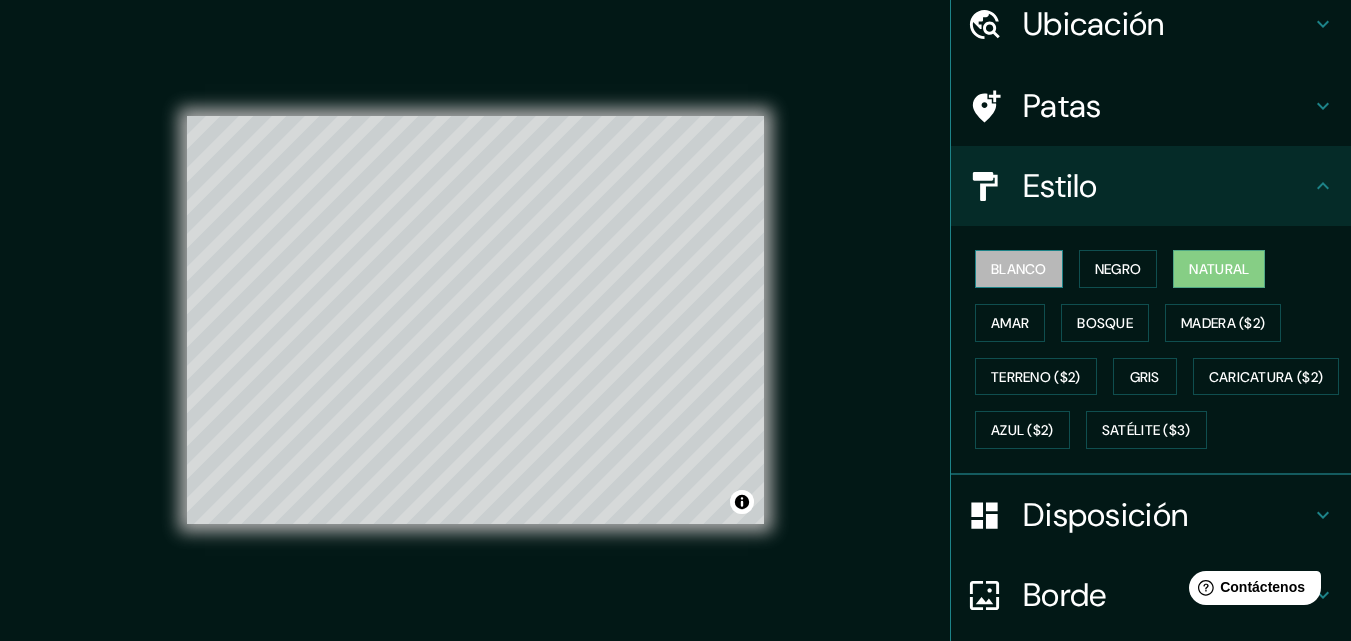 click on "Blanco" at bounding box center [1019, 269] 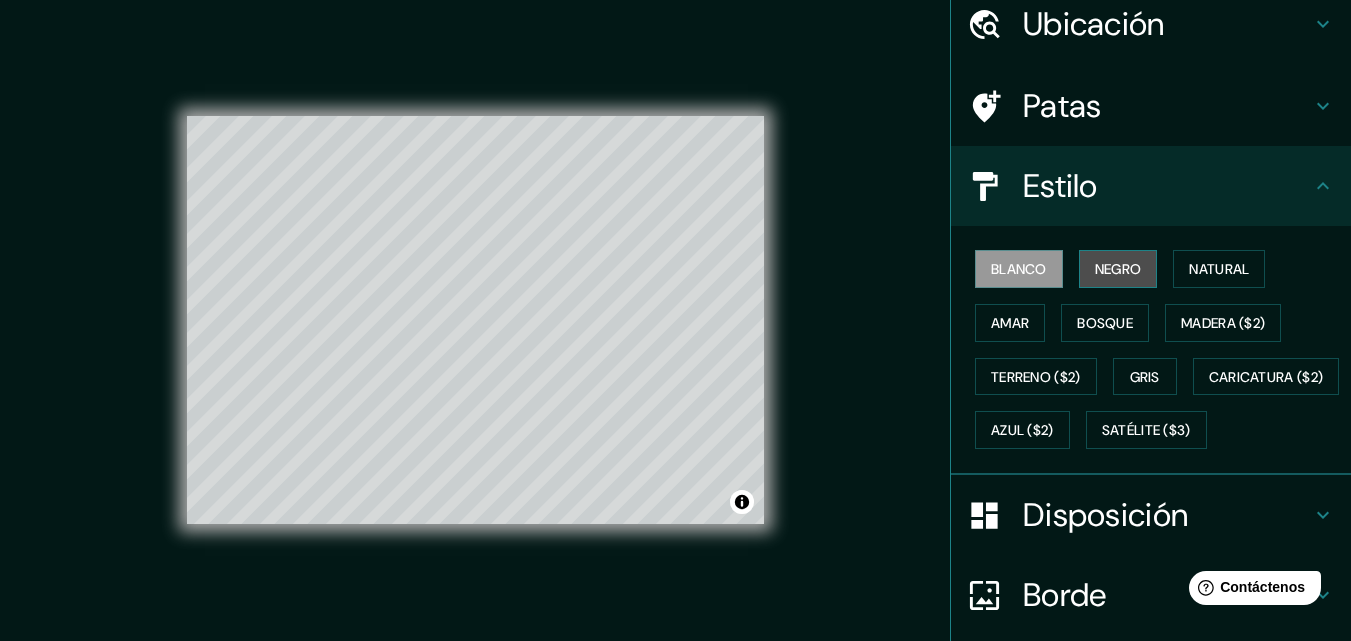 click on "Negro" at bounding box center (1118, 269) 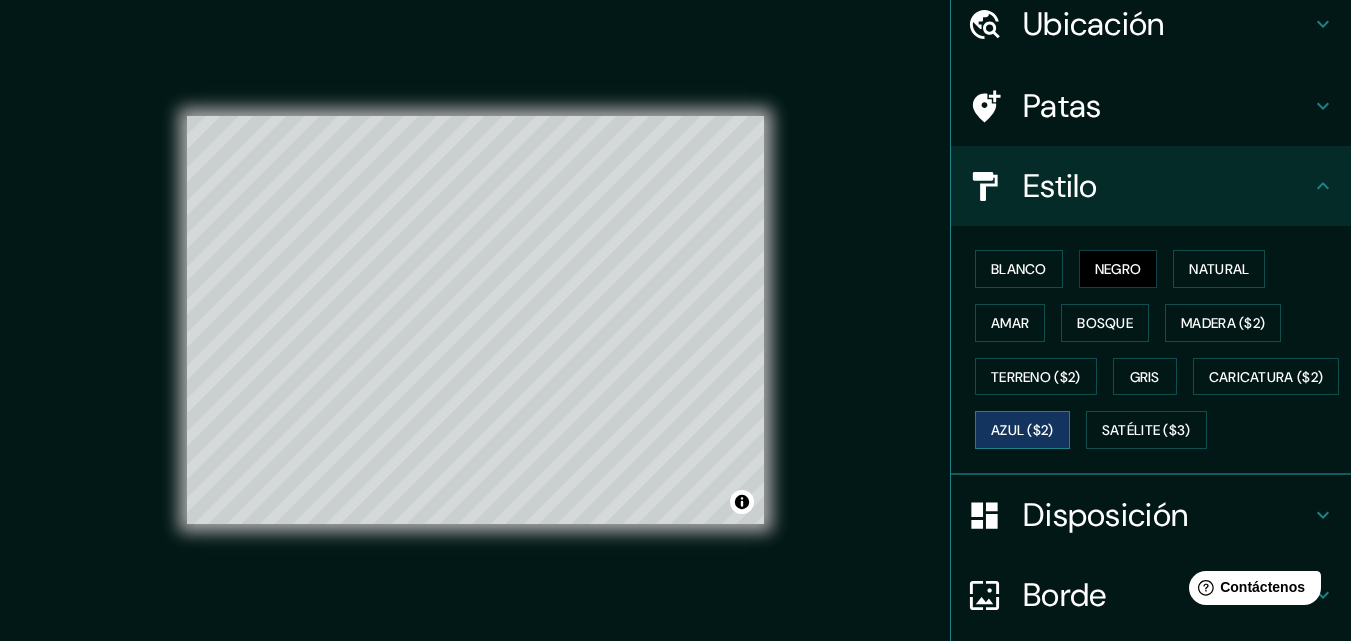 click on "Azul ($2)" at bounding box center (1022, 431) 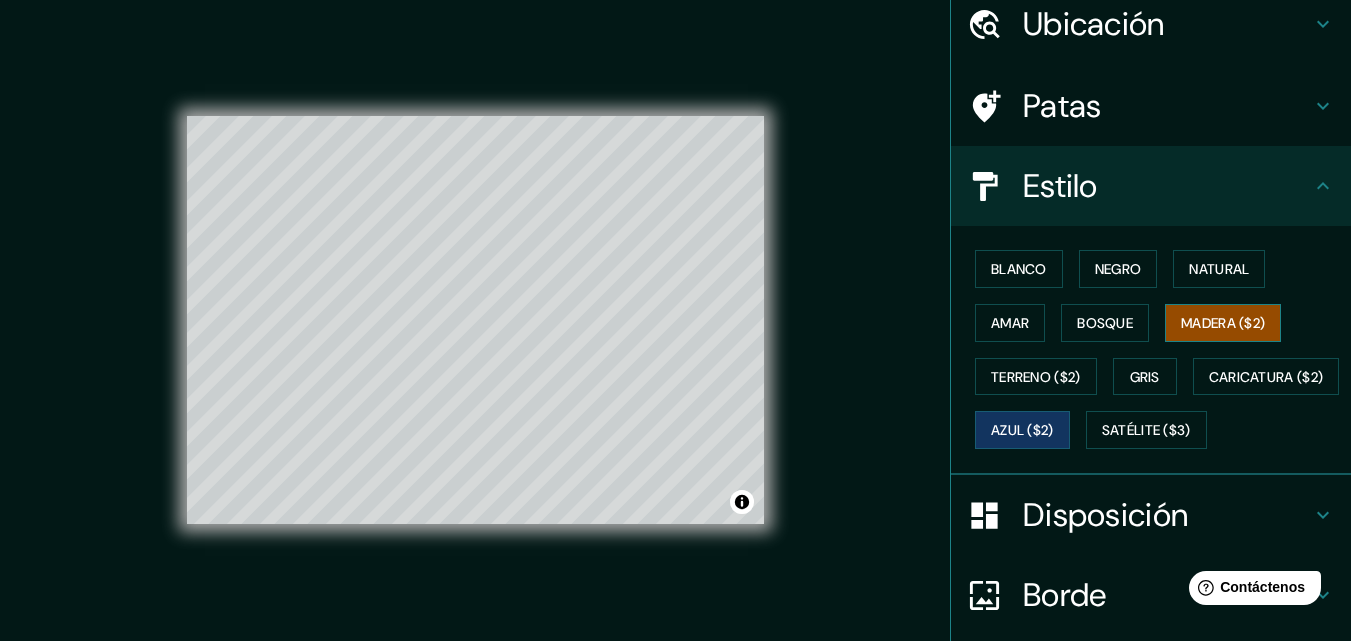 click on "Madera ($2)" at bounding box center [1223, 323] 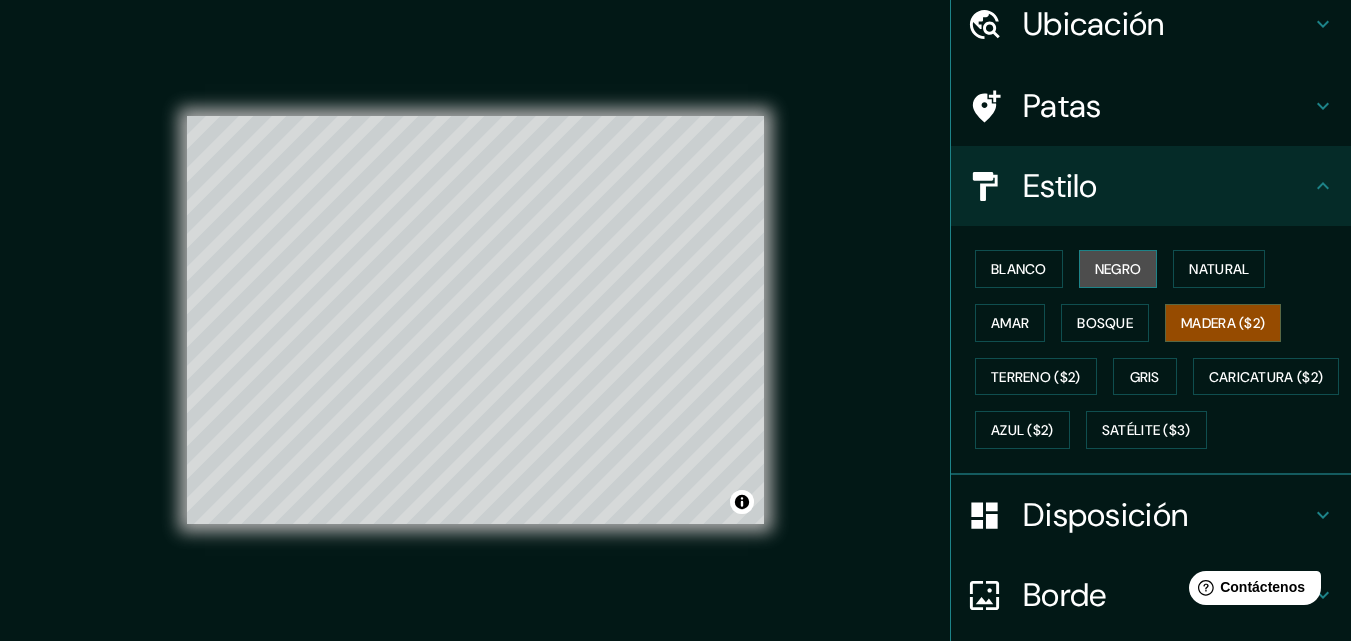 click on "Negro" at bounding box center [1118, 269] 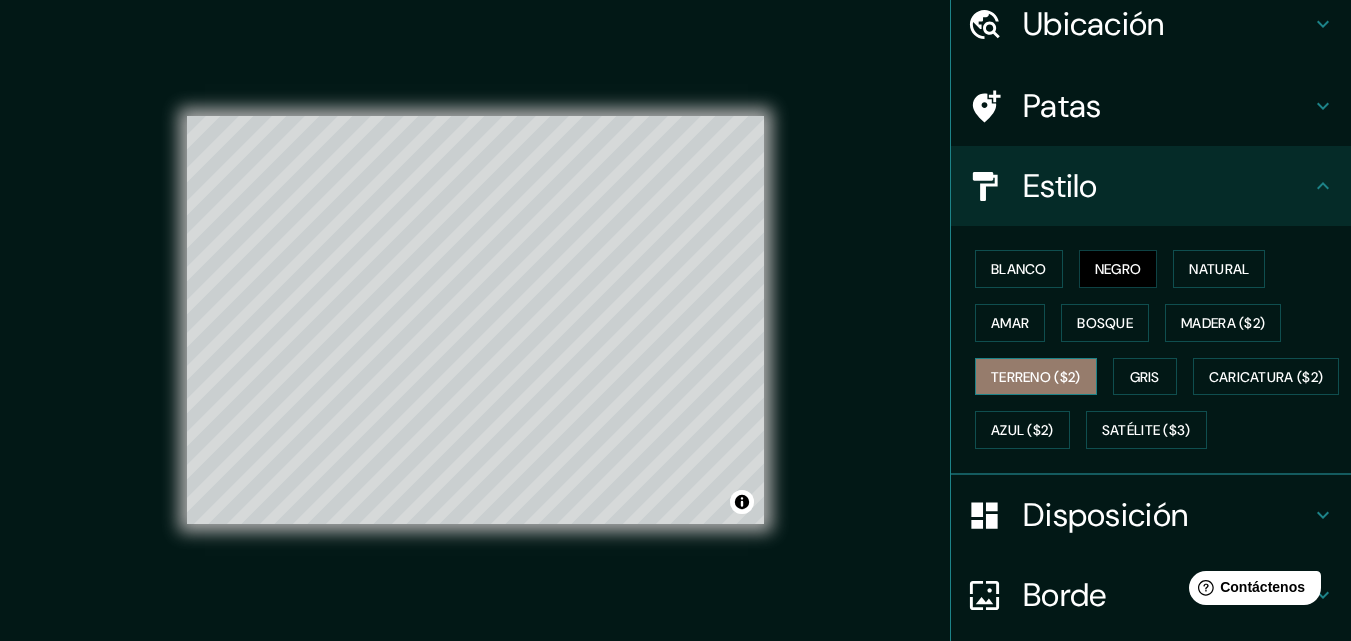 click on "Terreno ($2)" at bounding box center [1036, 377] 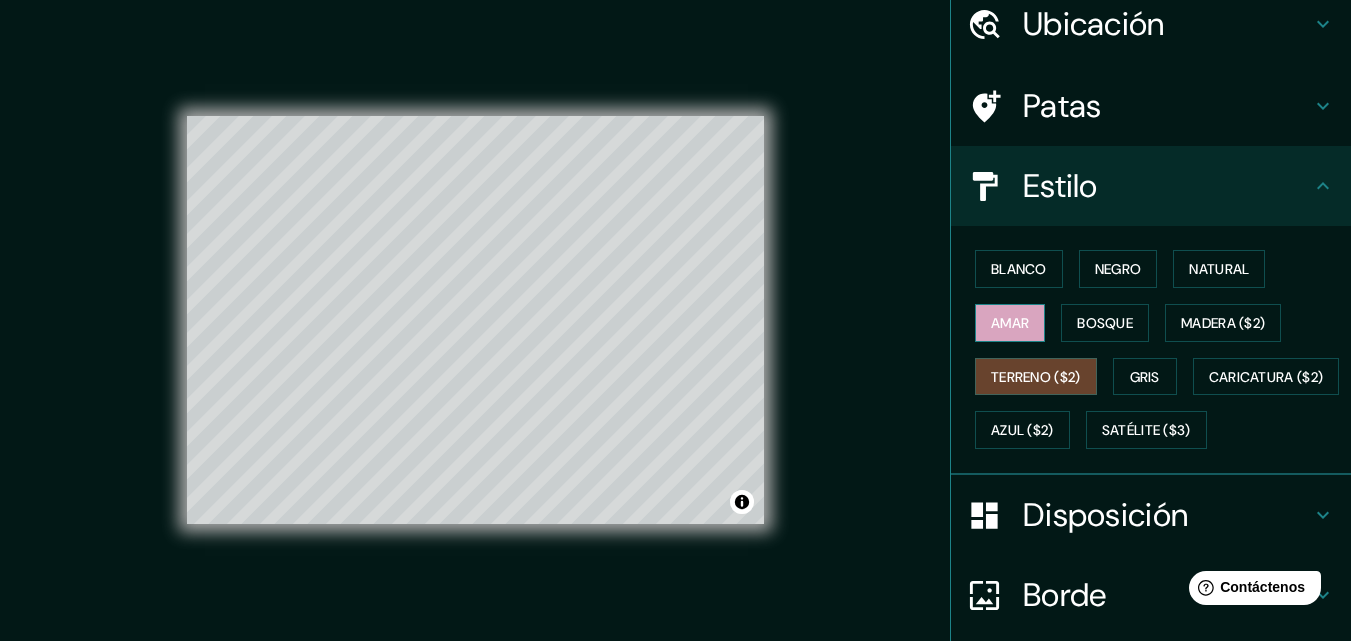 click on "Amar" at bounding box center [1010, 323] 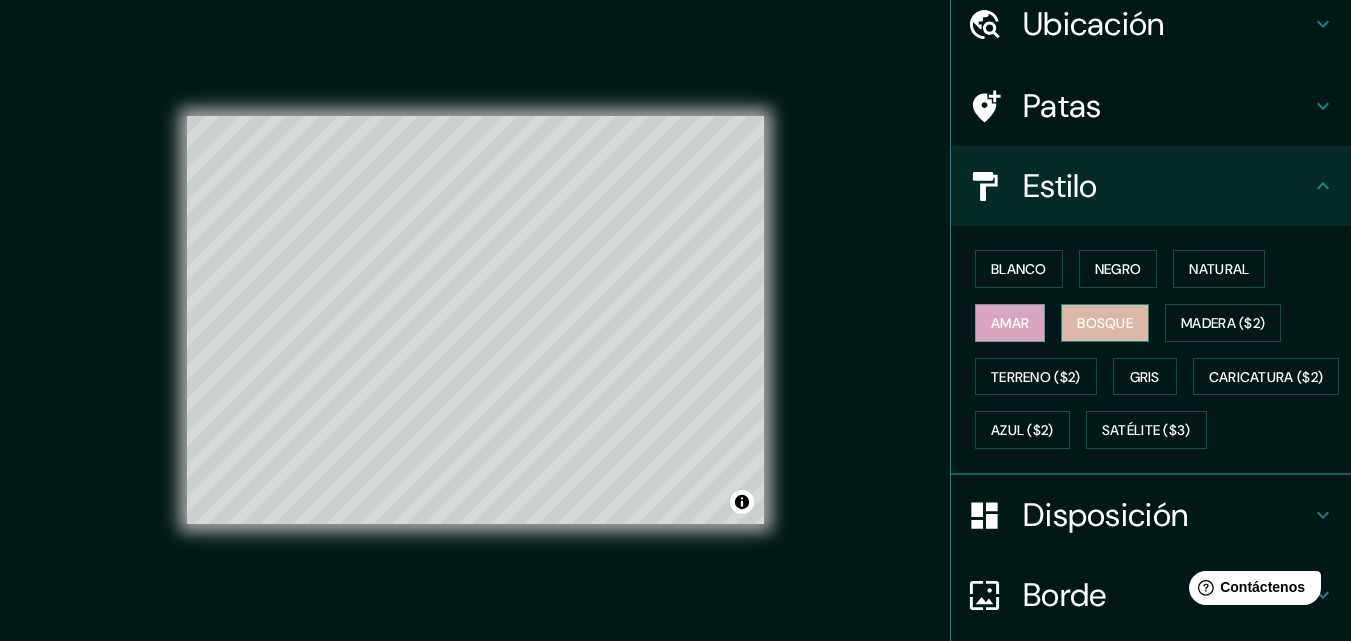 click on "Bosque" at bounding box center (1105, 323) 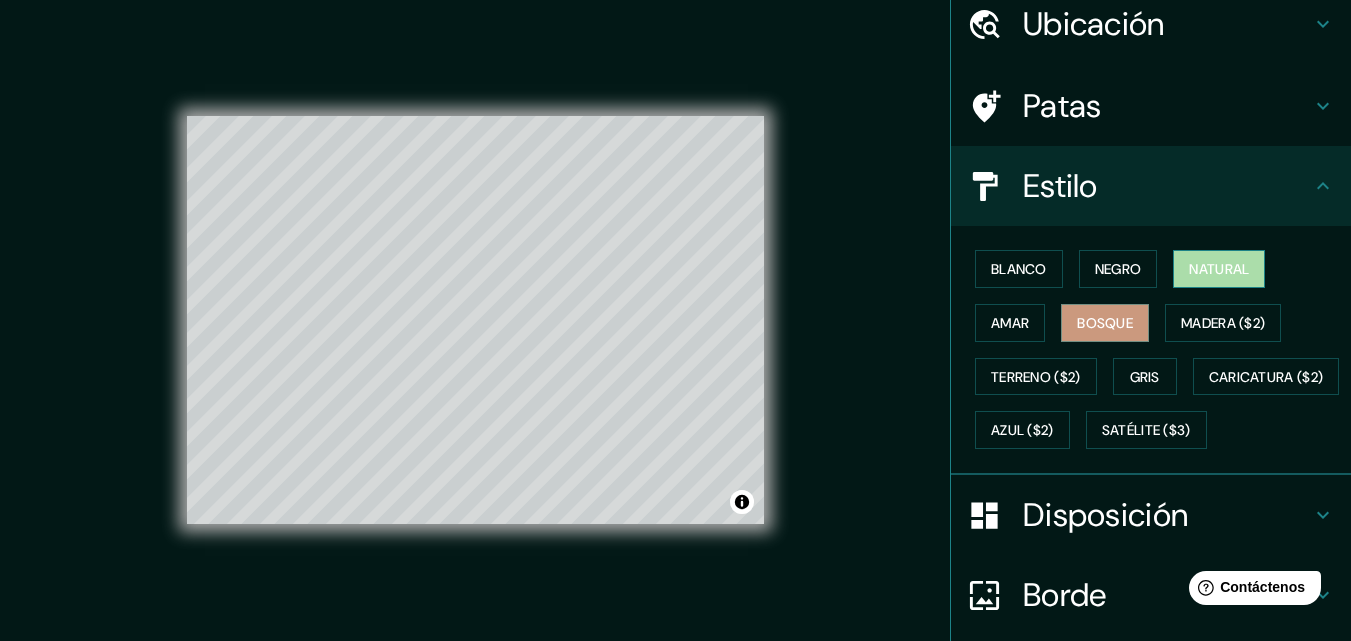 click on "Natural" at bounding box center [1219, 269] 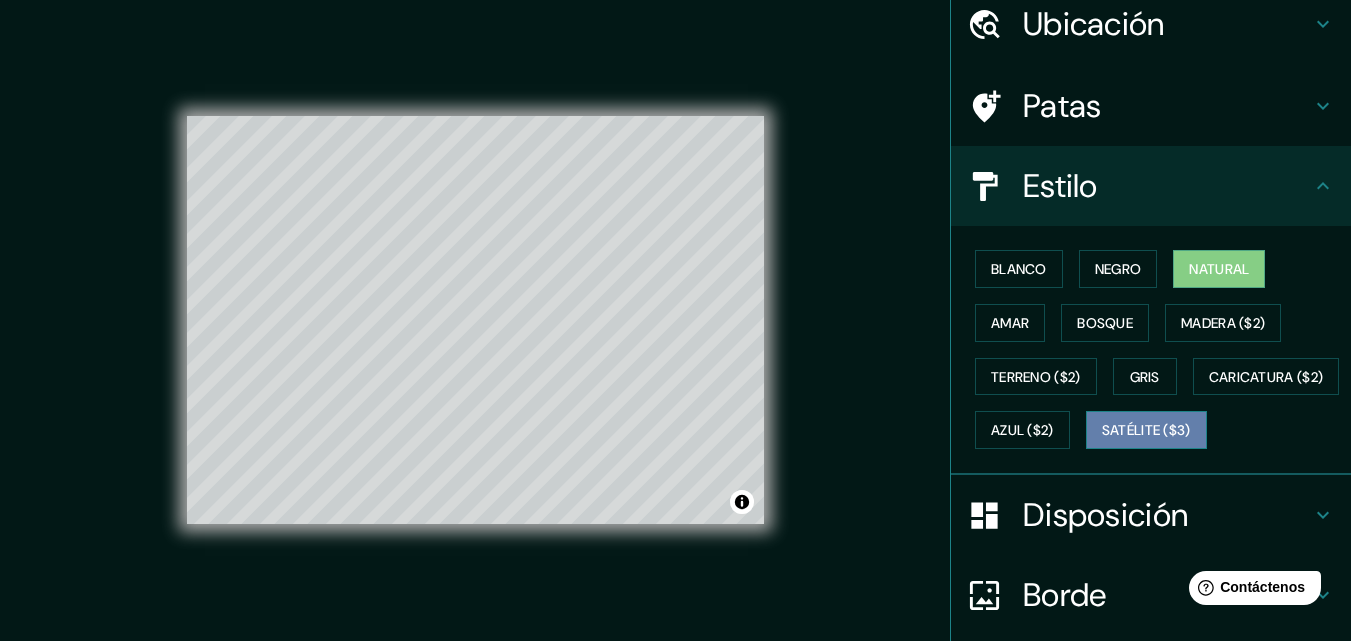 click on "Satélite ($3)" at bounding box center (1146, 431) 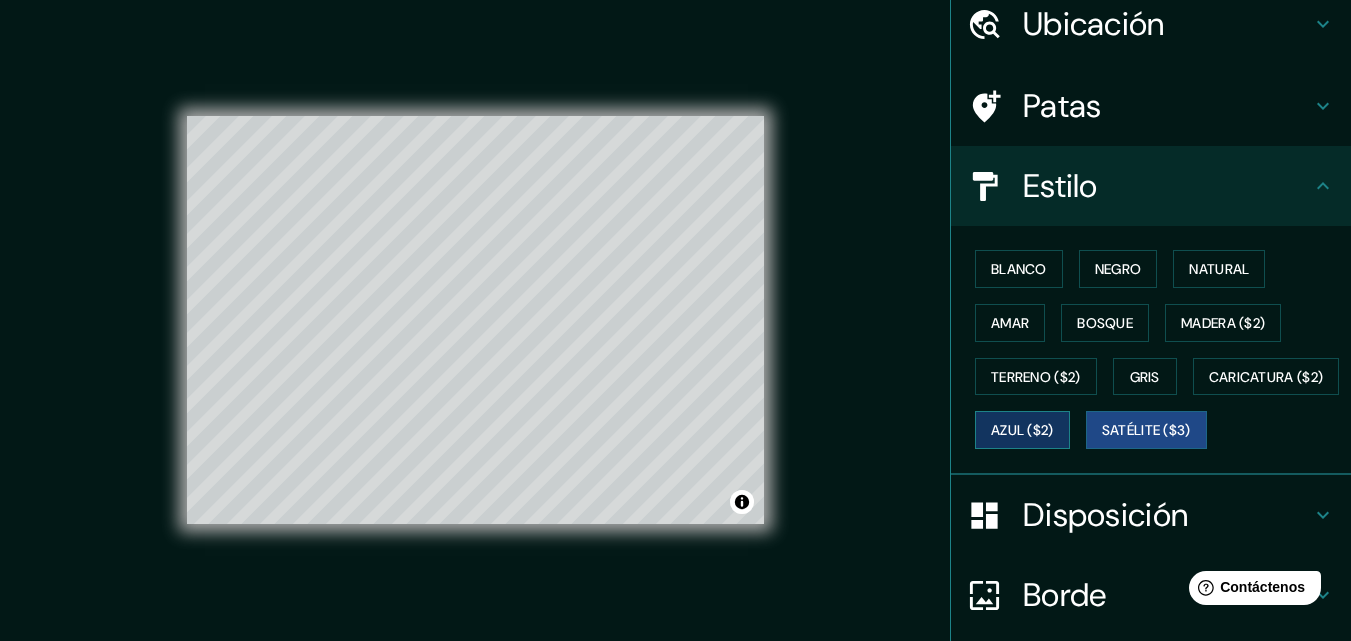 click on "Azul ($2)" at bounding box center [1022, 430] 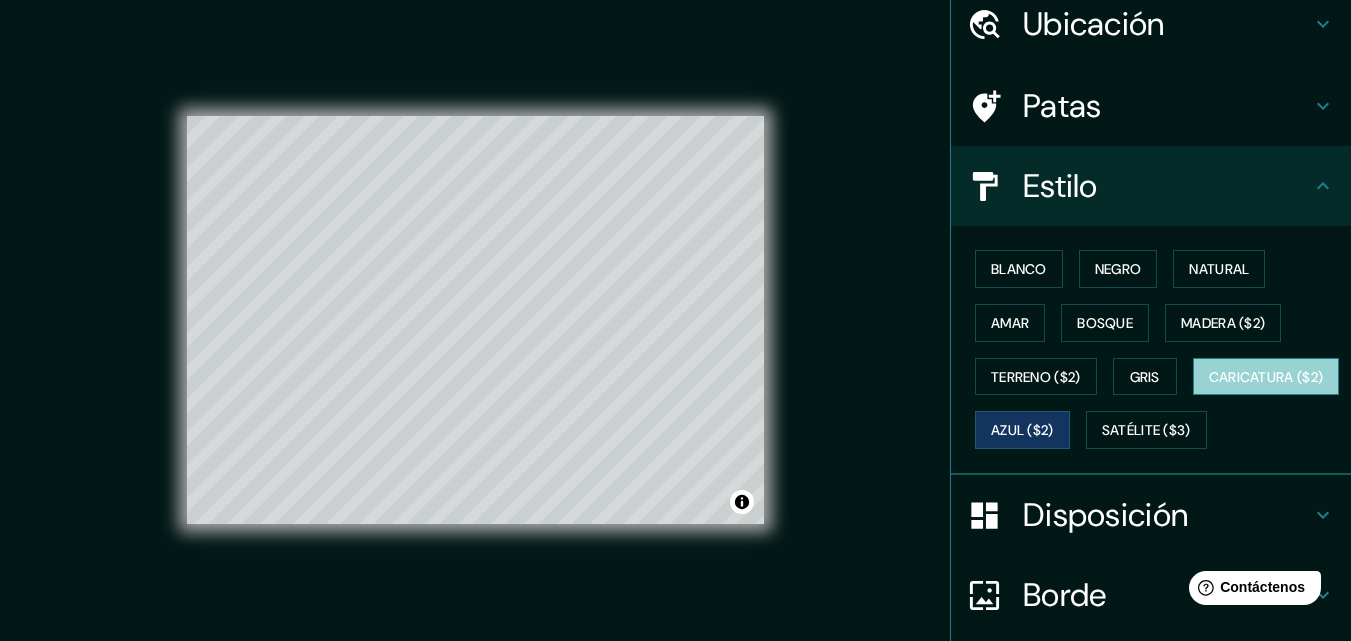 click on "Caricatura ($2)" at bounding box center [1266, 377] 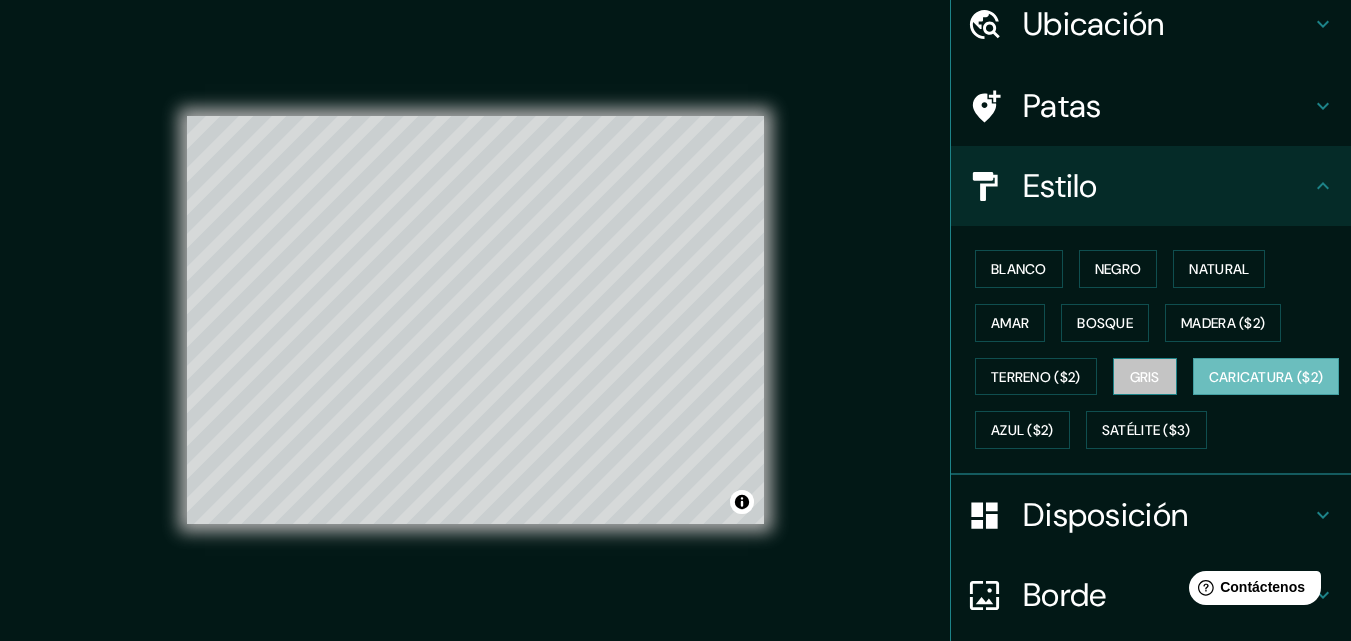 click on "Gris" at bounding box center (1145, 377) 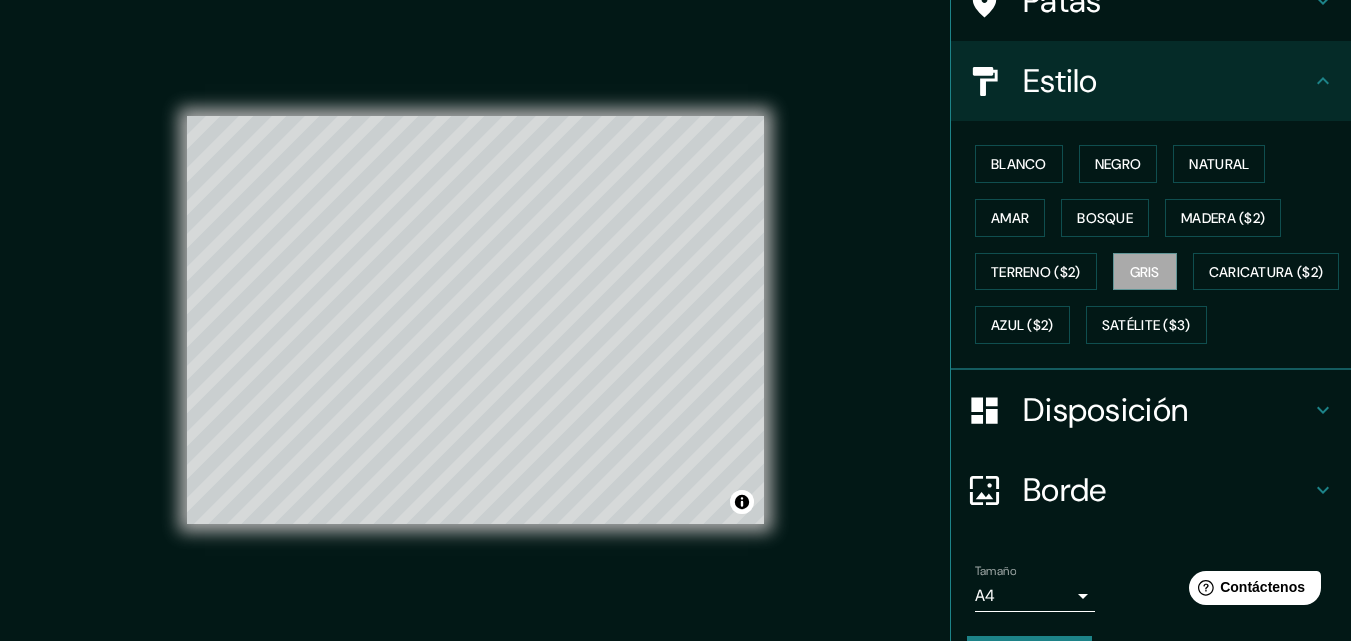 scroll, scrollTop: 295, scrollLeft: 0, axis: vertical 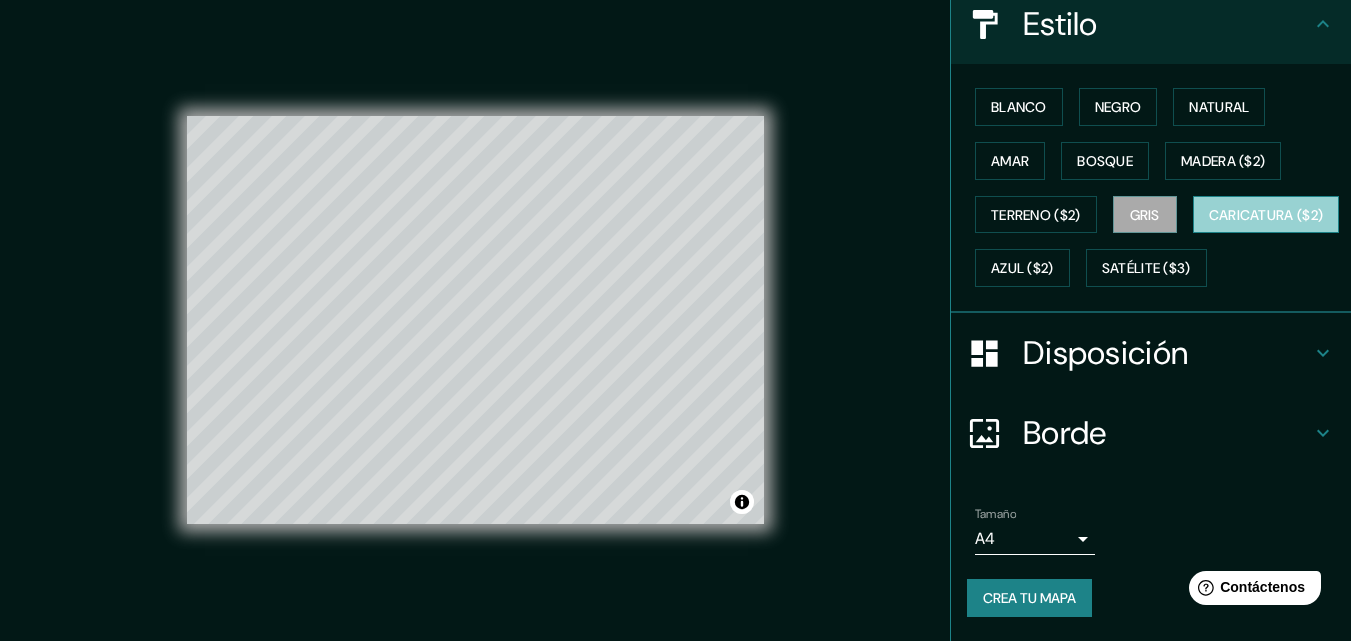 click on "Caricatura ($2)" at bounding box center [1266, 215] 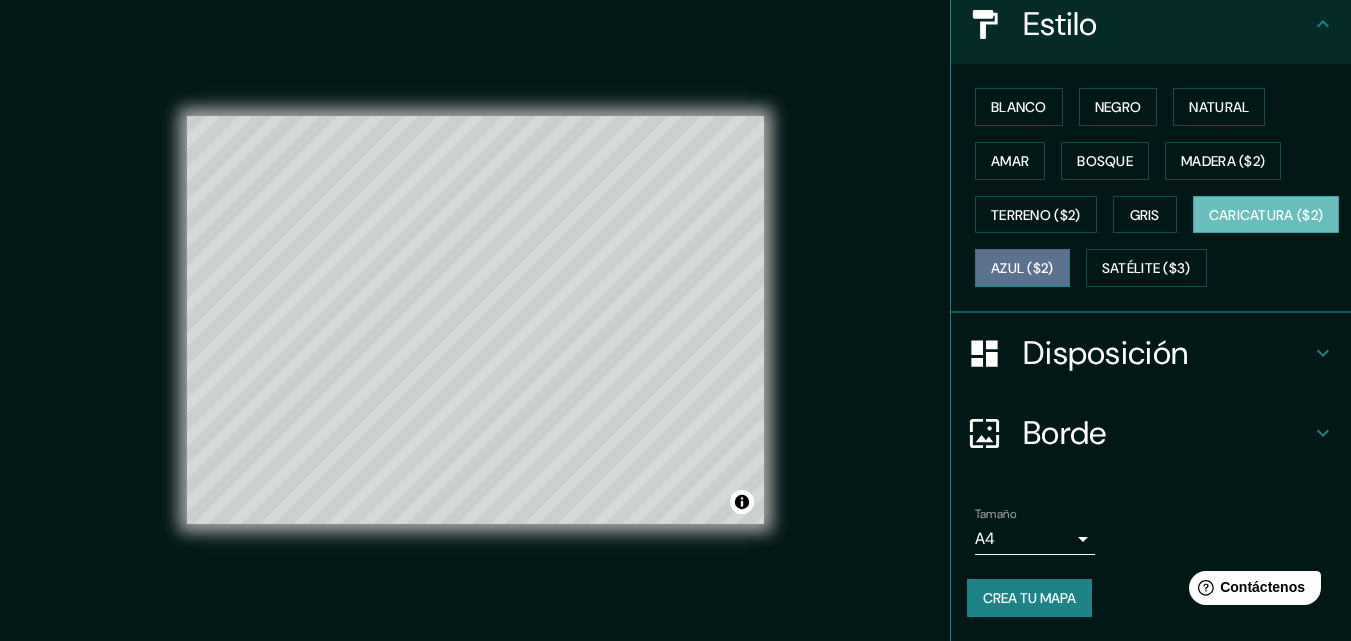 click on "Azul ($2)" at bounding box center [1022, 268] 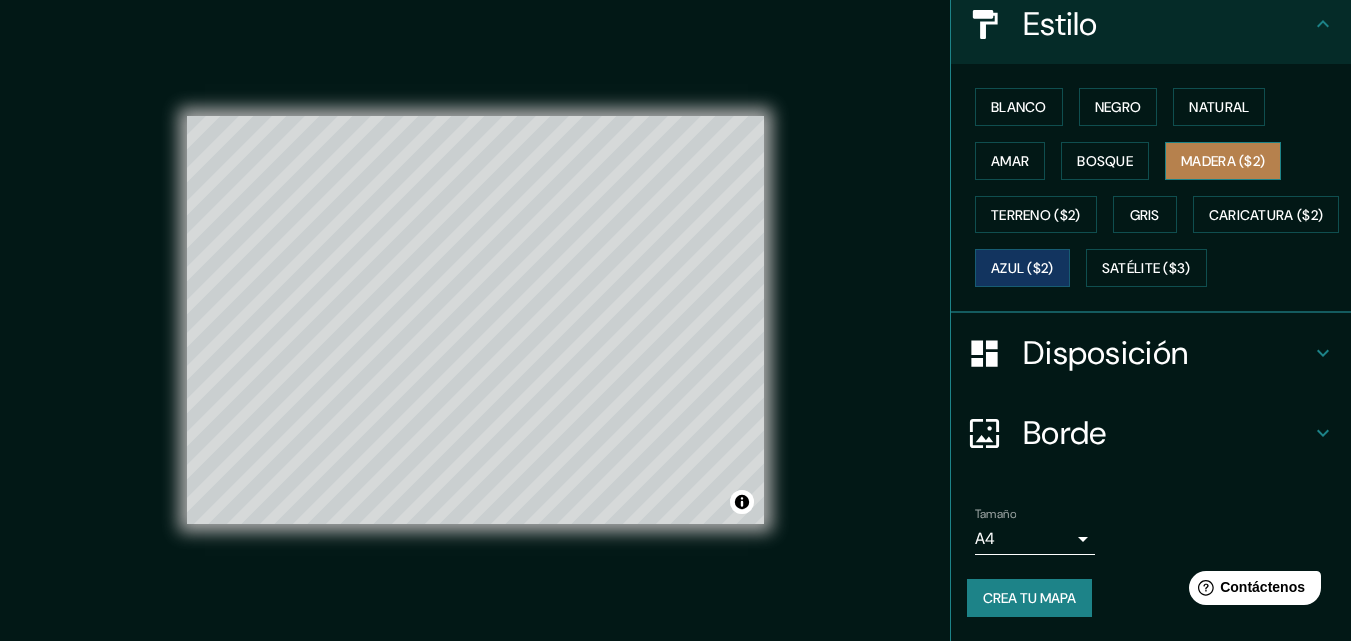 click on "Madera ($2)" at bounding box center [1223, 161] 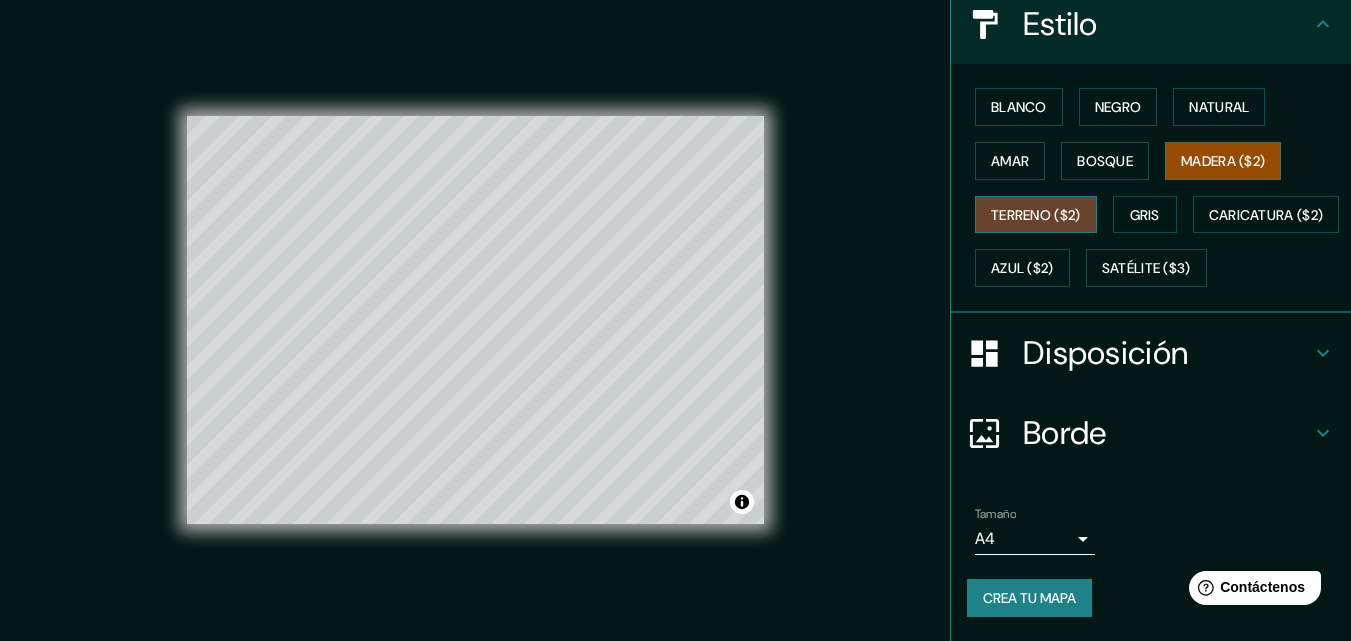 click on "Terreno ($2)" at bounding box center (1036, 215) 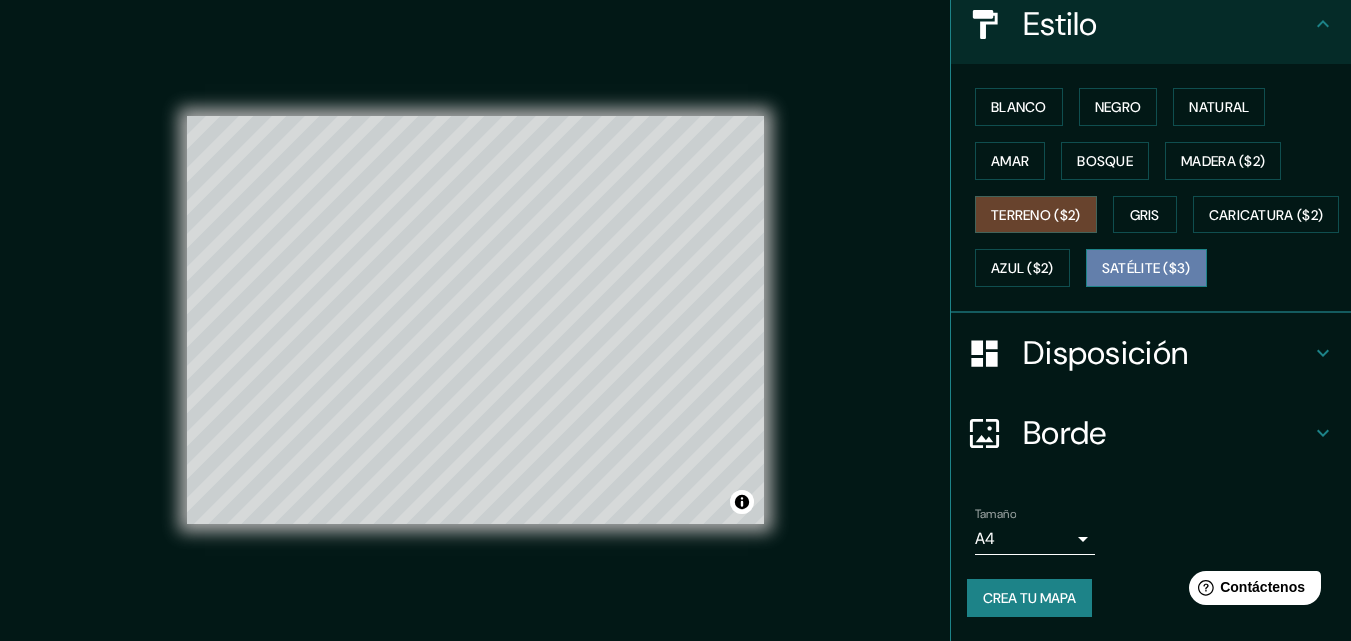click on "Satélite ($3)" at bounding box center [1146, 269] 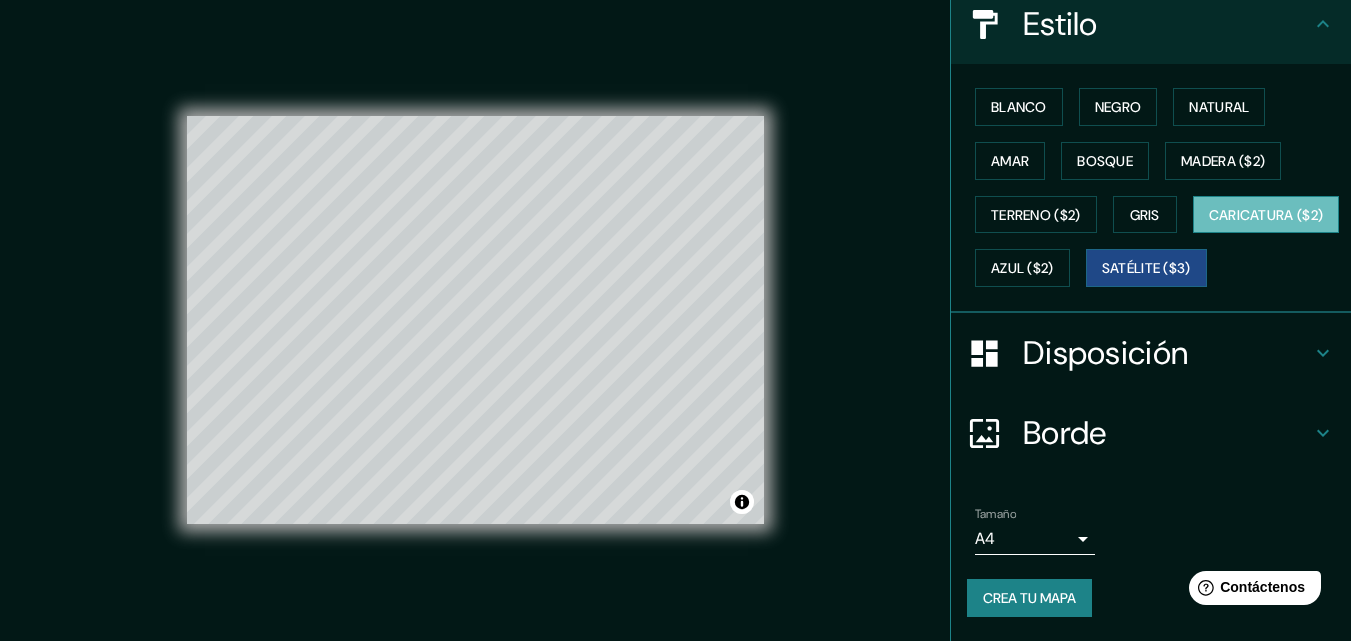 click on "Caricatura ($2)" at bounding box center [1266, 215] 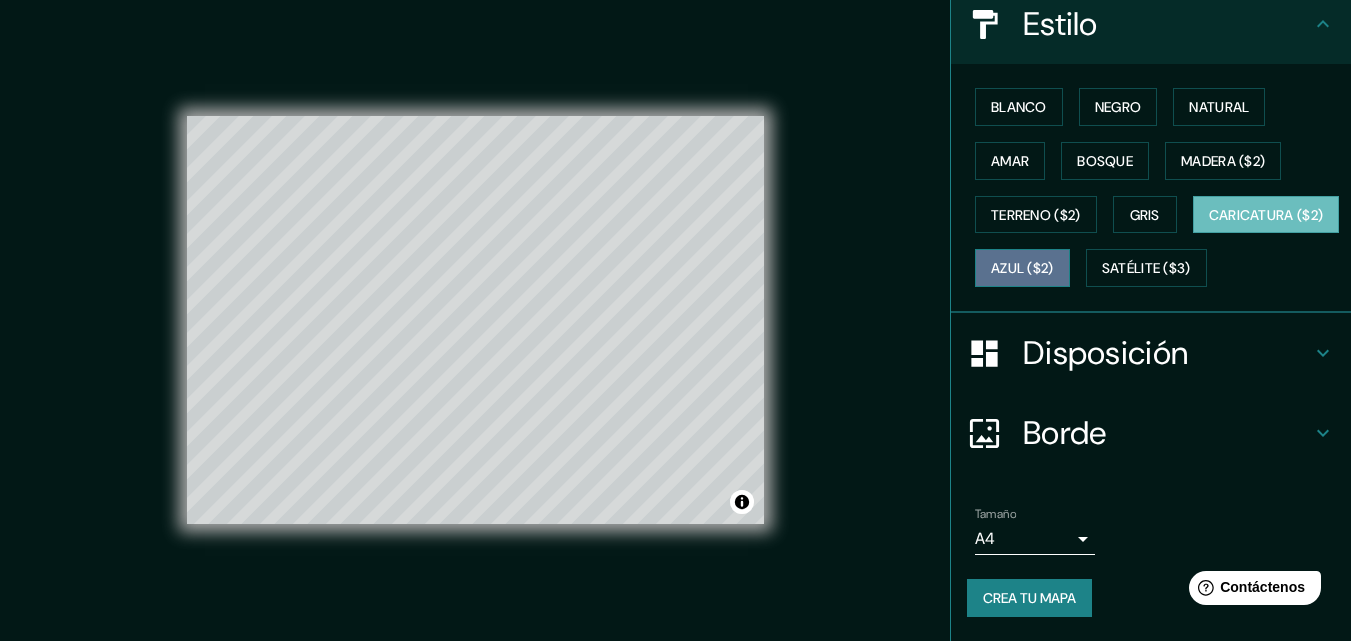 click on "Azul ($2)" at bounding box center (1022, 269) 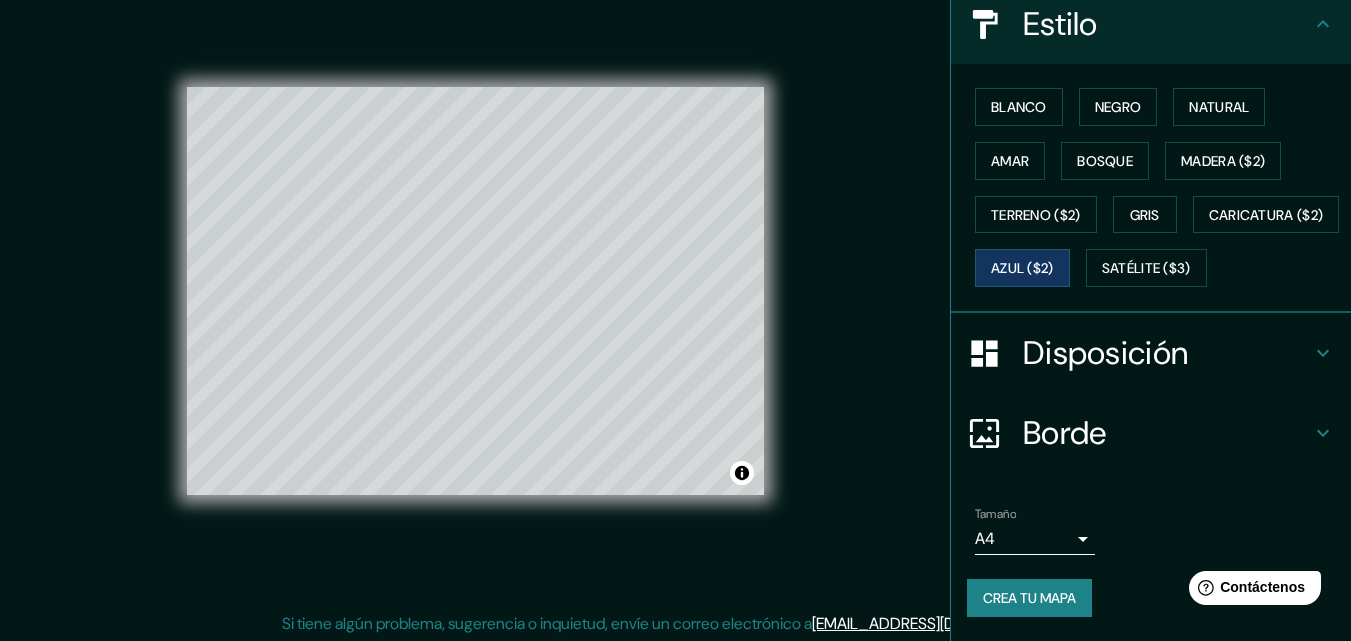 scroll, scrollTop: 28, scrollLeft: 0, axis: vertical 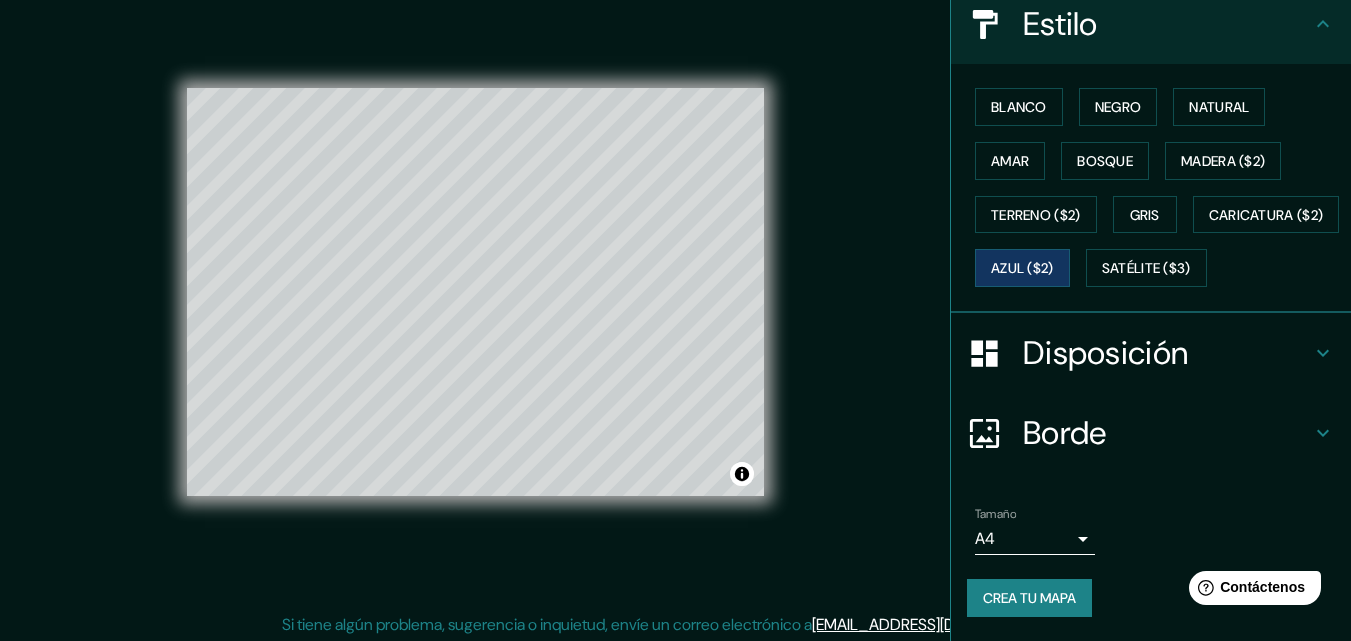 click on "Borde" at bounding box center (1065, 433) 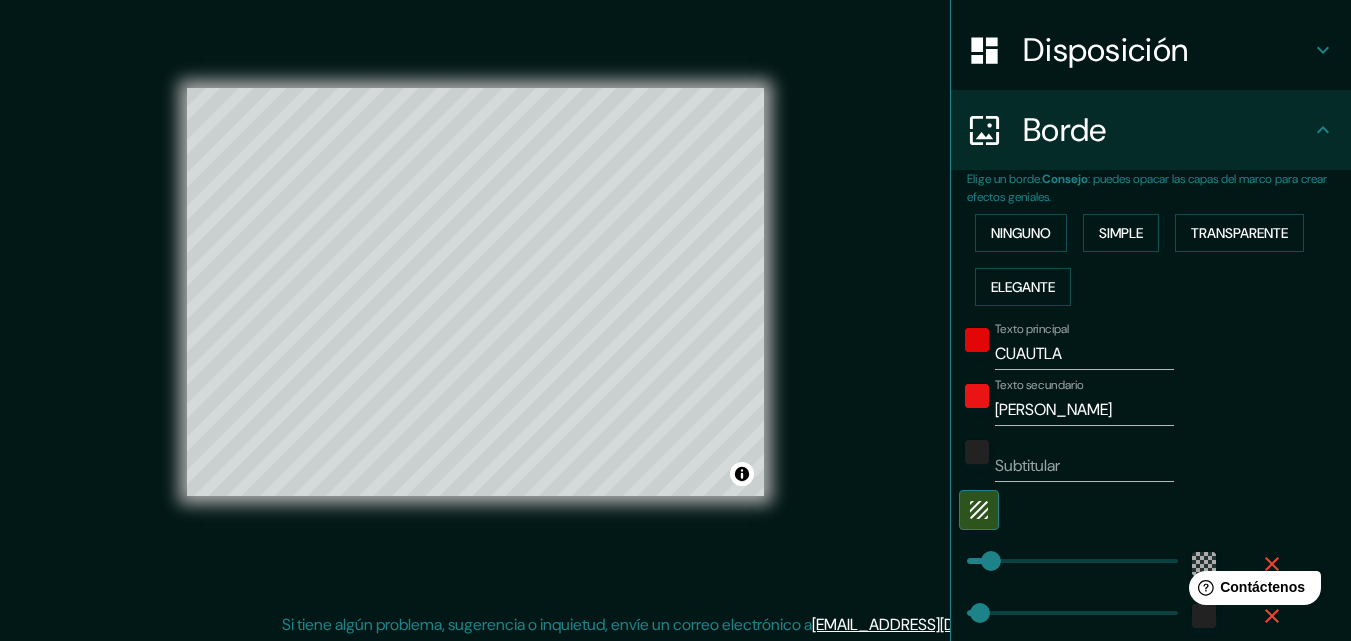 scroll, scrollTop: 102, scrollLeft: 0, axis: vertical 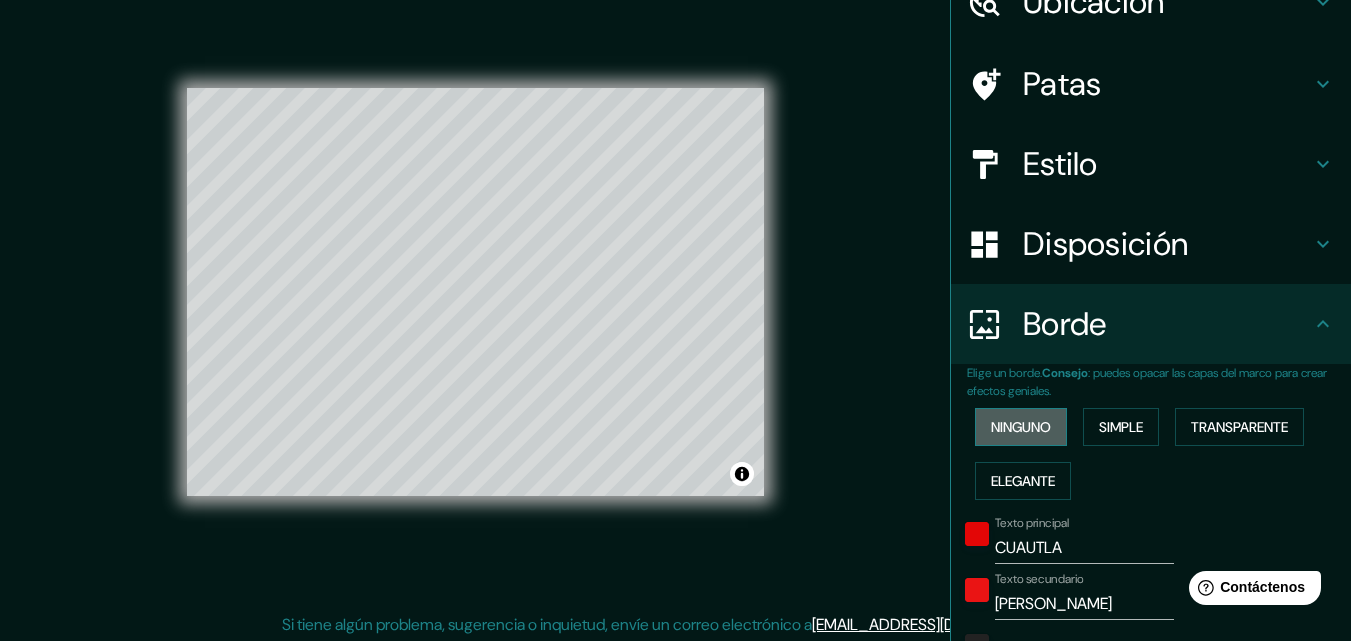 click on "Ninguno" at bounding box center (1021, 427) 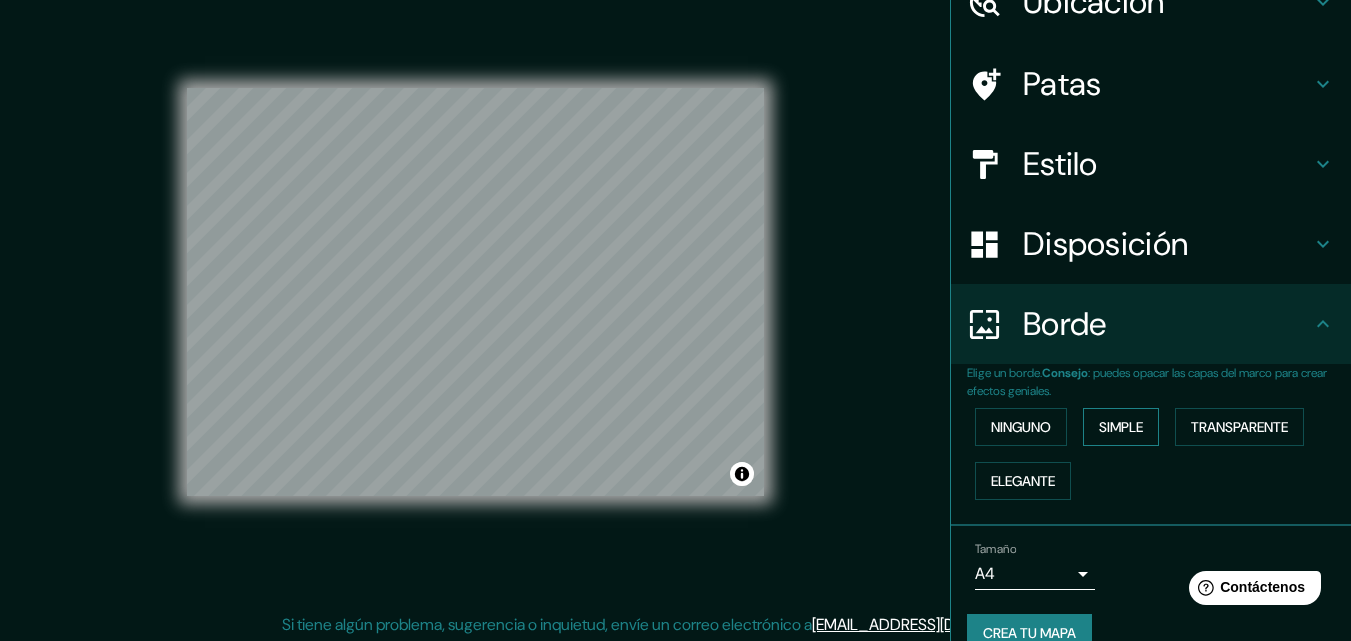 click on "Simple" at bounding box center (1121, 427) 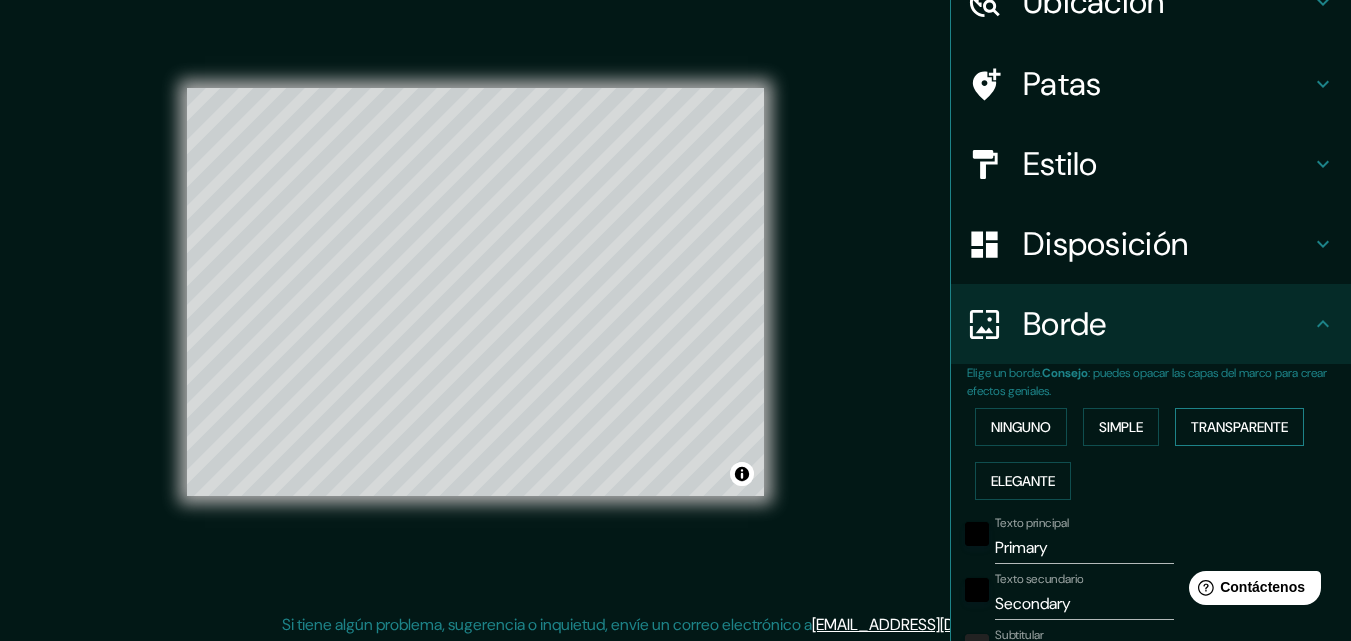 click on "Transparente" at bounding box center (1239, 427) 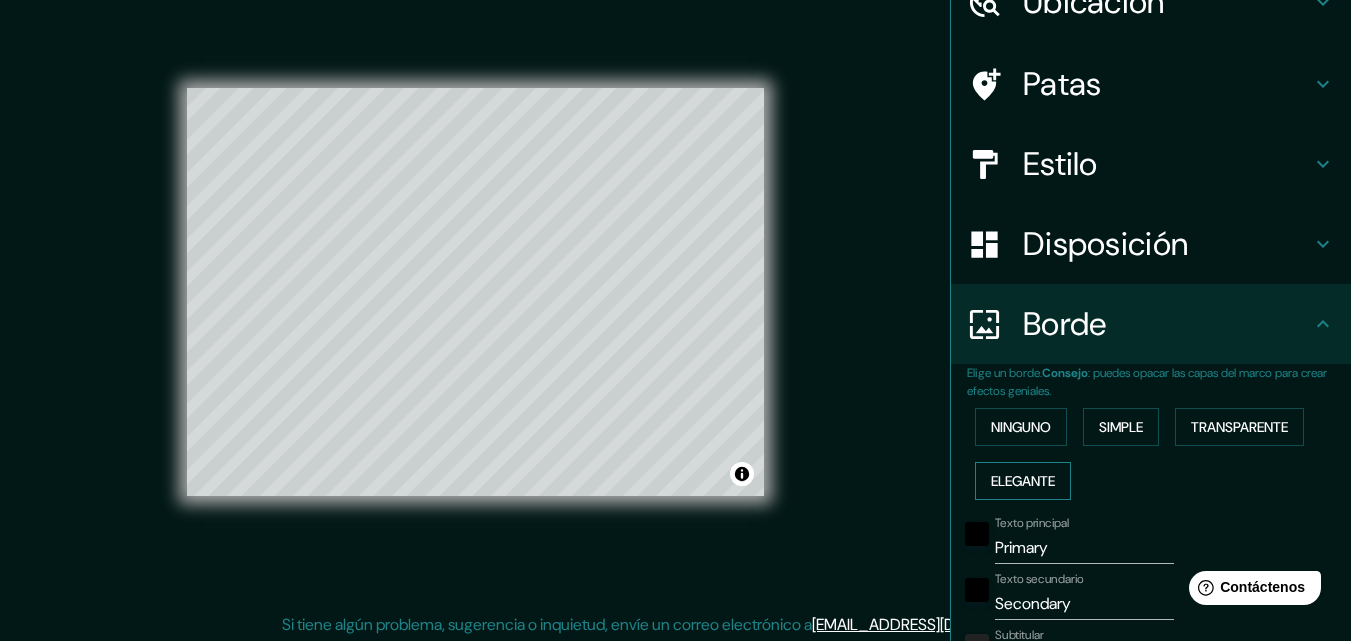 click on "Elegante" at bounding box center (1023, 481) 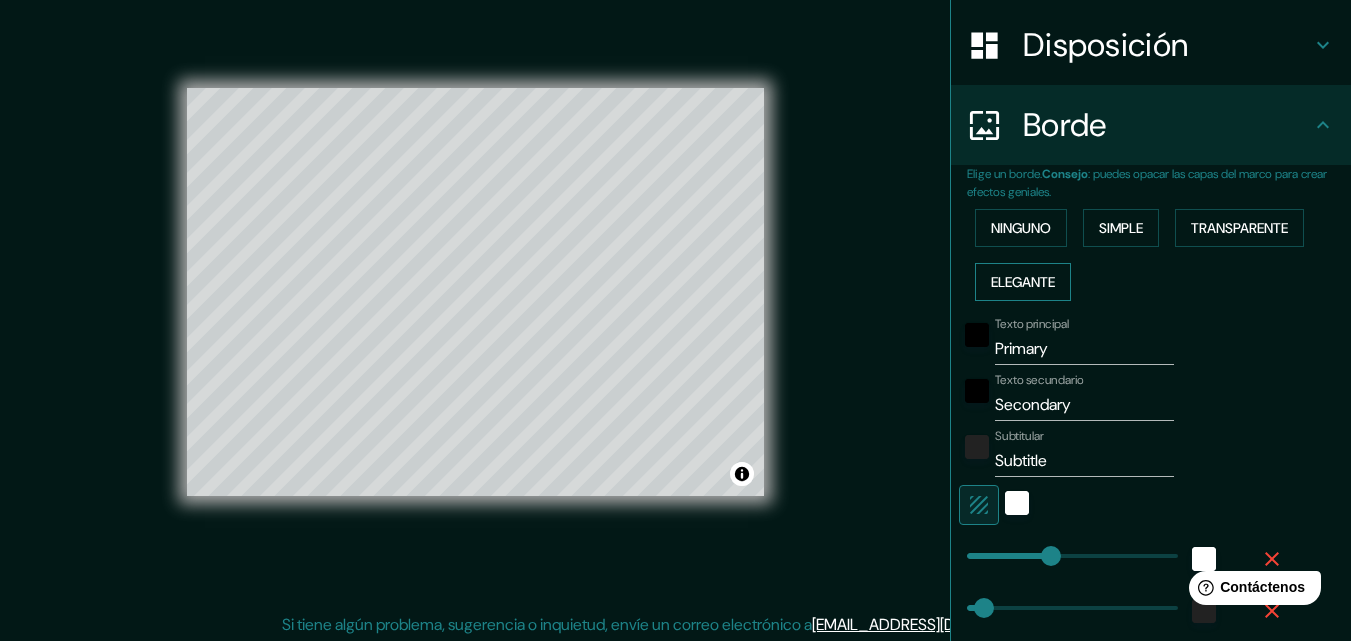 scroll, scrollTop: 302, scrollLeft: 0, axis: vertical 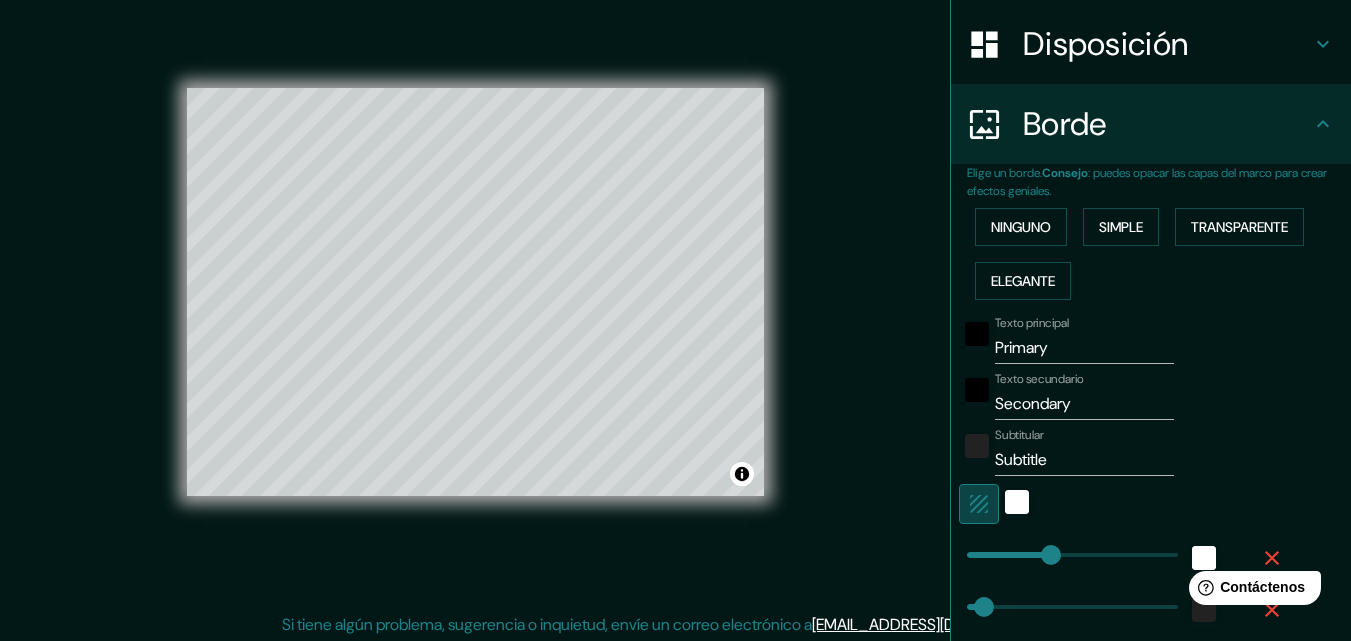 click at bounding box center [979, 504] 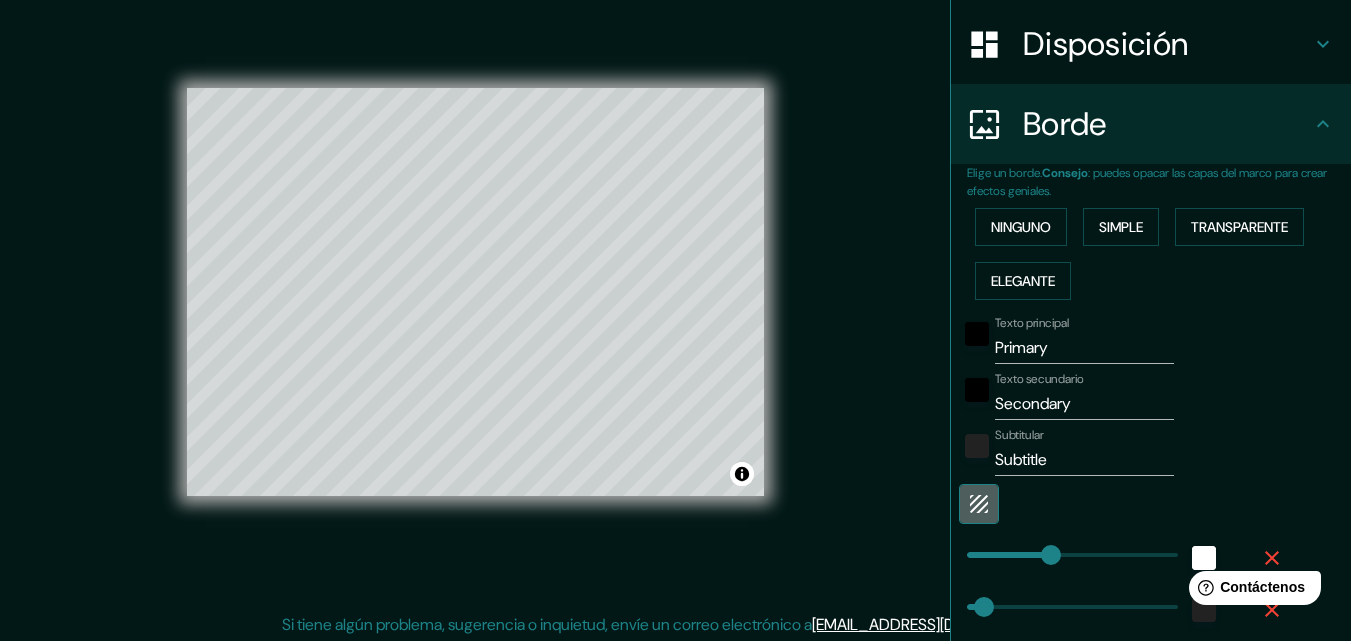 click 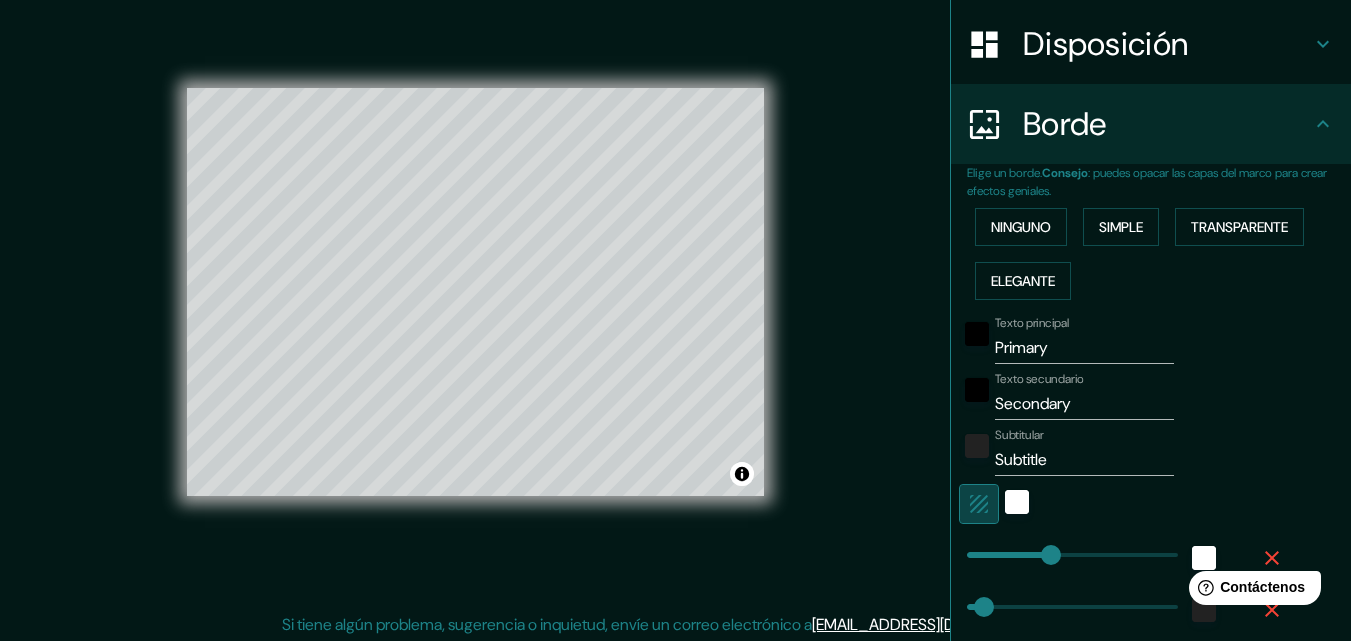 drag, startPoint x: 968, startPoint y: 501, endPoint x: 996, endPoint y: 500, distance: 28.01785 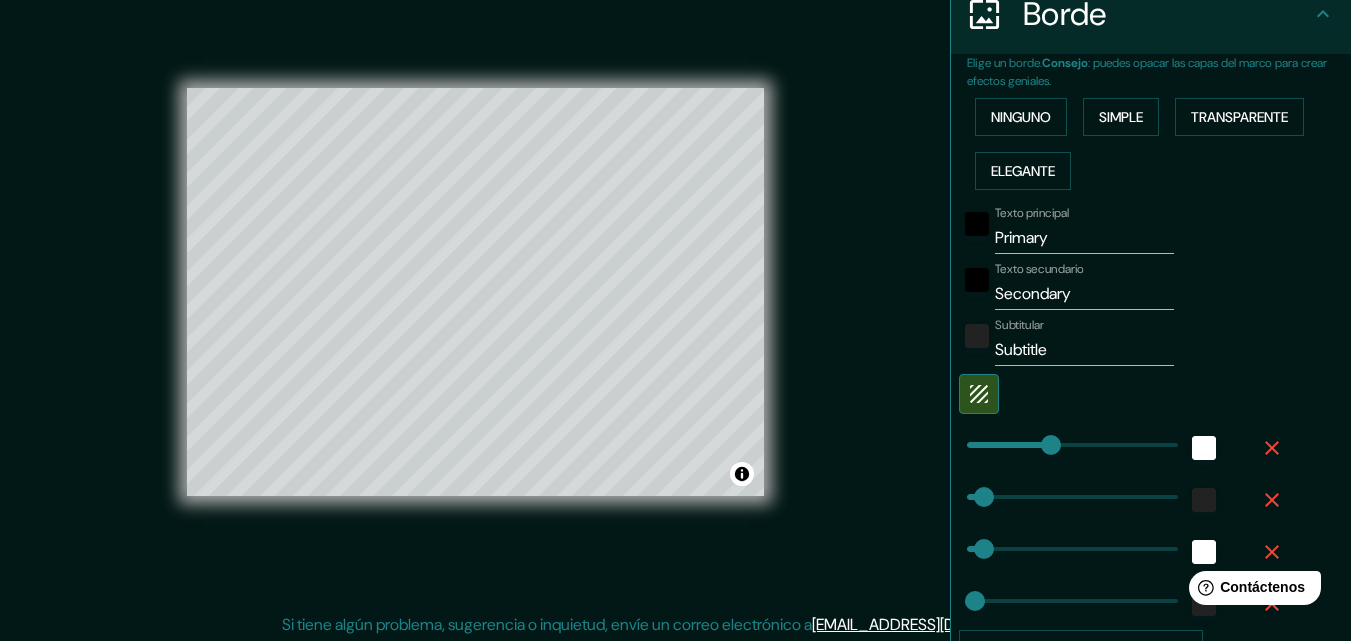 scroll, scrollTop: 602, scrollLeft: 0, axis: vertical 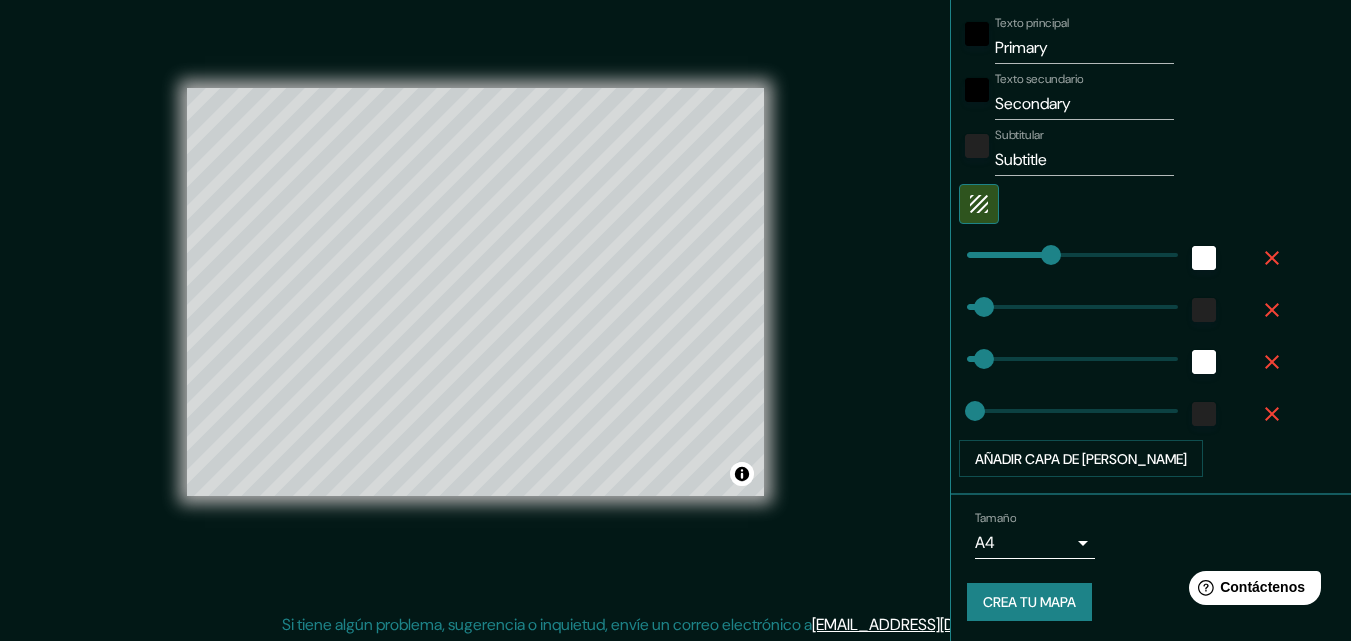 click at bounding box center (1205, 254) 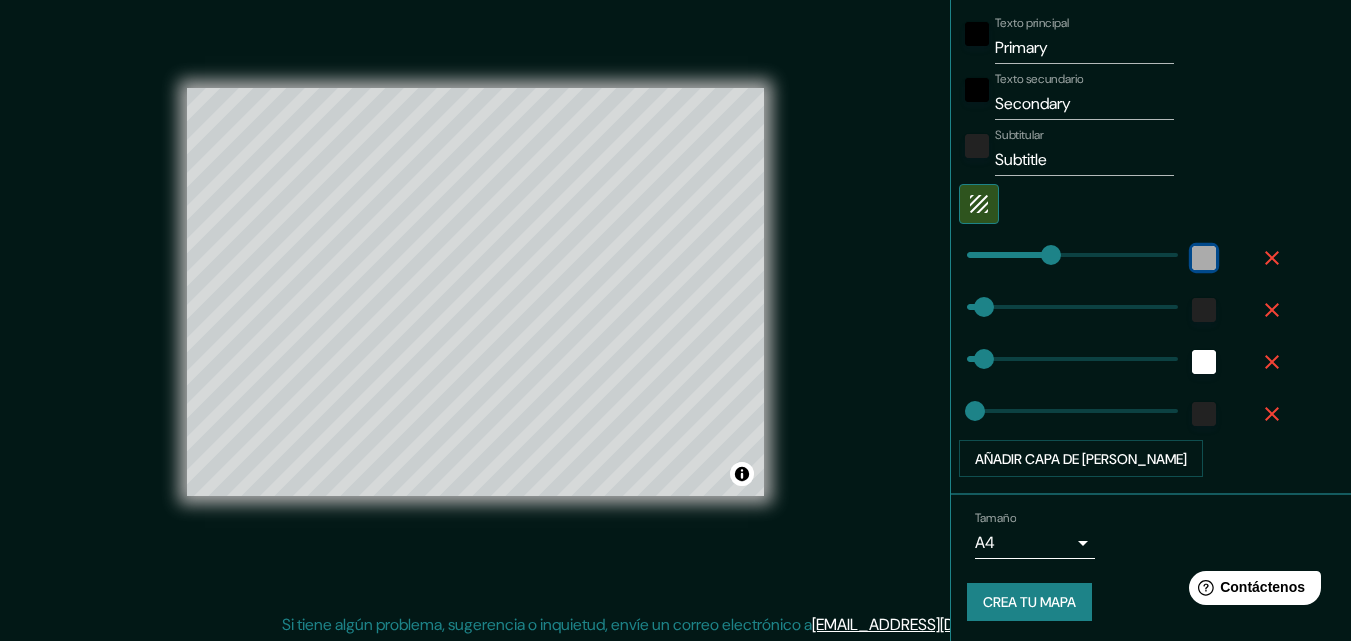 click at bounding box center (1204, 258) 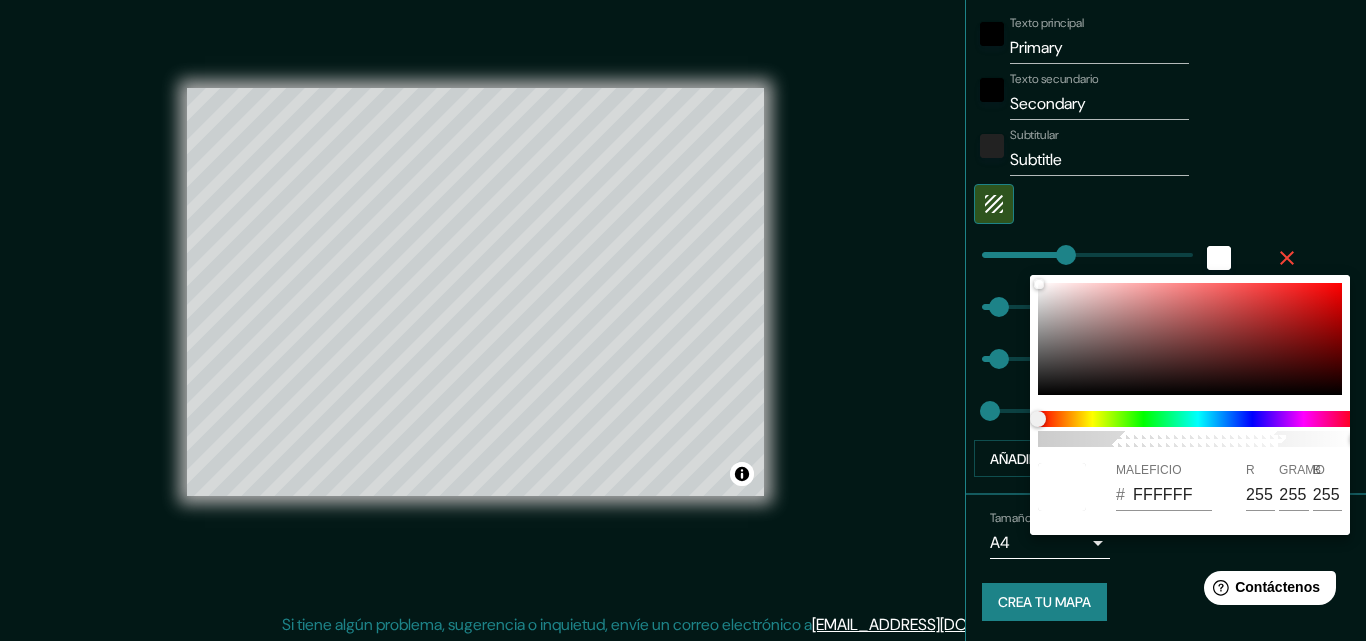 drag, startPoint x: 1229, startPoint y: 251, endPoint x: 1239, endPoint y: 254, distance: 10.440307 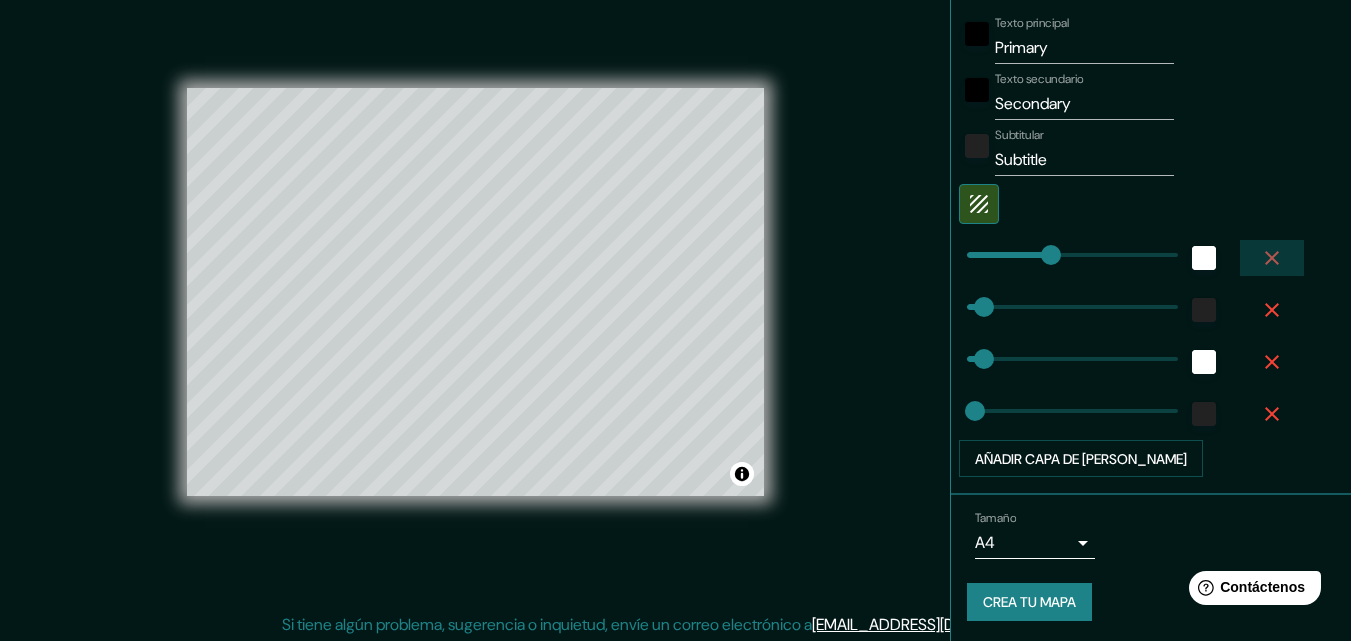 click 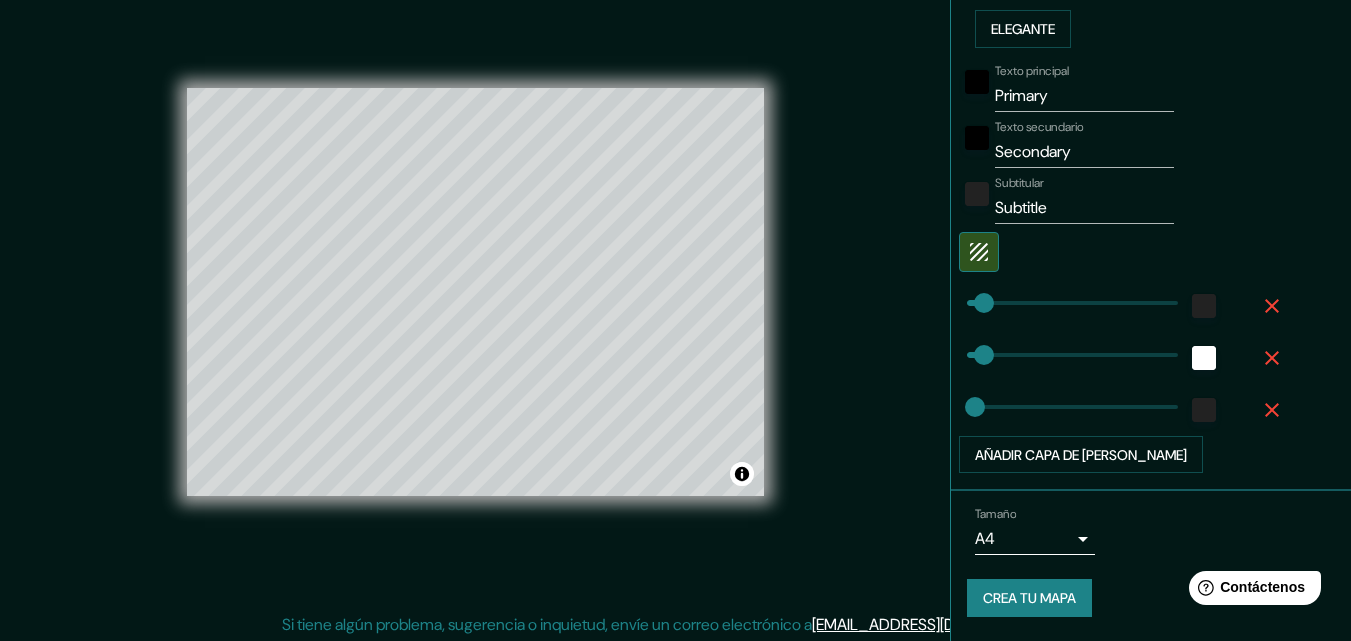 scroll, scrollTop: 554, scrollLeft: 0, axis: vertical 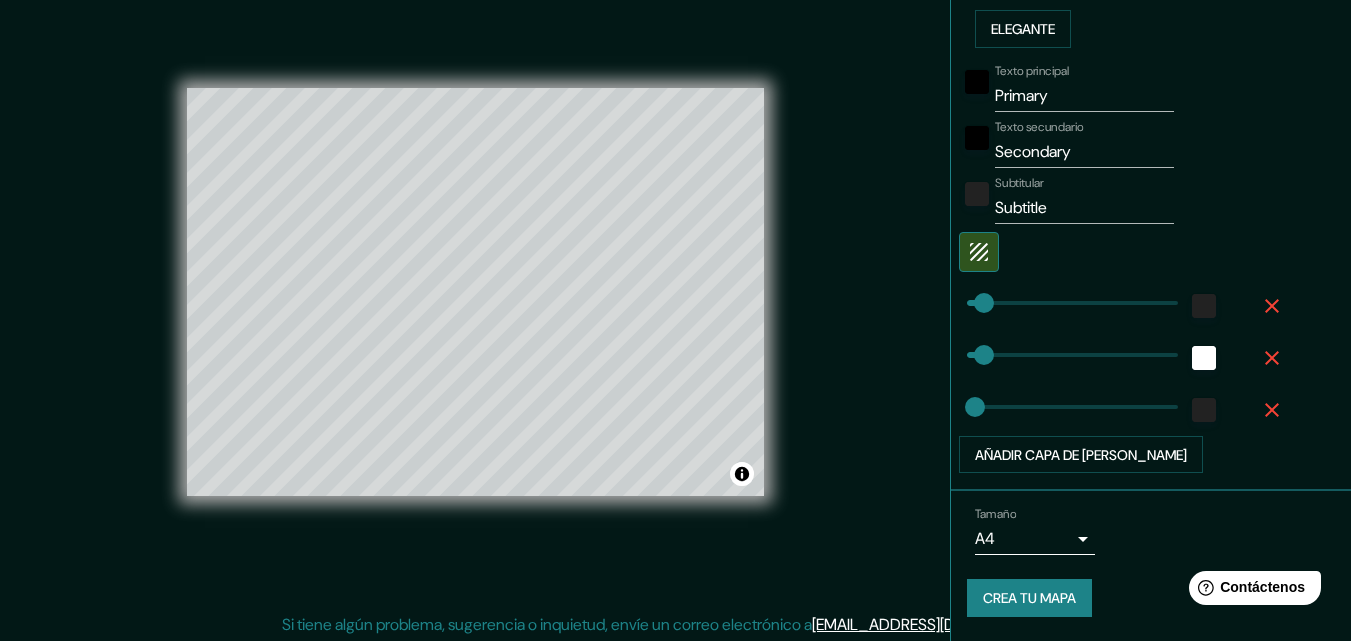 click 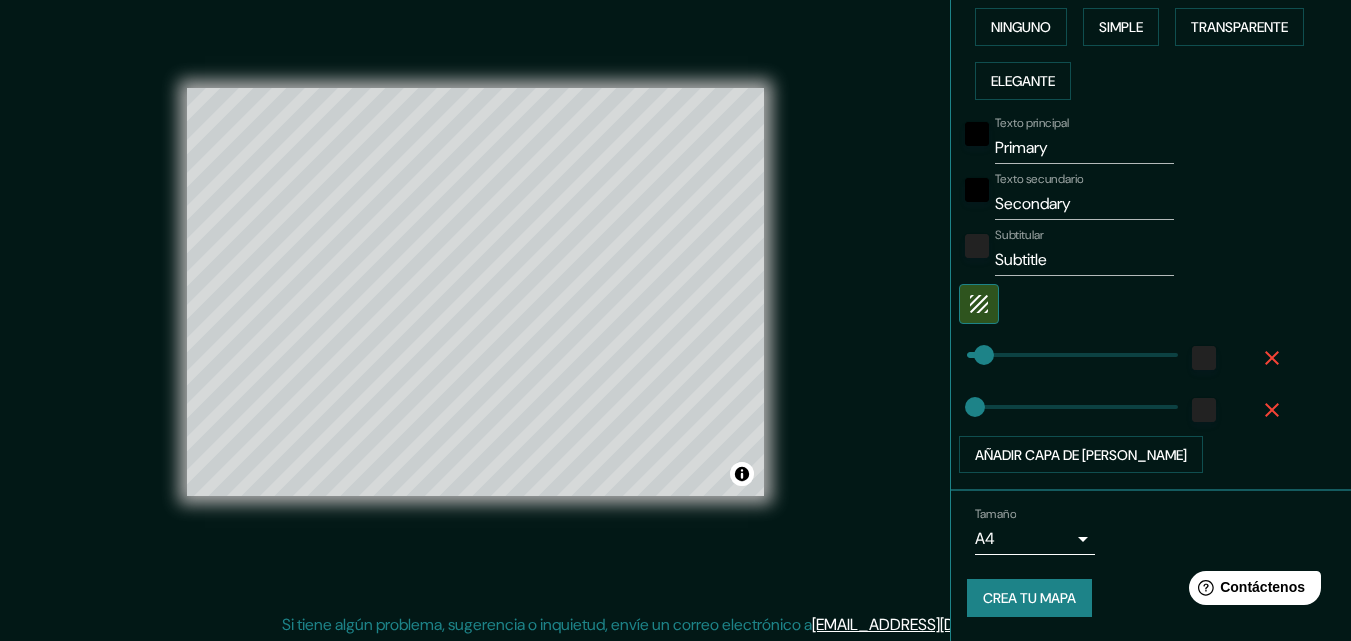 scroll, scrollTop: 502, scrollLeft: 0, axis: vertical 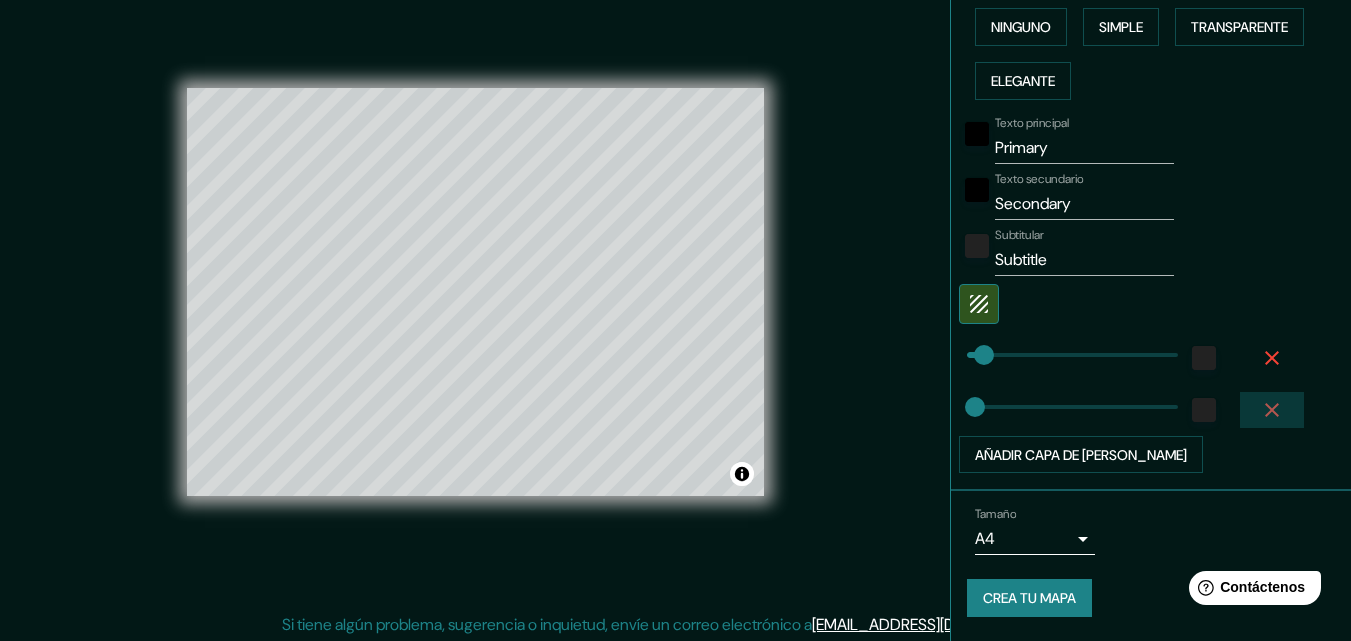 click 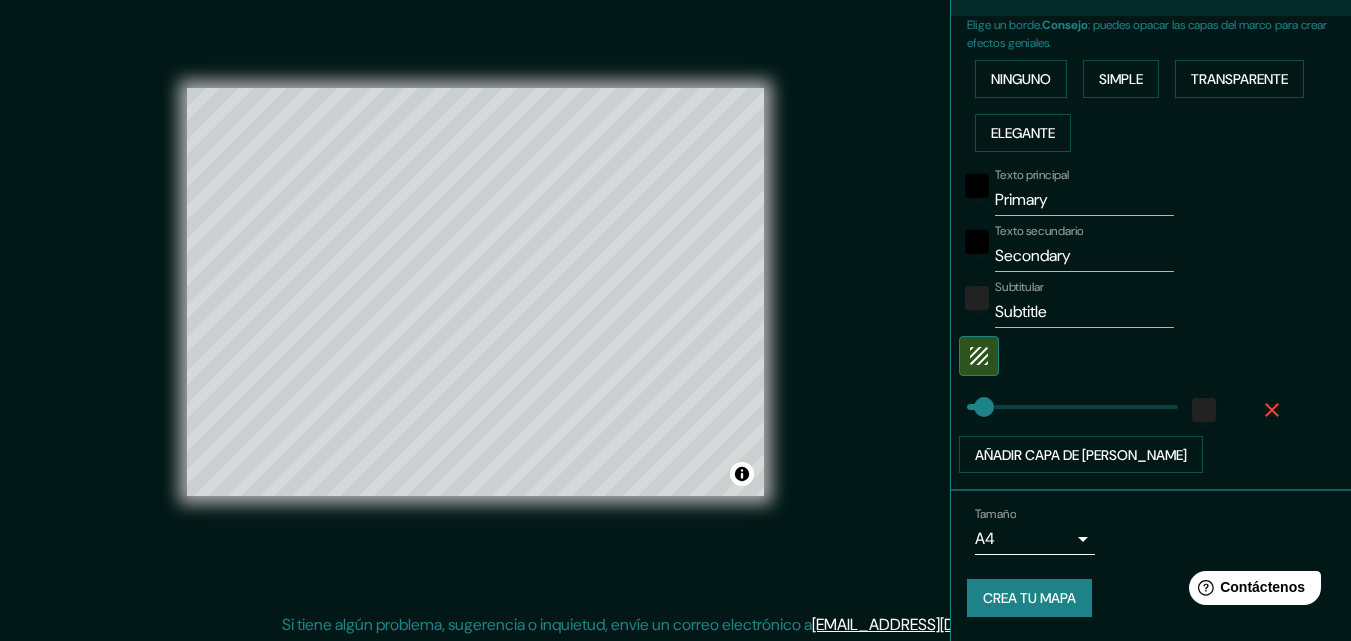 click 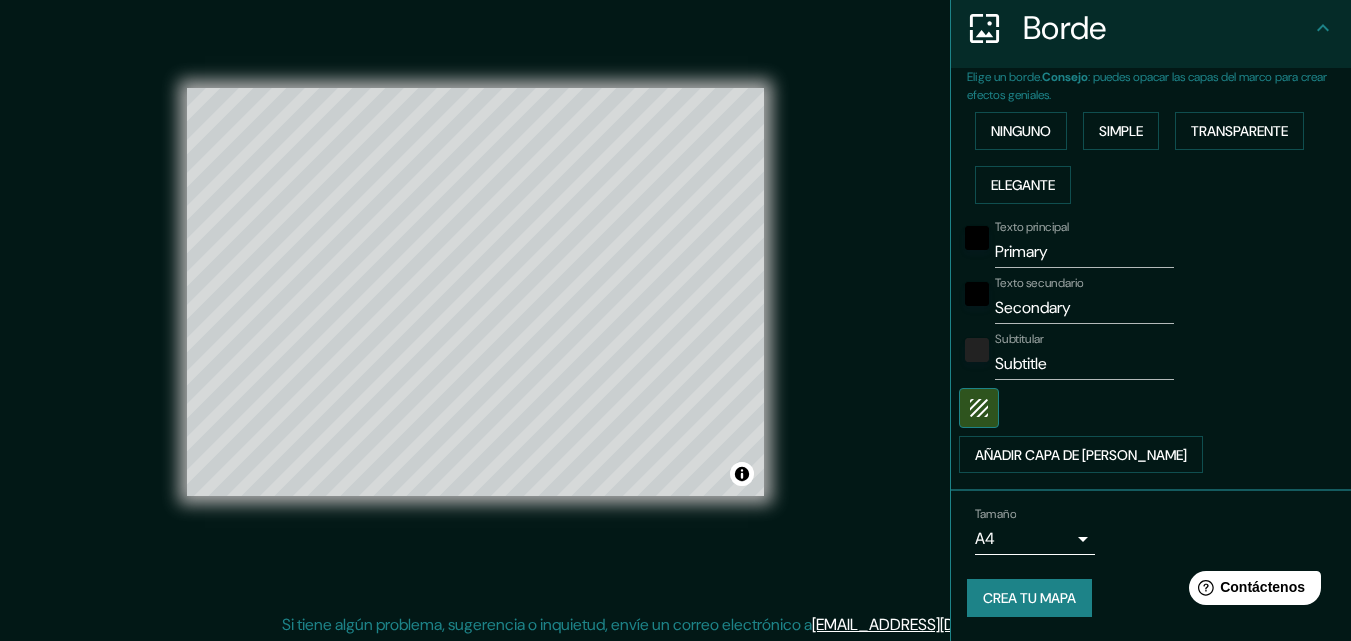 scroll, scrollTop: 198, scrollLeft: 0, axis: vertical 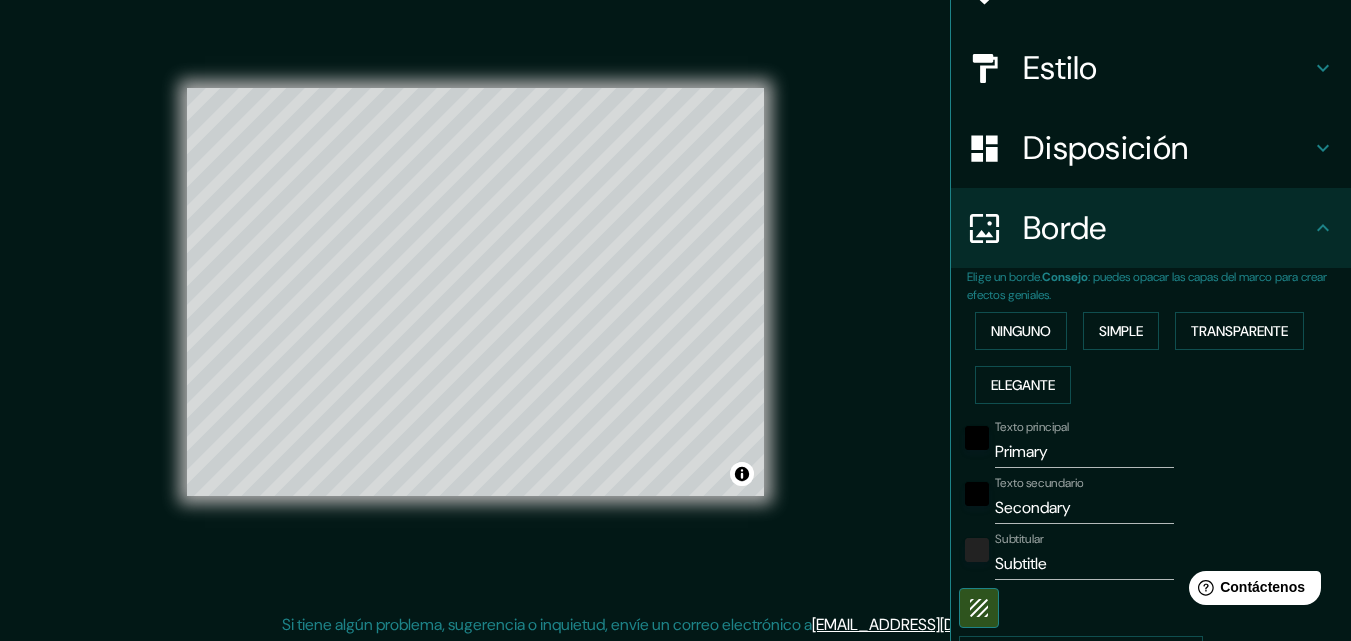 click on "Ninguno Simple Transparente Elegante" at bounding box center [1159, 358] 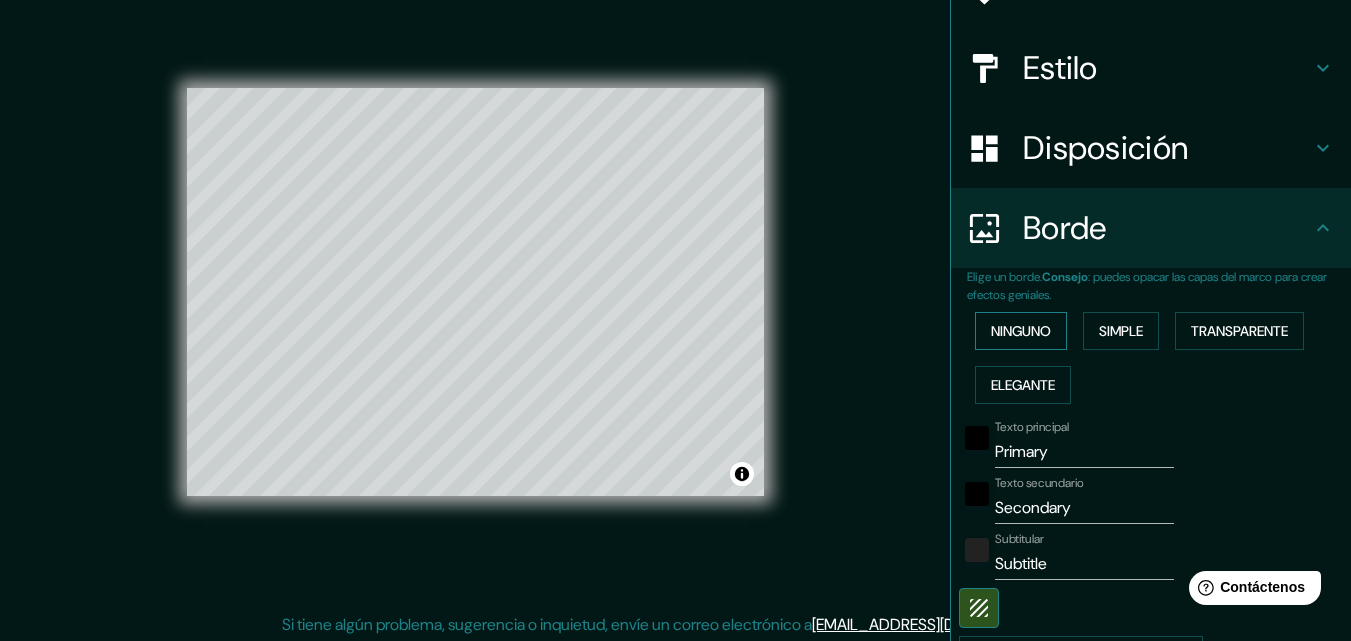 click on "Ninguno" at bounding box center (1021, 331) 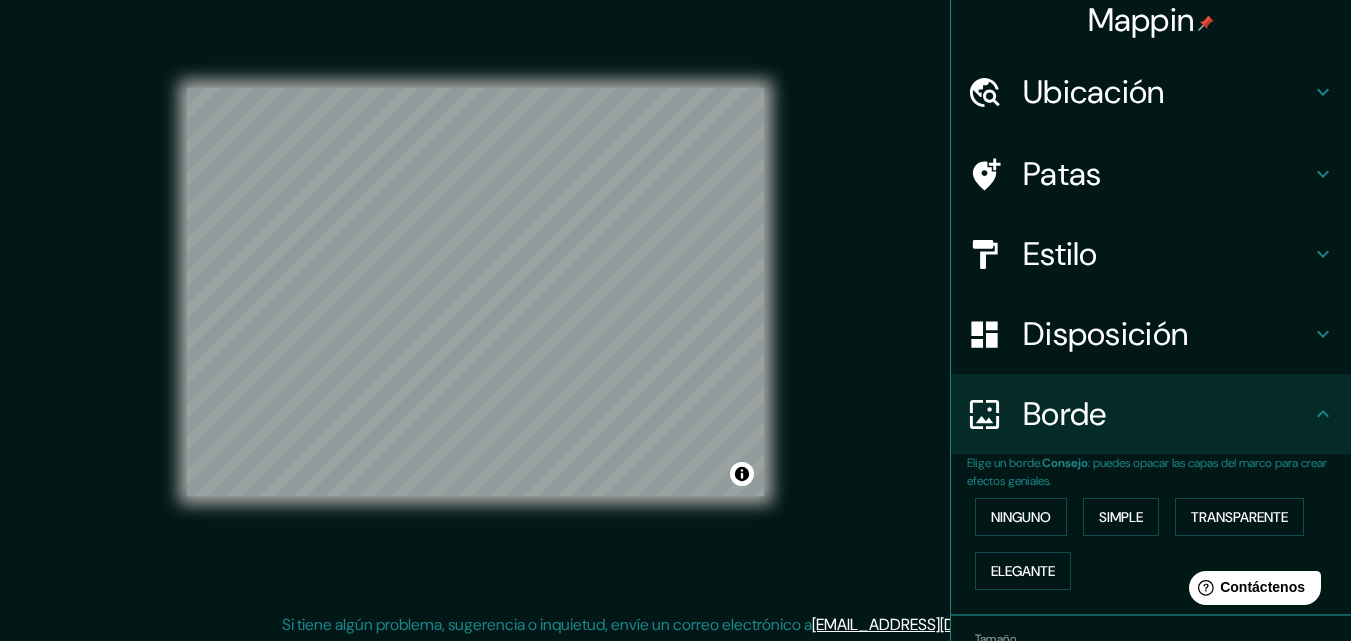 scroll, scrollTop: 0, scrollLeft: 0, axis: both 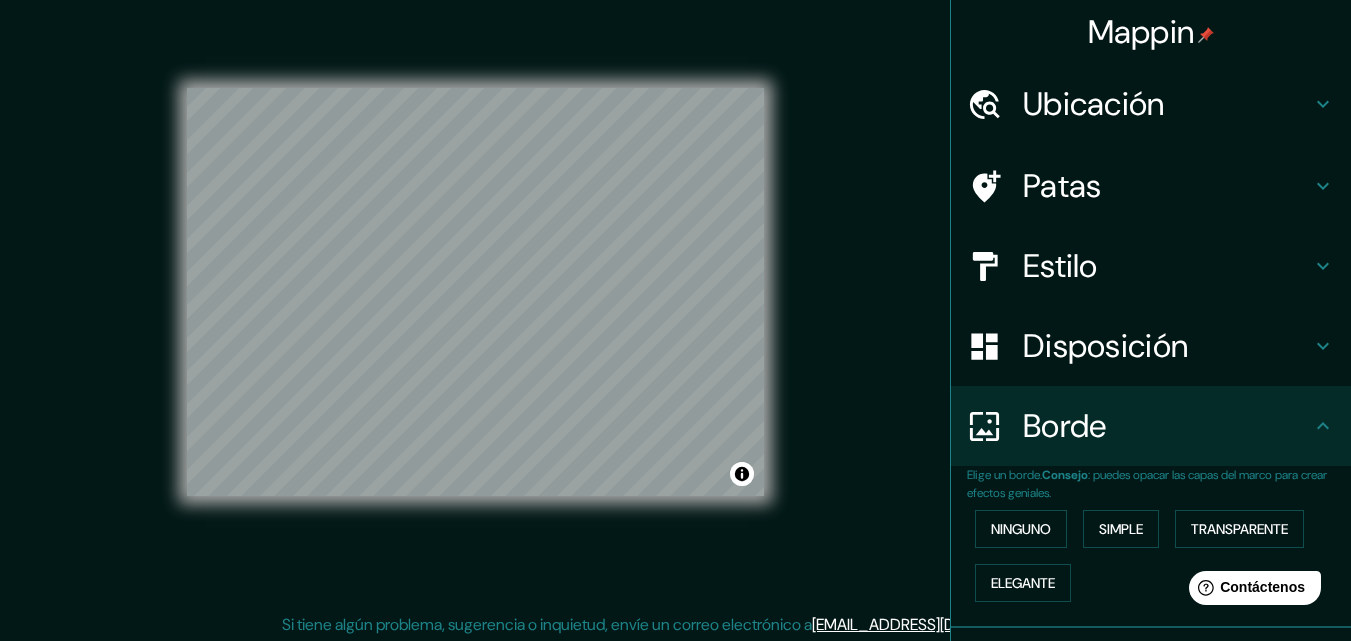 click on "Patas" at bounding box center [1167, 186] 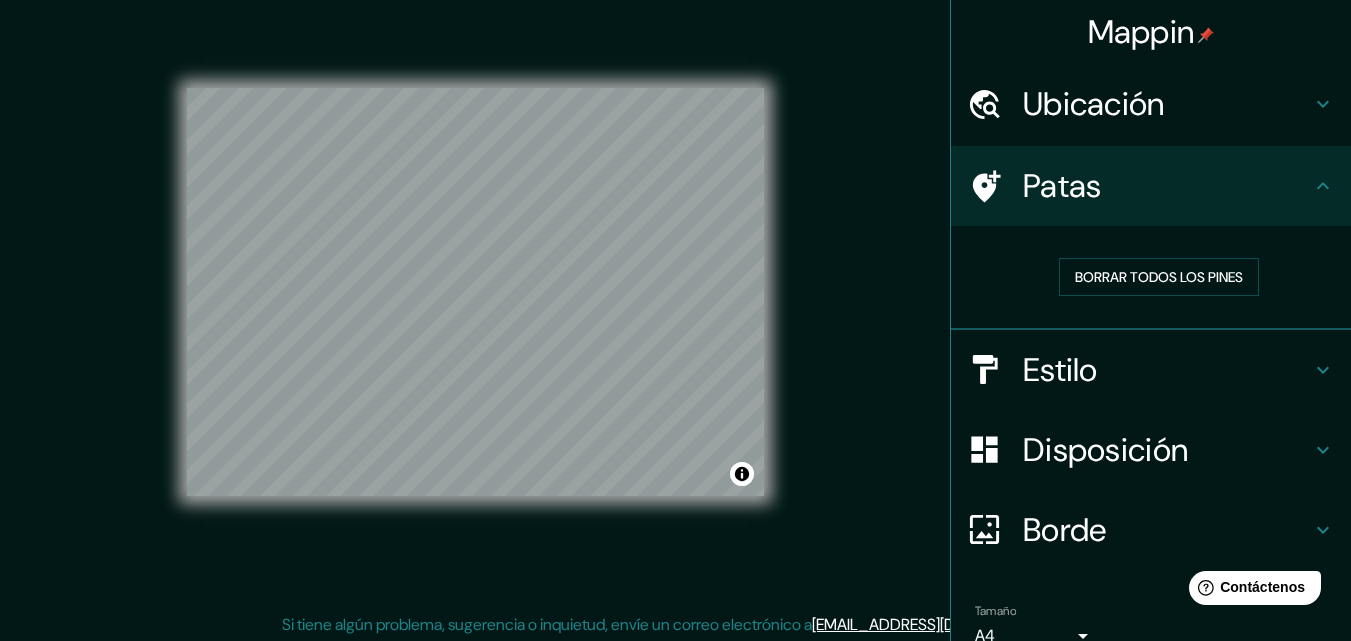 click on "Estilo" at bounding box center [1167, 370] 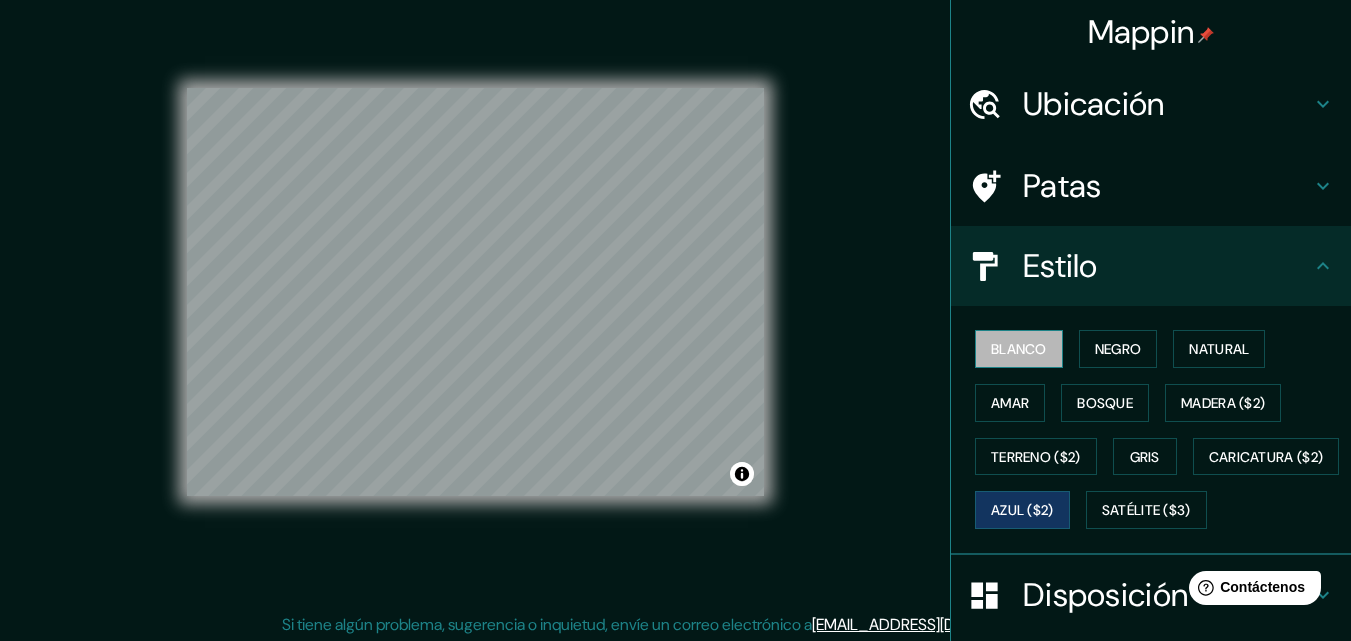 click on "Blanco" at bounding box center [1019, 349] 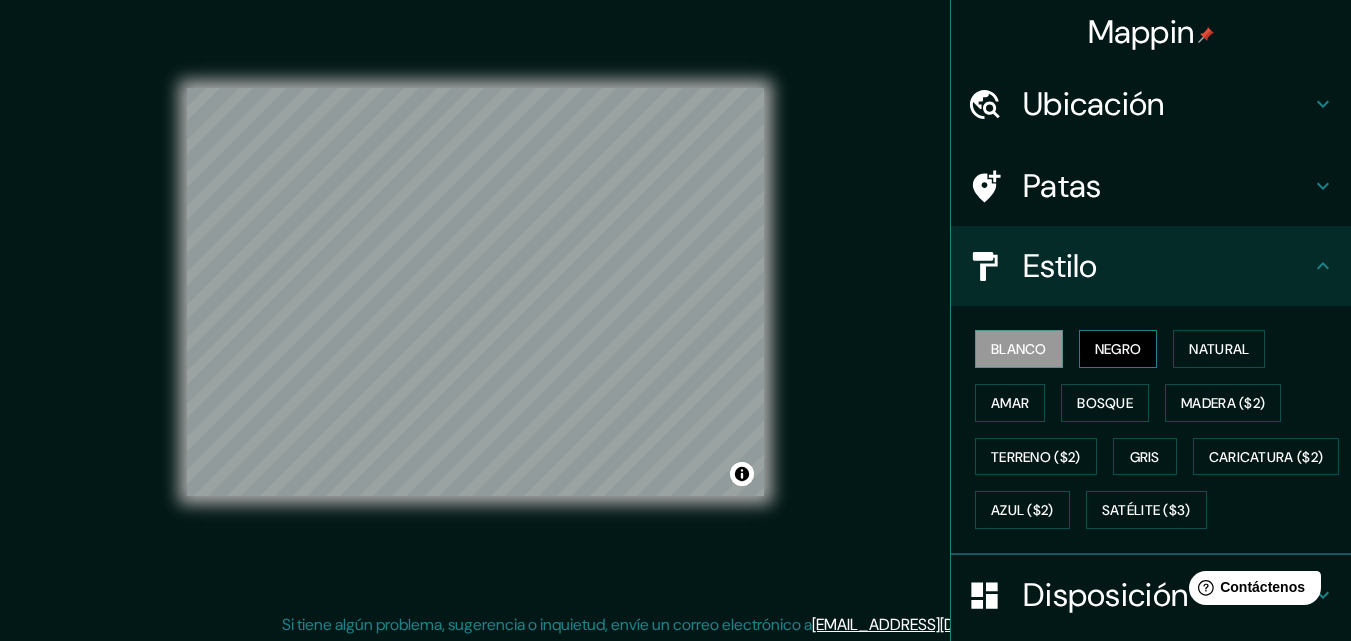 click on "Negro" at bounding box center [1118, 349] 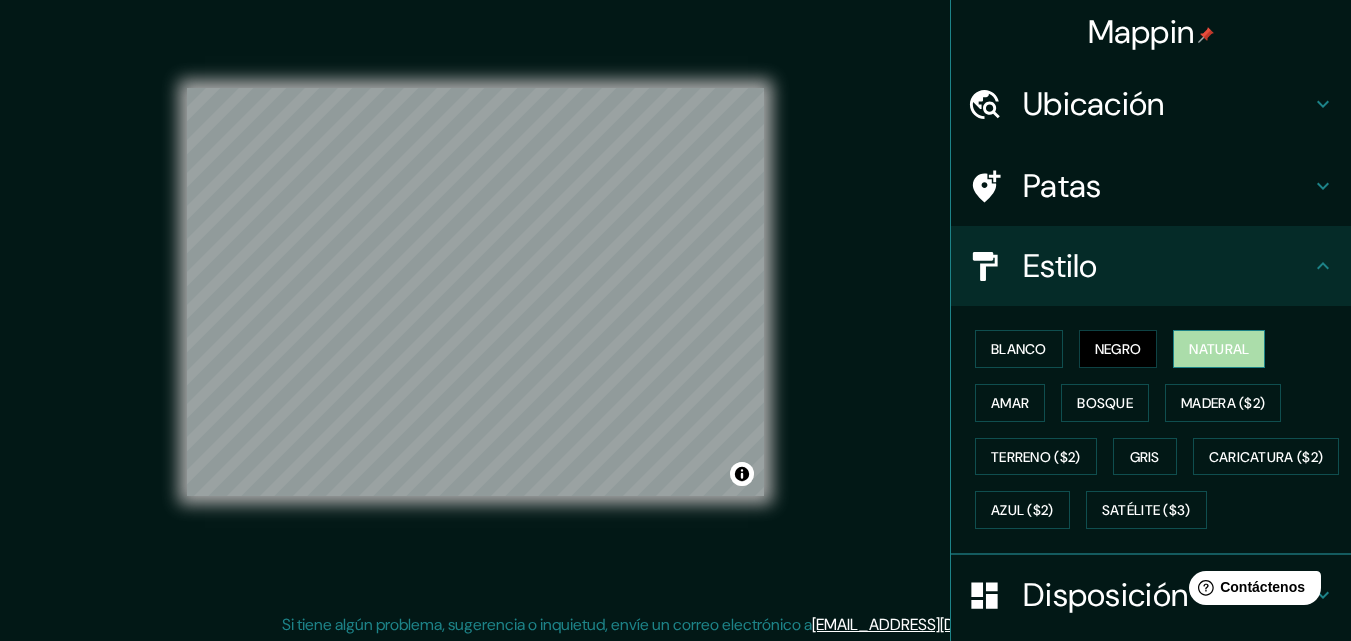 click on "Natural" at bounding box center (1219, 349) 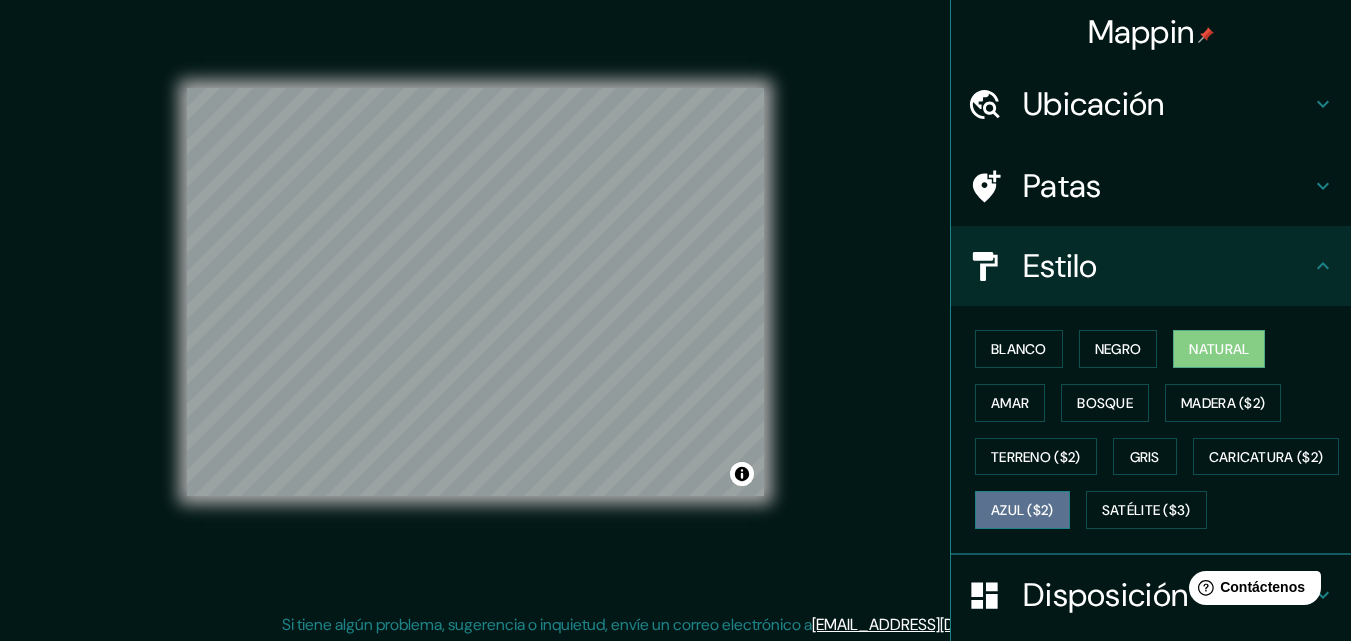 click on "Azul ($2)" at bounding box center (1022, 511) 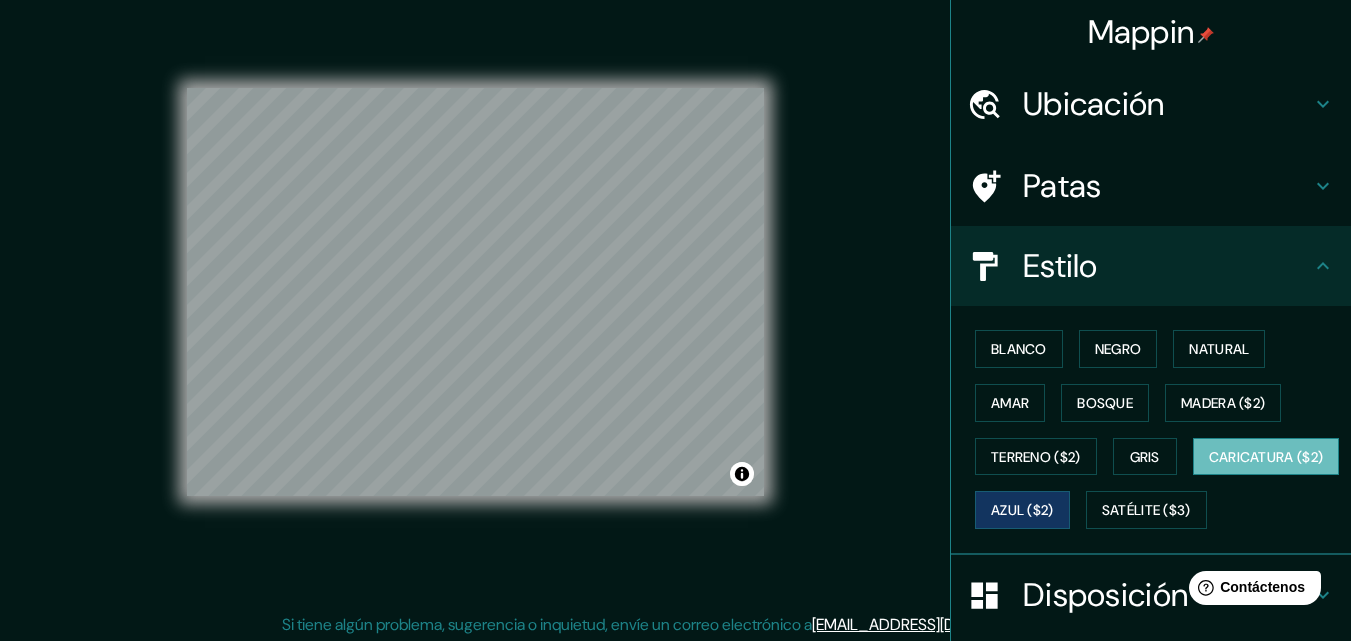 click on "Caricatura ($2)" at bounding box center [1266, 457] 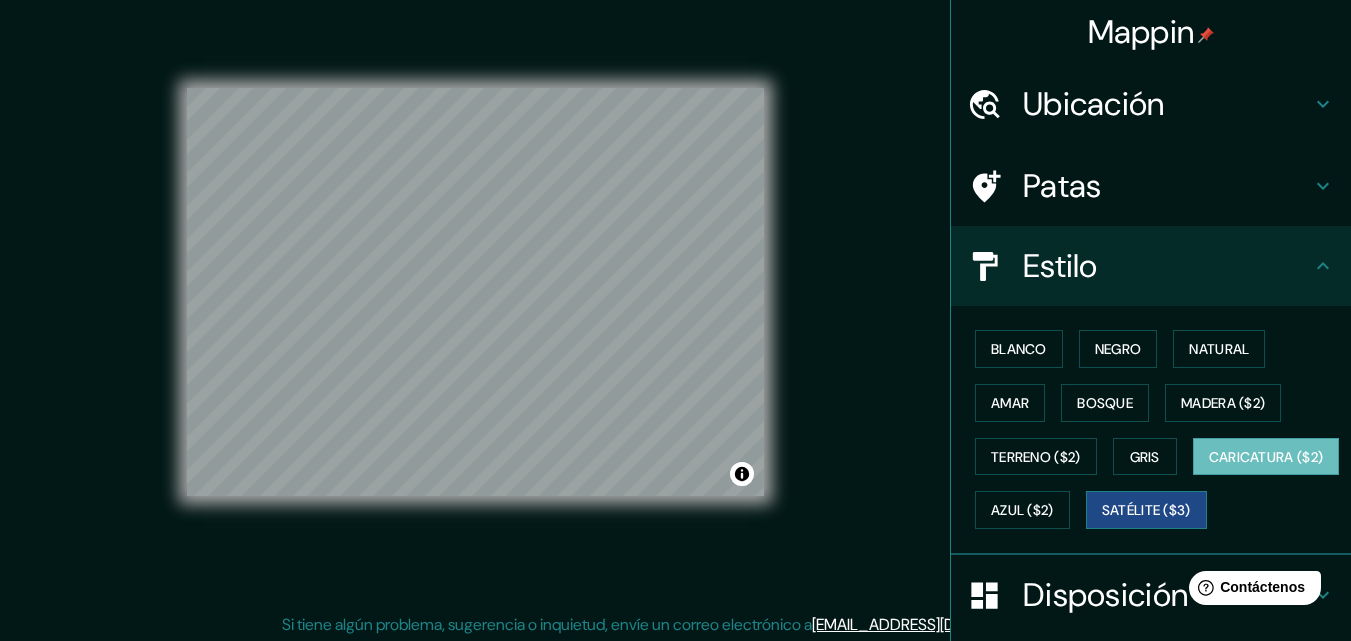 click on "Satélite ($3)" at bounding box center (1146, 511) 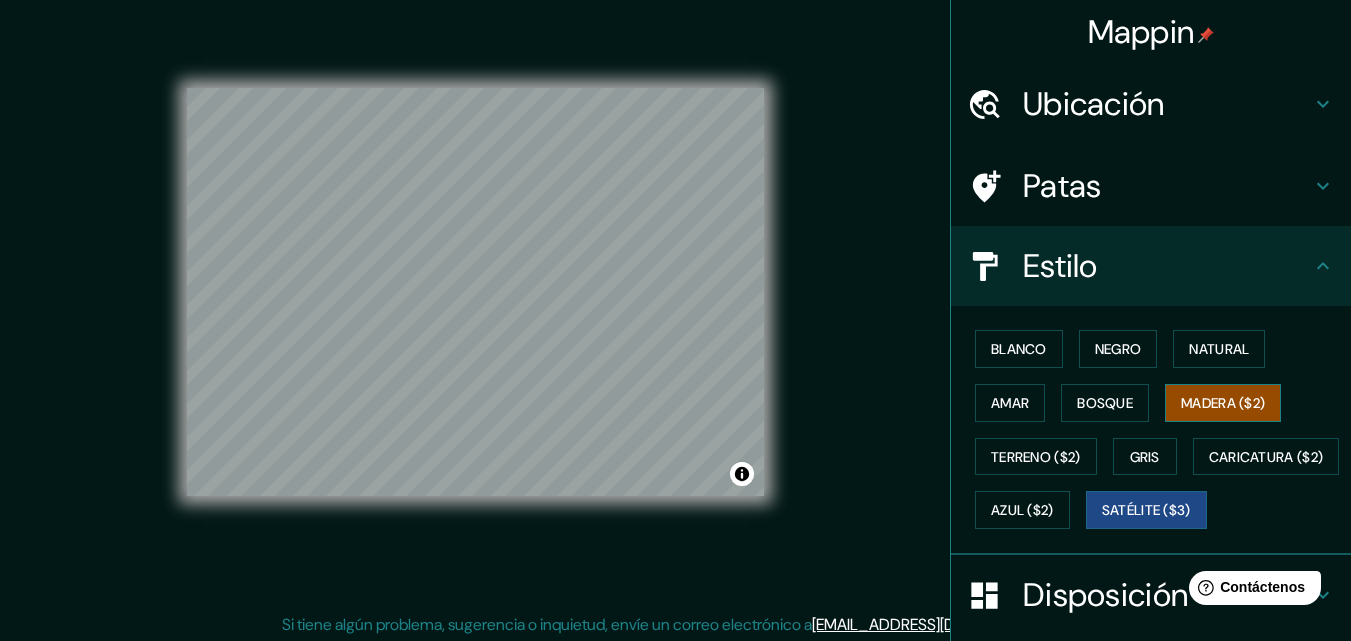 click on "Madera ($2)" at bounding box center (1223, 403) 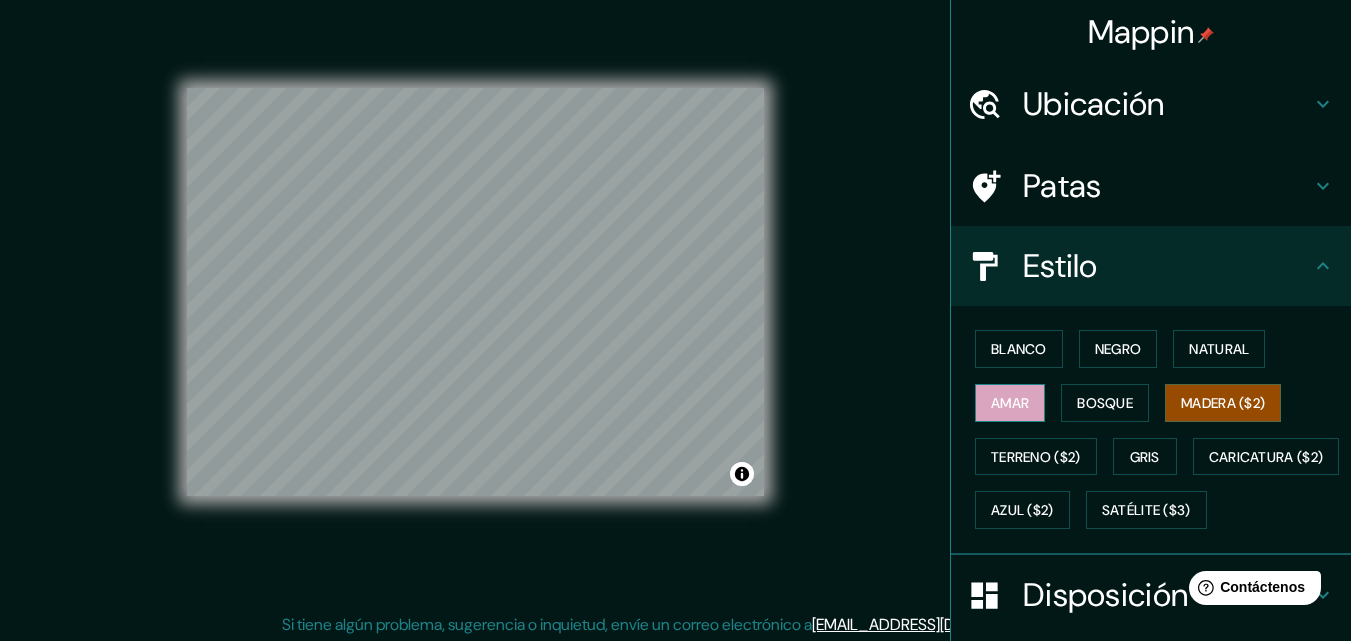 click on "Amar" at bounding box center (1010, 403) 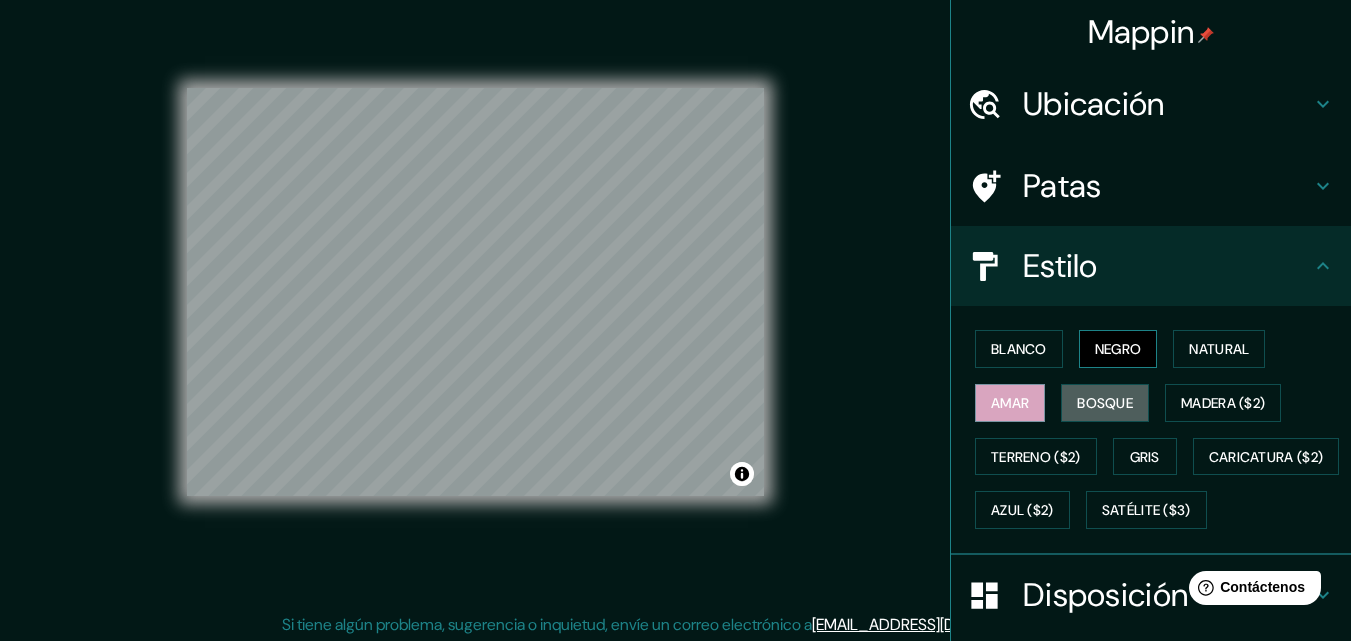 drag, startPoint x: 1071, startPoint y: 397, endPoint x: 1119, endPoint y: 355, distance: 63.780876 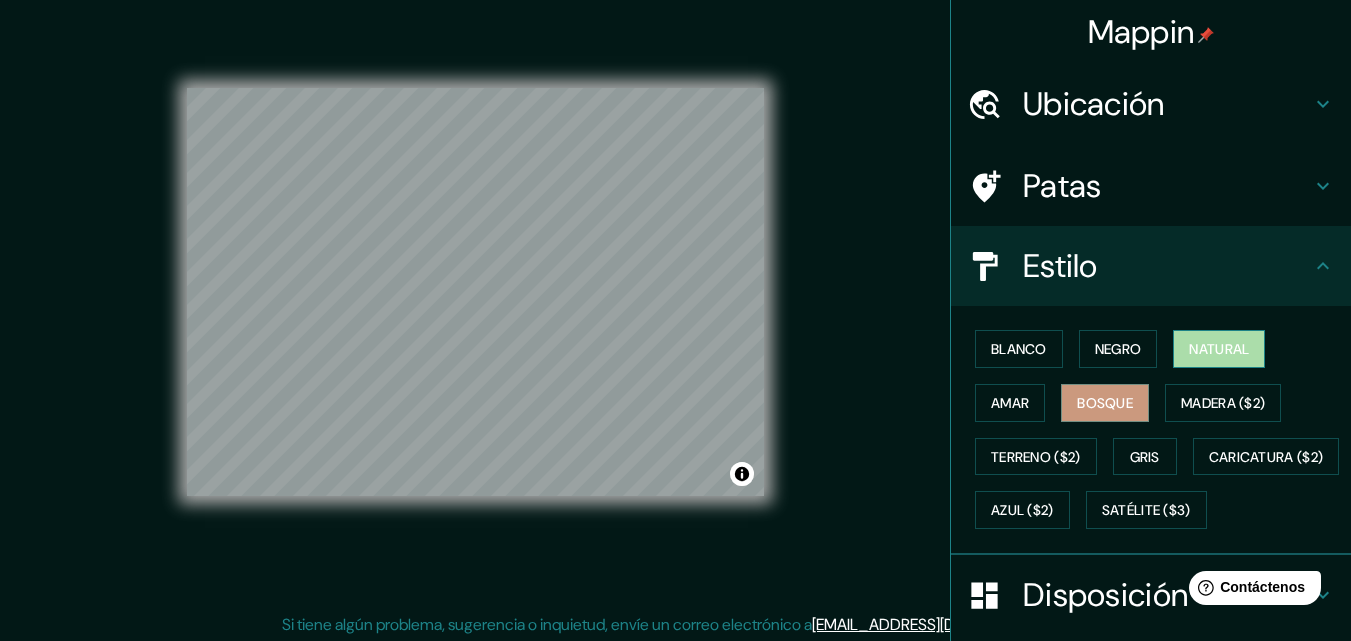 click on "Natural" at bounding box center (1219, 349) 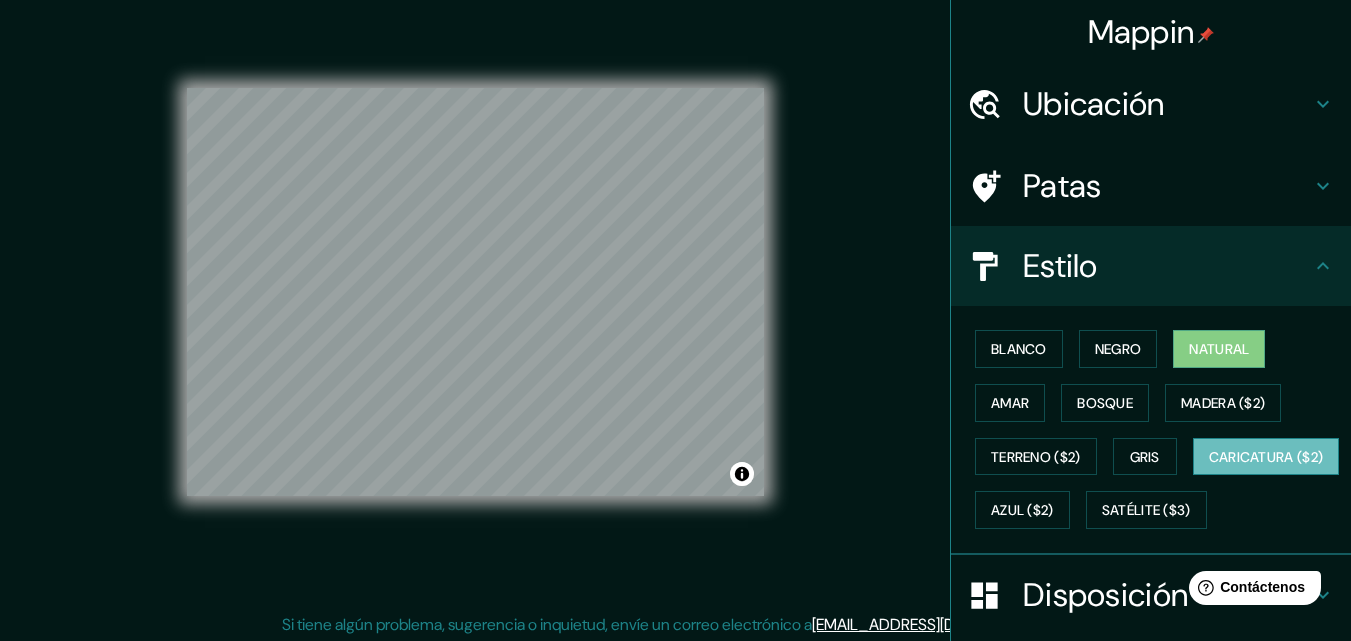 click on "Caricatura ($2)" at bounding box center (1266, 457) 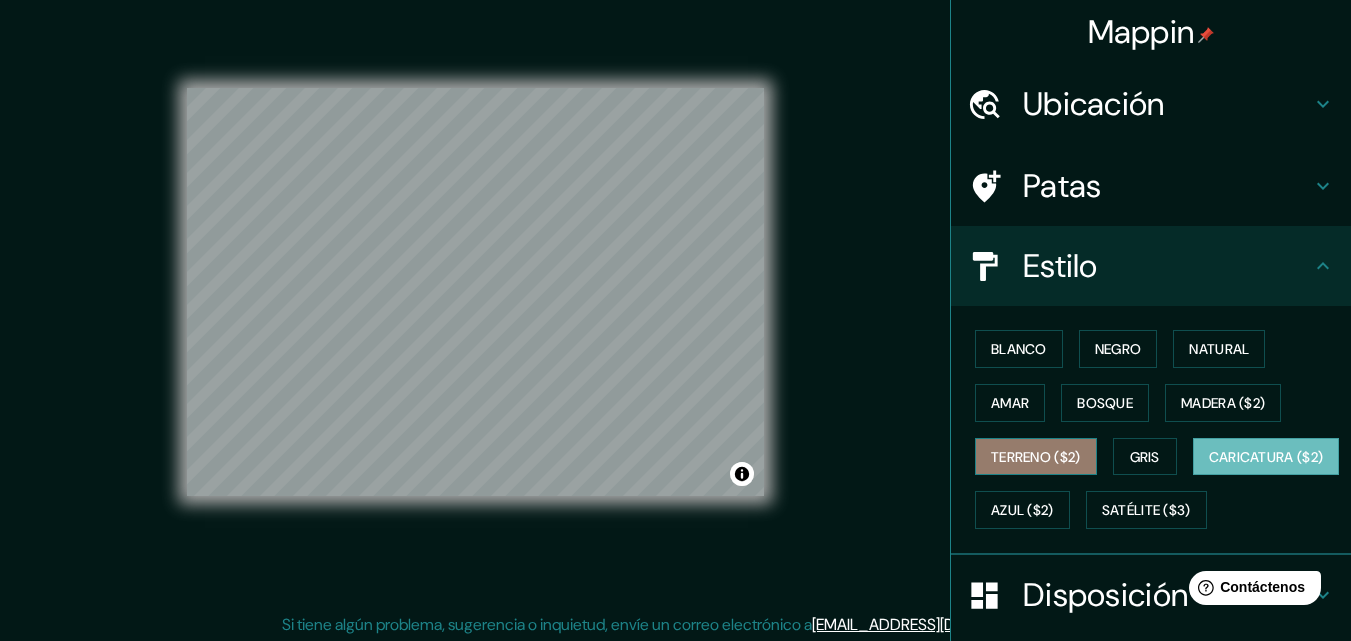 click on "Terreno ($2)" at bounding box center (1036, 457) 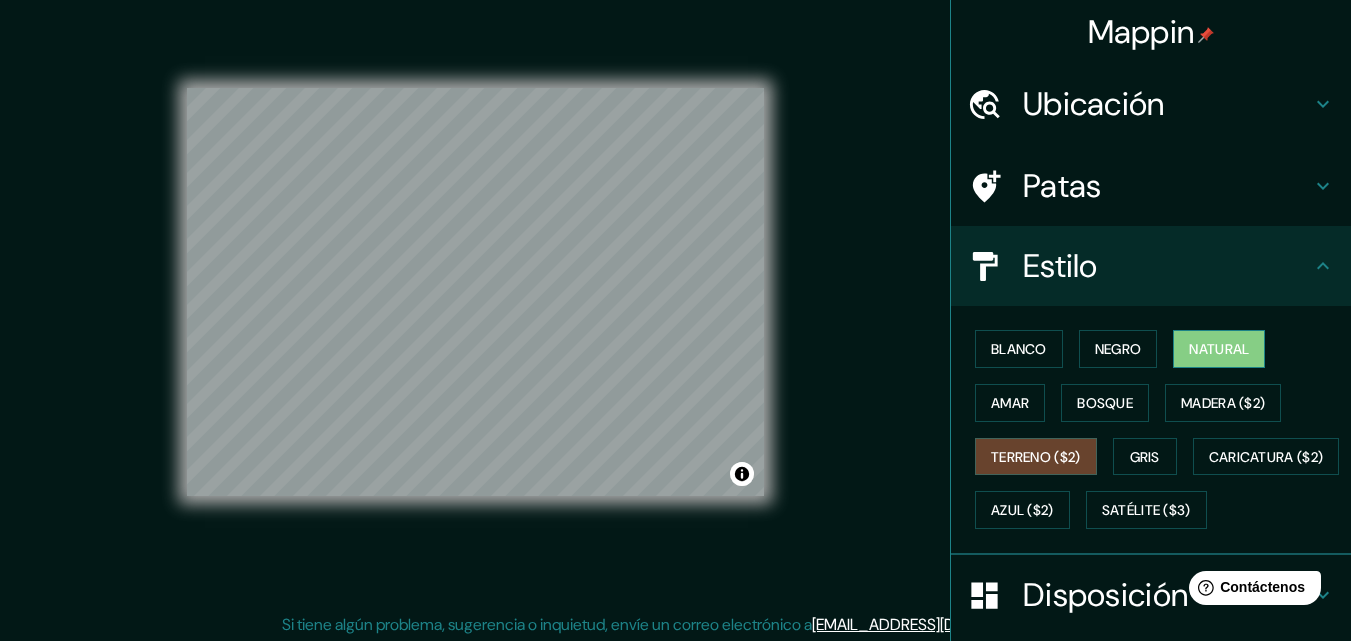 click on "Natural" at bounding box center (1219, 349) 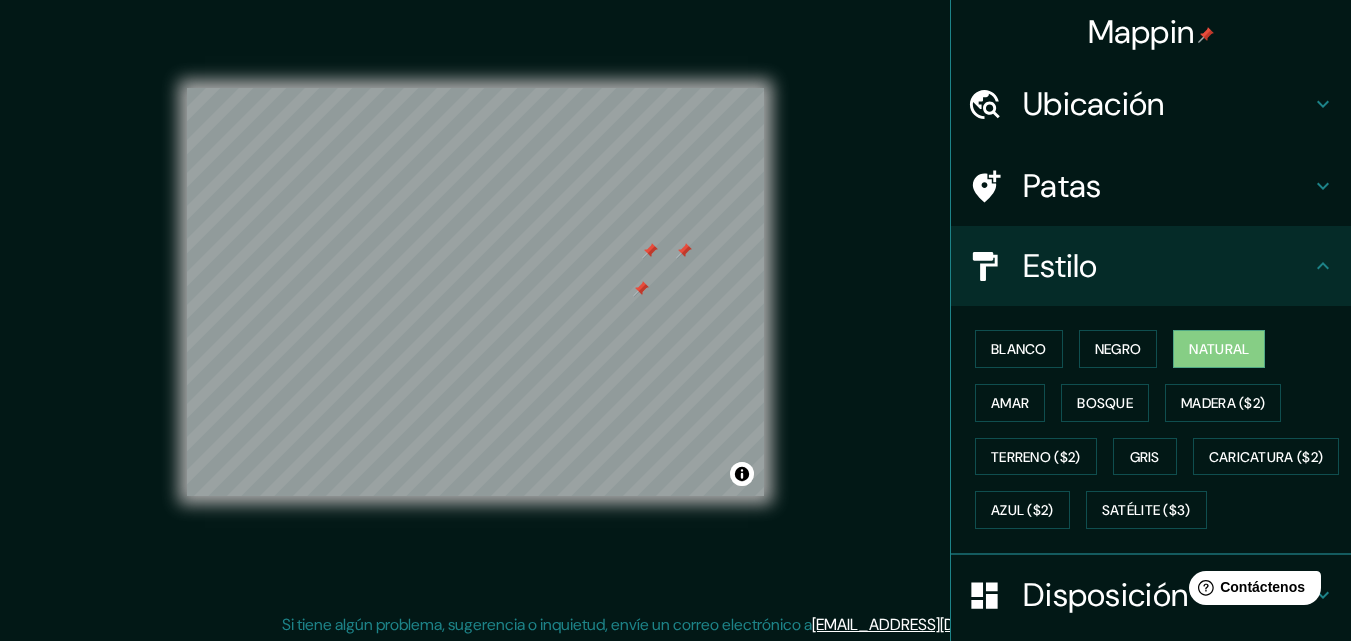 click on "Patas" at bounding box center [1151, 186] 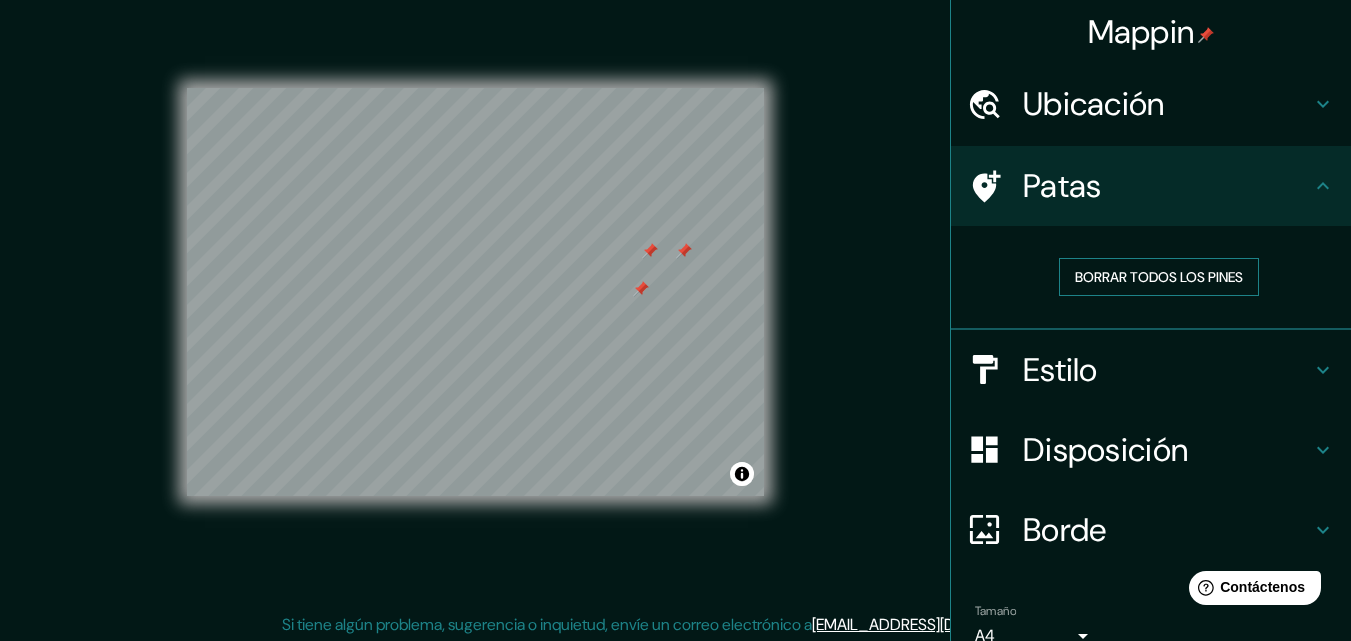 click on "Borrar todos los pines" at bounding box center (1159, 277) 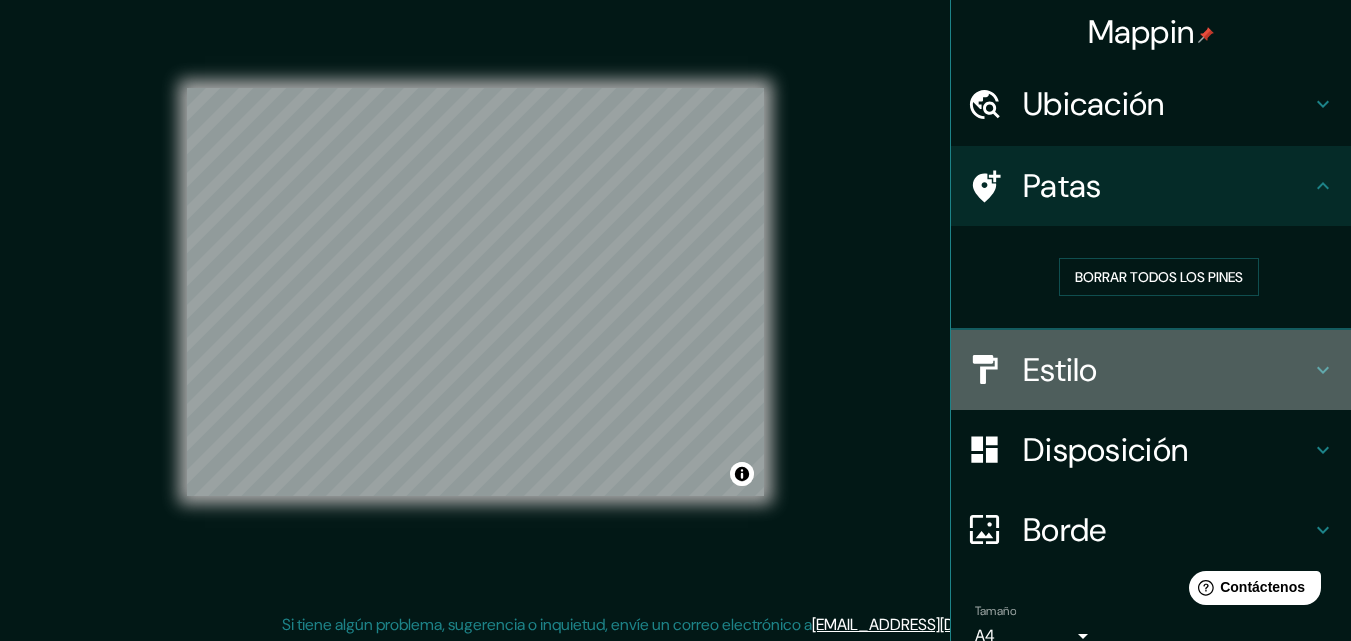 click on "Estilo" at bounding box center (1167, 370) 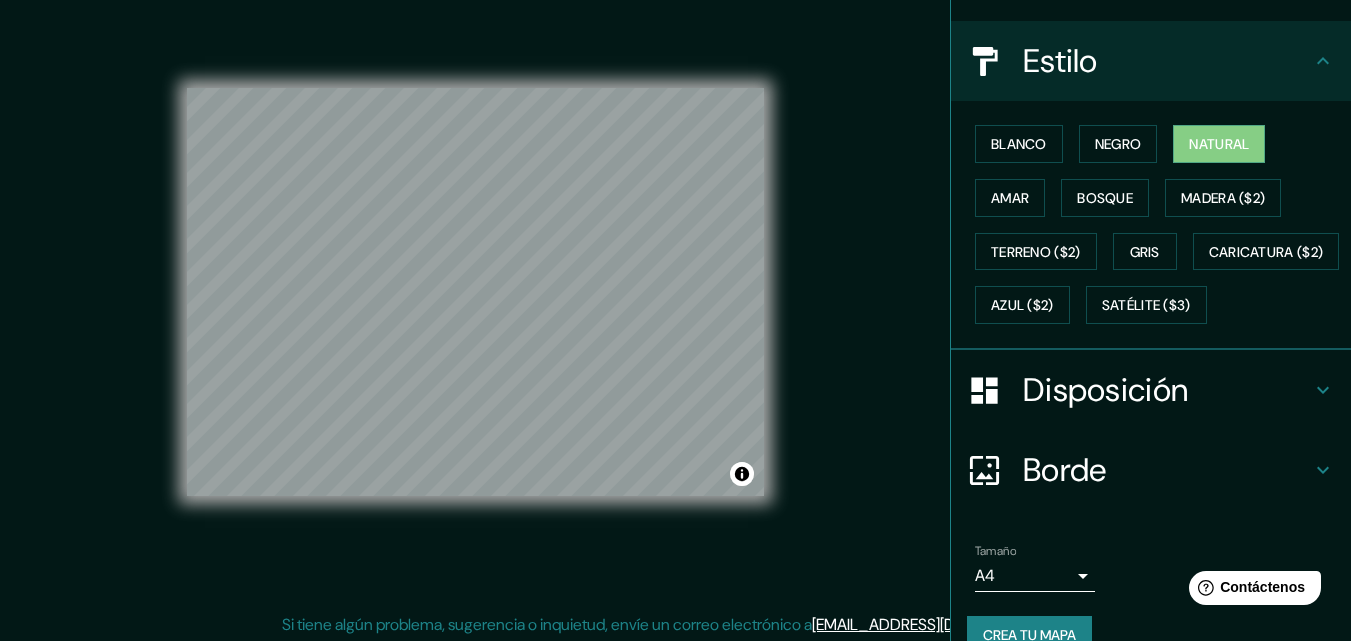 scroll, scrollTop: 295, scrollLeft: 0, axis: vertical 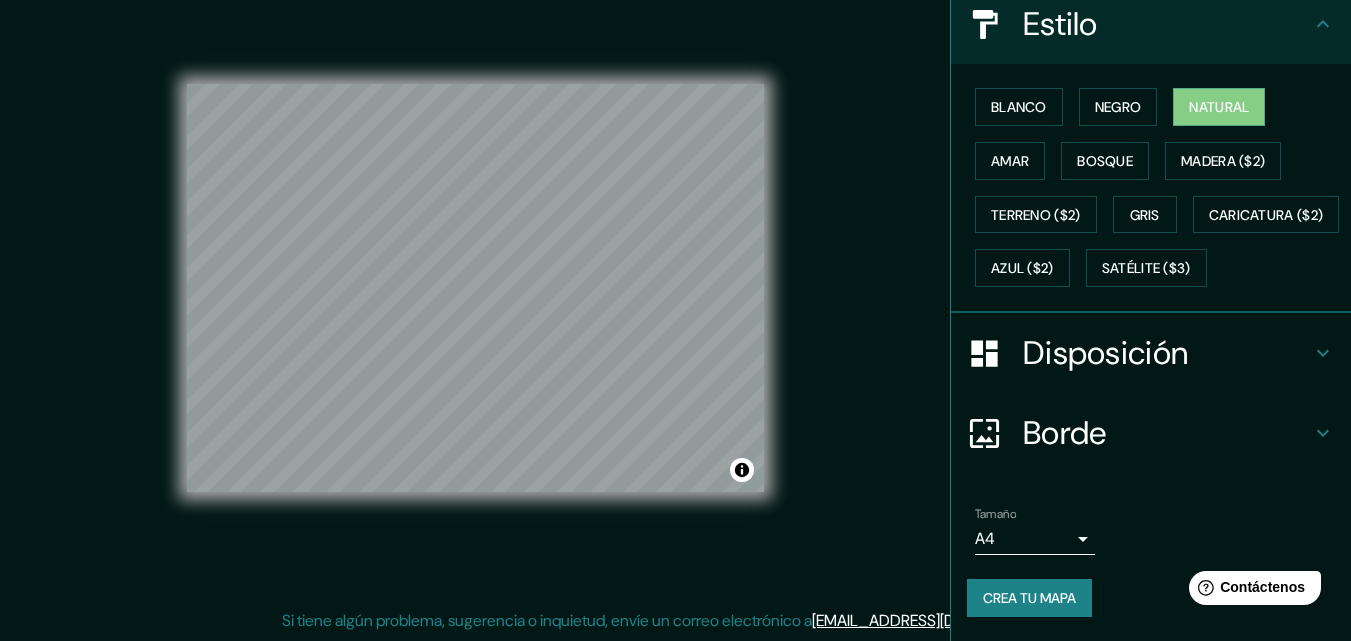 click on "Disposición" at bounding box center [1105, 353] 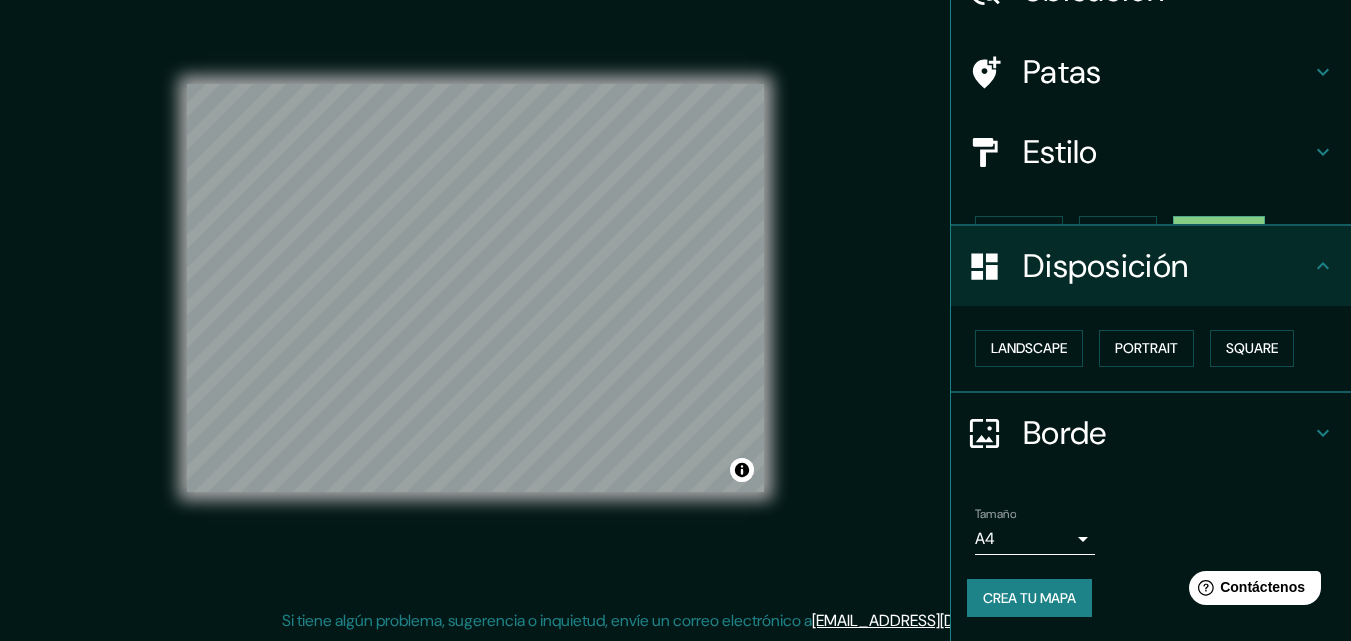 scroll, scrollTop: 80, scrollLeft: 0, axis: vertical 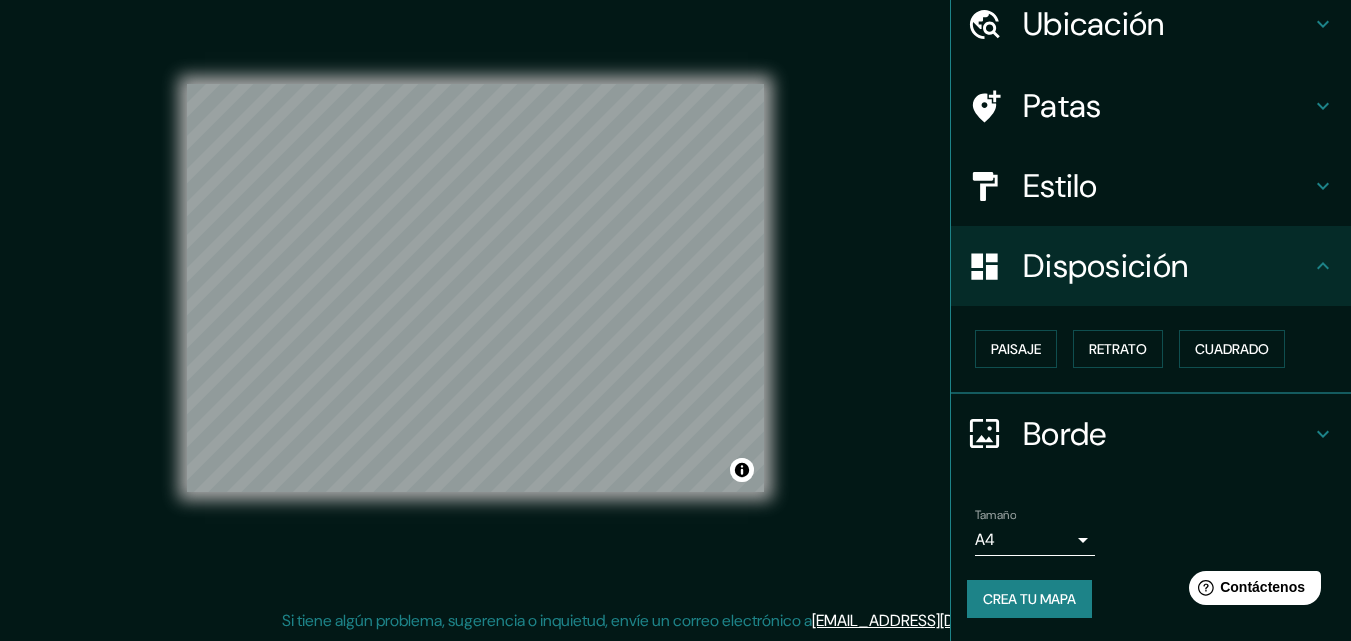 click on "Borde" at bounding box center (1151, 434) 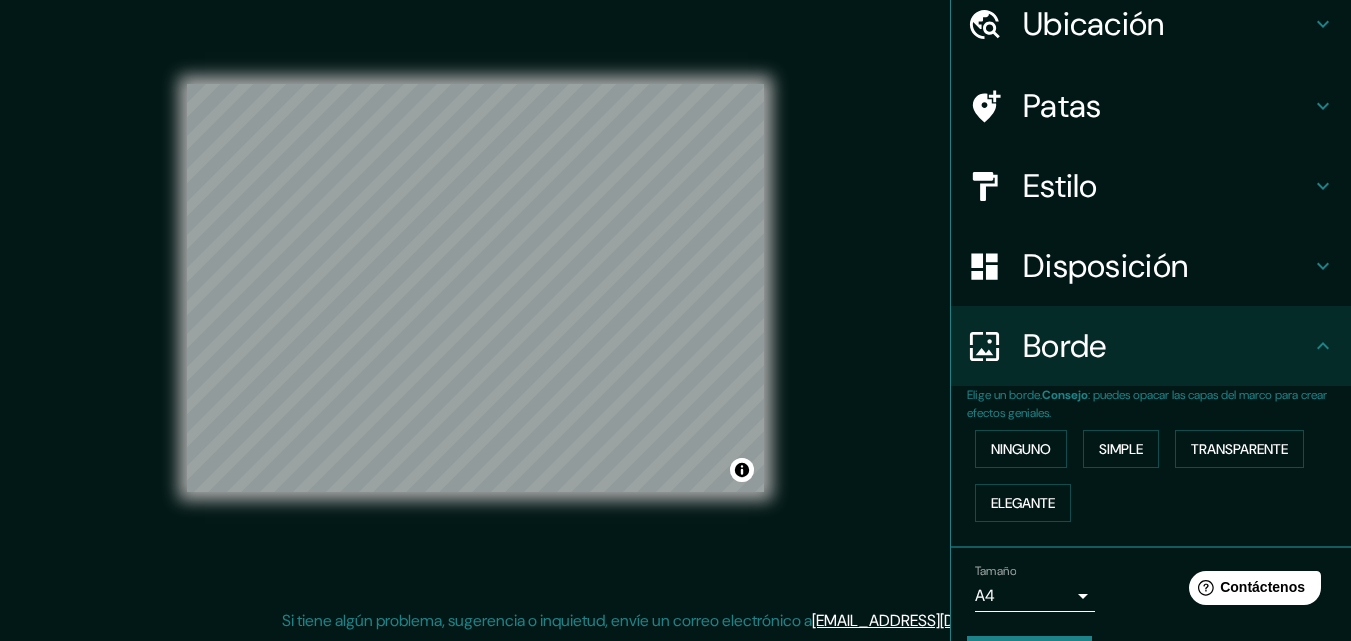 click on "Borde" at bounding box center (1167, 346) 